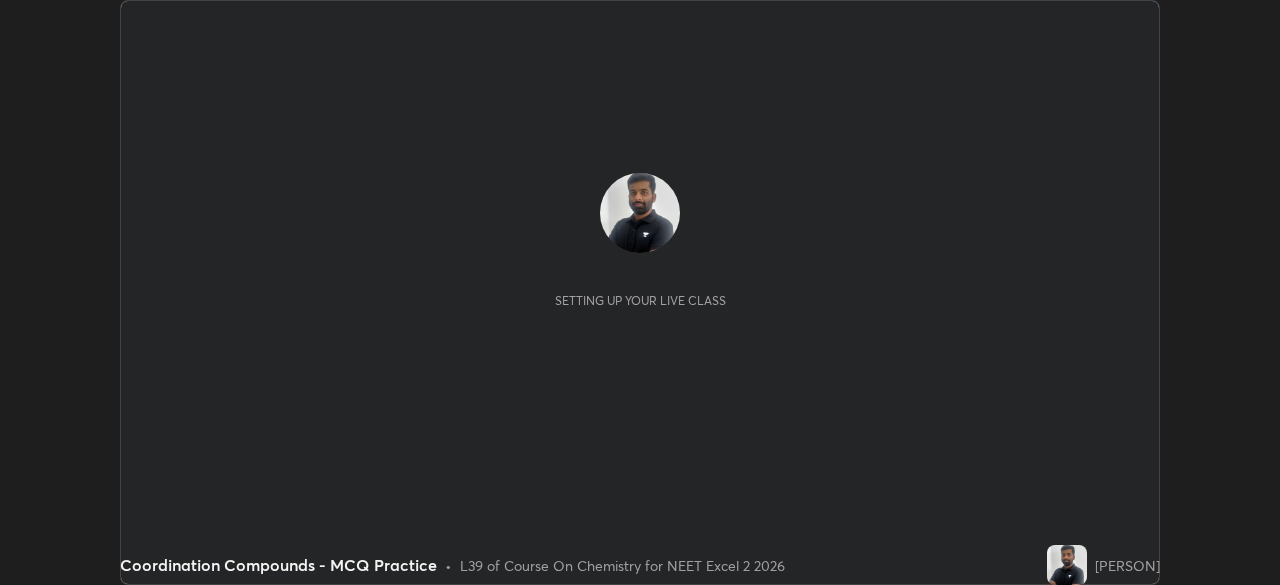 scroll, scrollTop: 0, scrollLeft: 0, axis: both 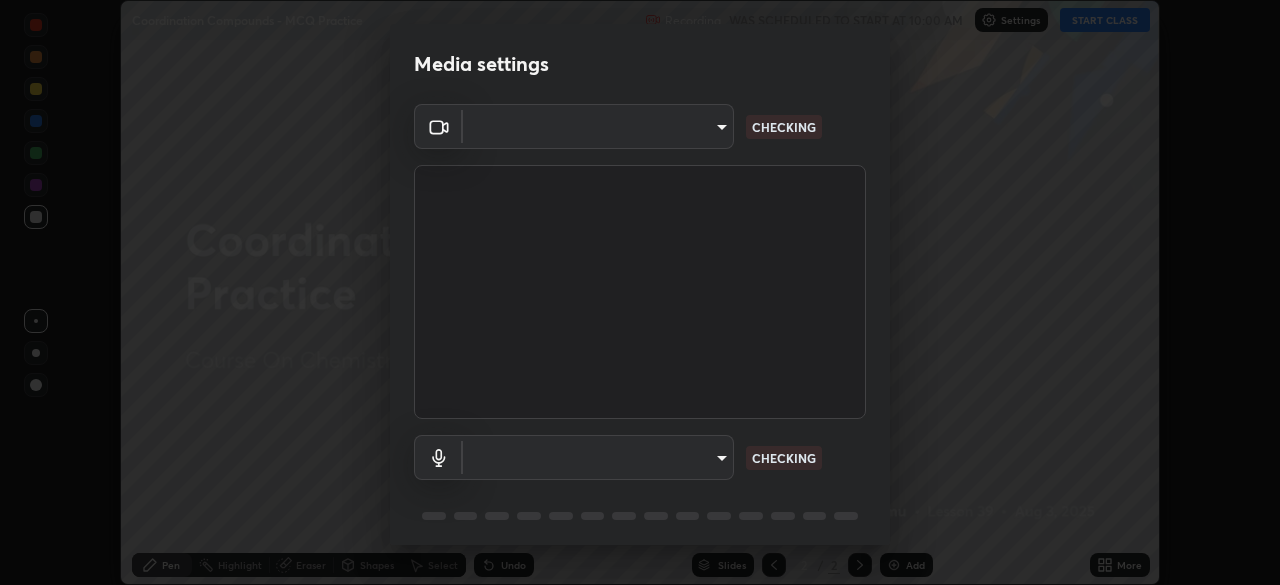 type on "0acba3b956650a6650c5664b97f3b396654fc9691dbf7dca78d34d57b57889b9" 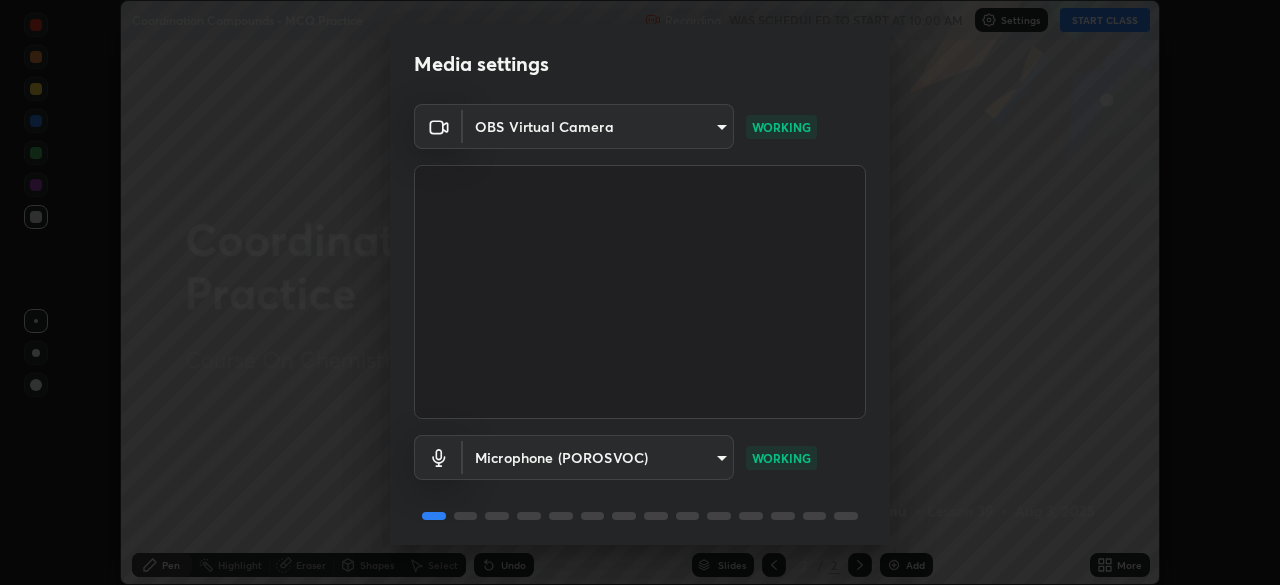 scroll, scrollTop: 71, scrollLeft: 0, axis: vertical 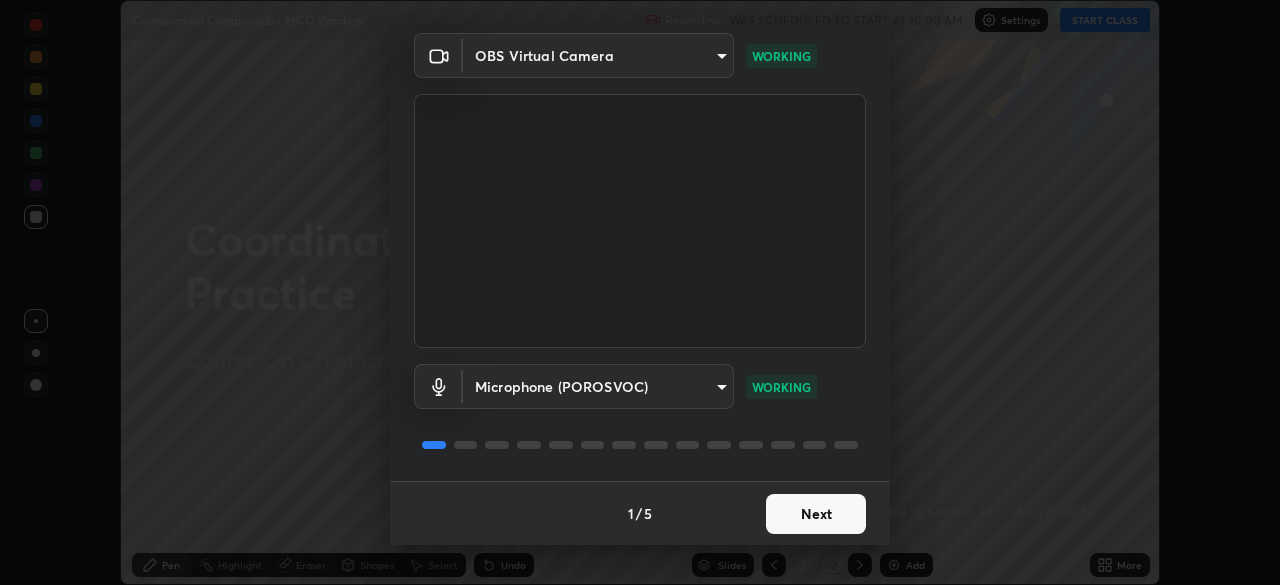 click on "Next" at bounding box center (816, 514) 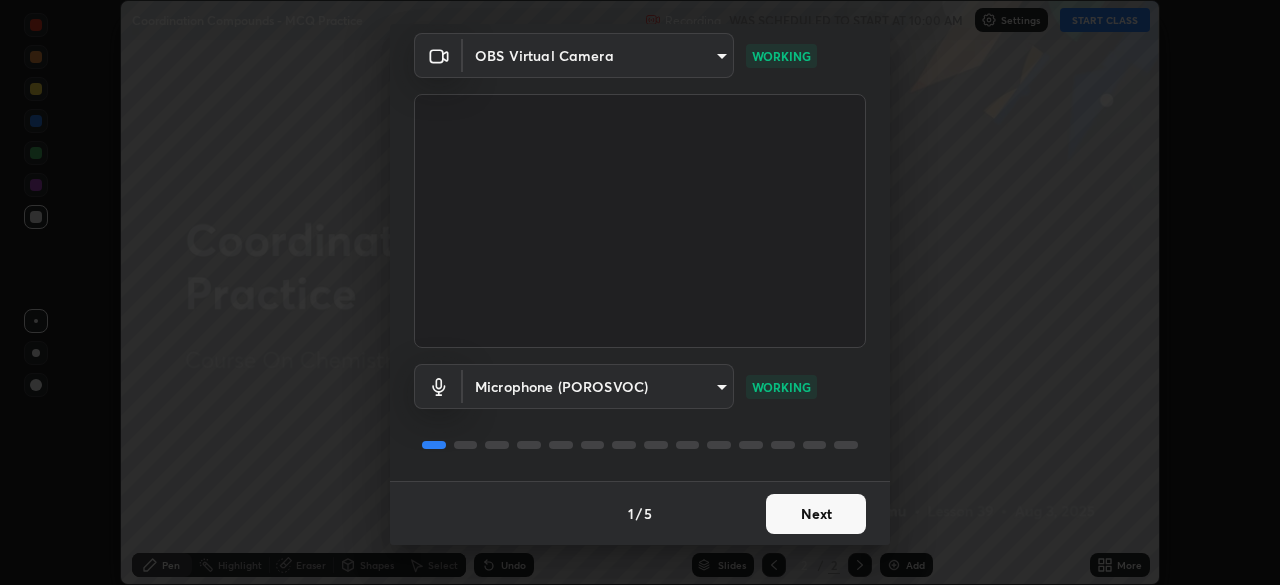 scroll, scrollTop: 0, scrollLeft: 0, axis: both 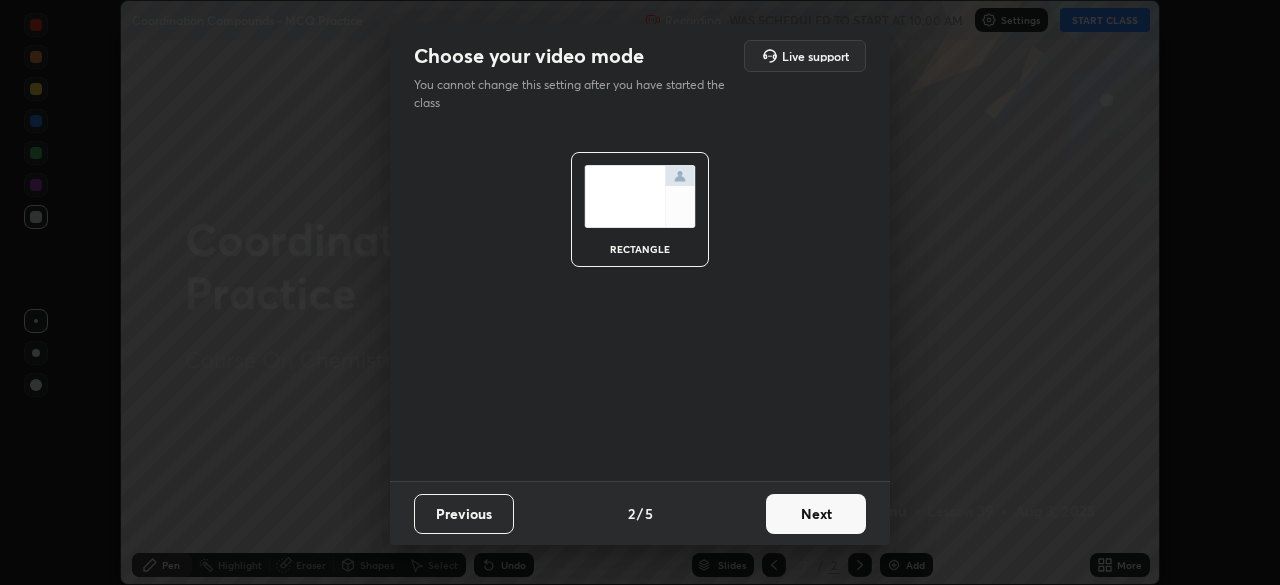 click on "Next" at bounding box center (816, 514) 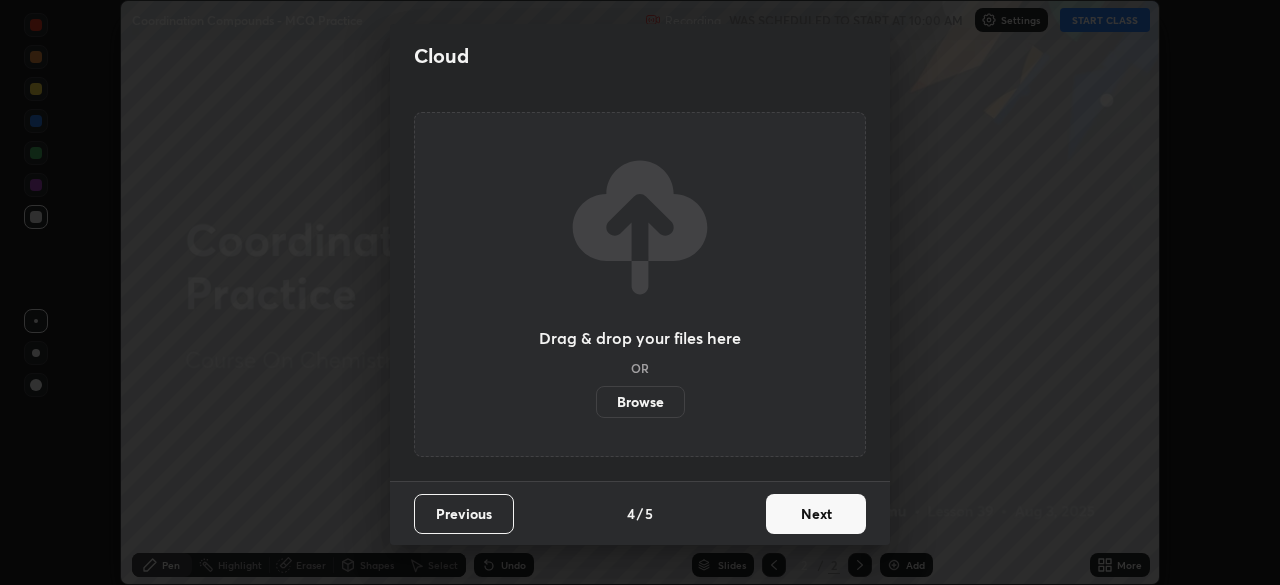 click on "Next" at bounding box center [816, 514] 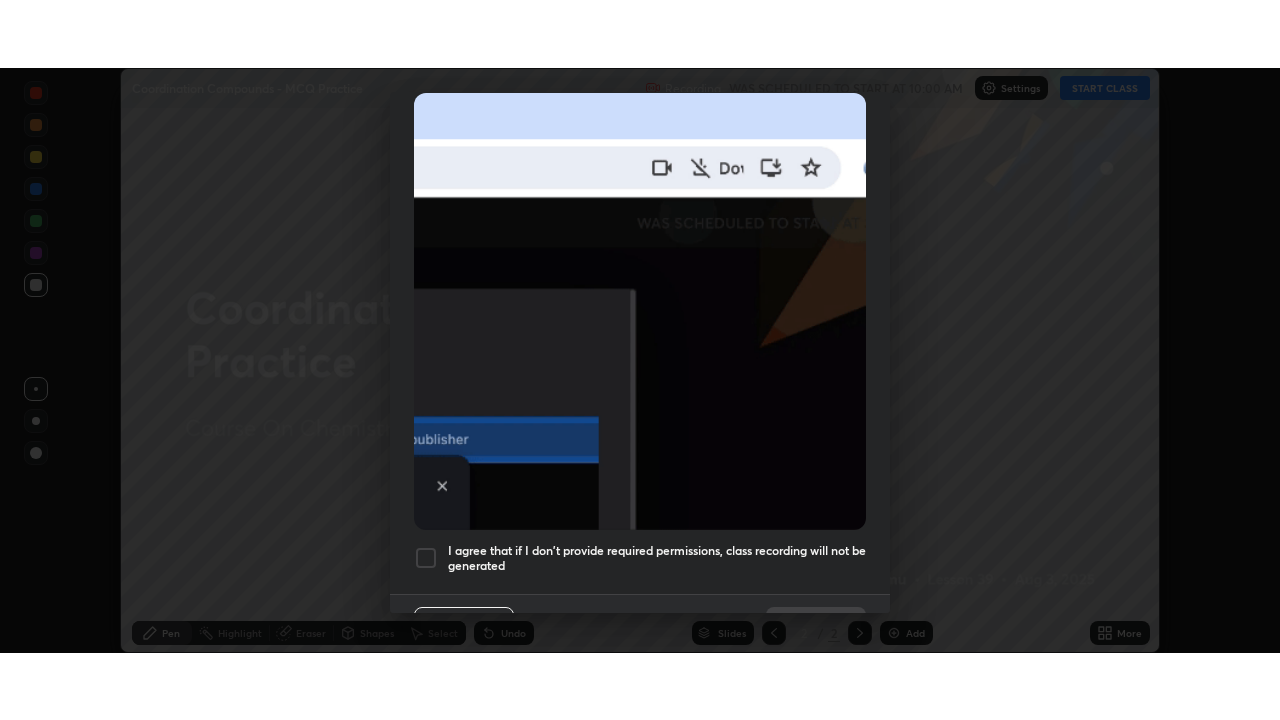 scroll, scrollTop: 479, scrollLeft: 0, axis: vertical 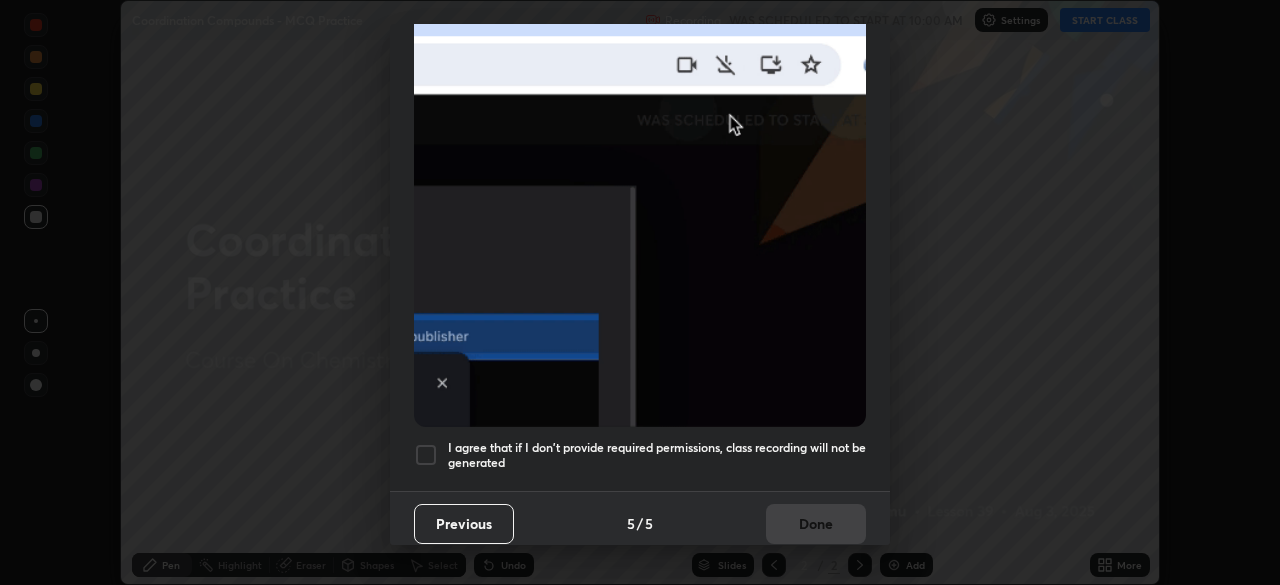 click on "I agree that if I don't provide required permissions, class recording will not be generated" at bounding box center [657, 455] 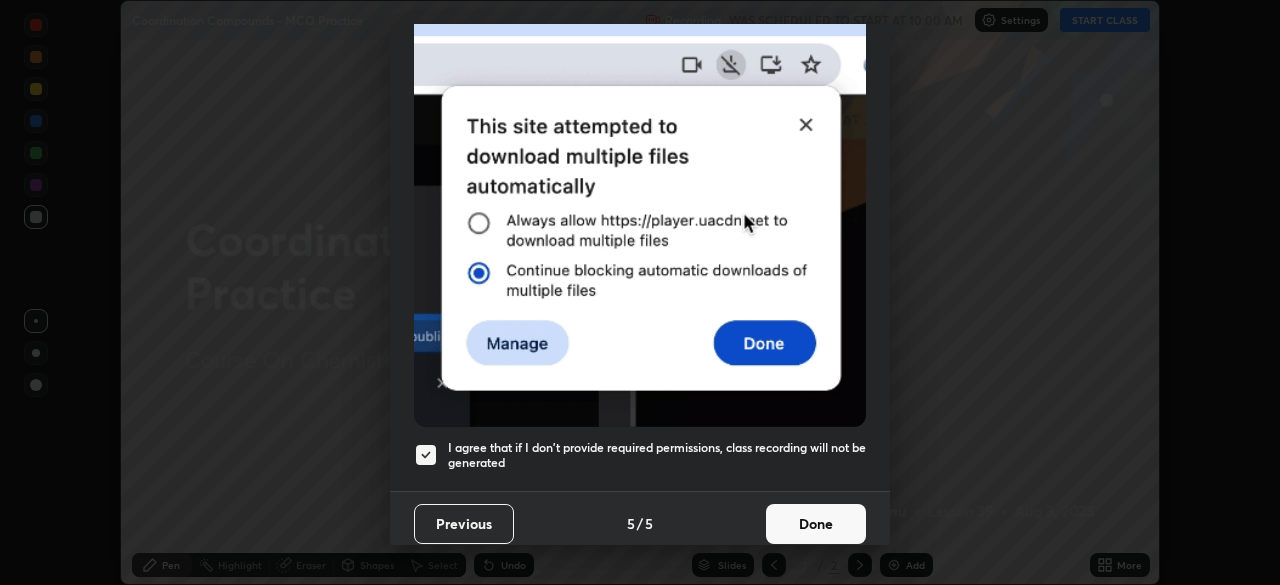 click on "Done" at bounding box center (816, 524) 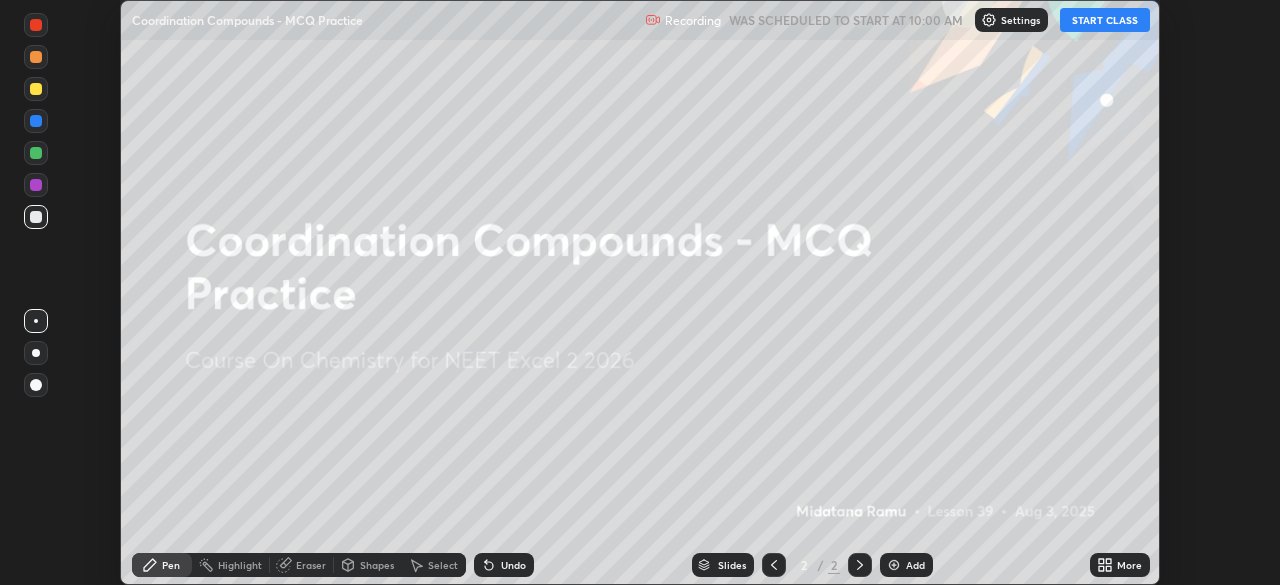 click on "START CLASS" at bounding box center (1105, 20) 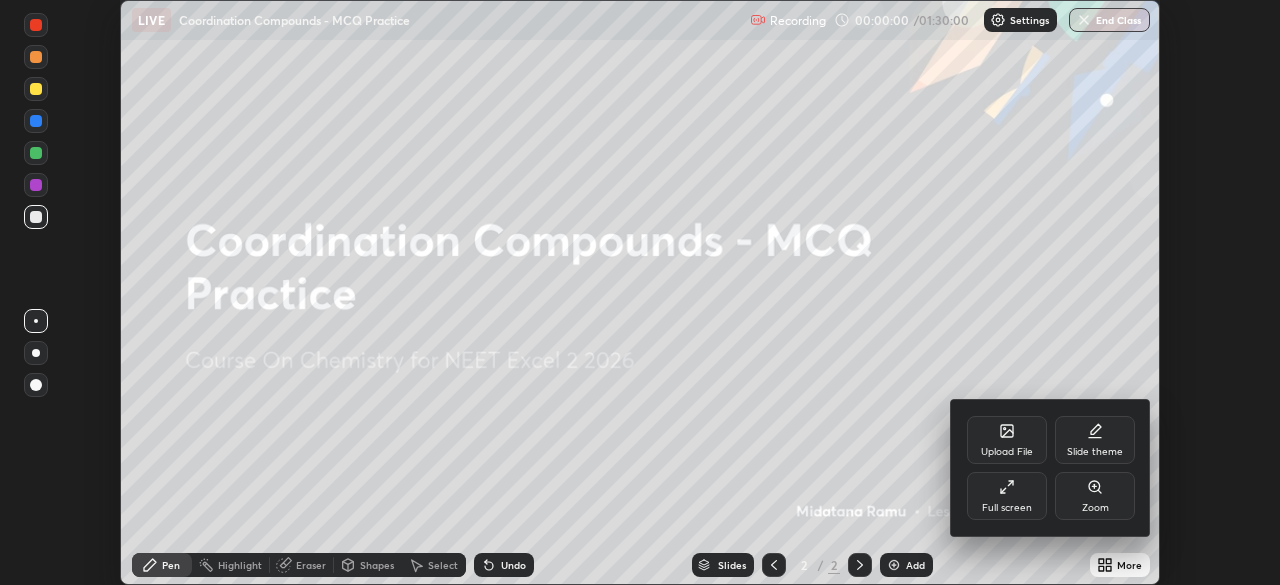 click 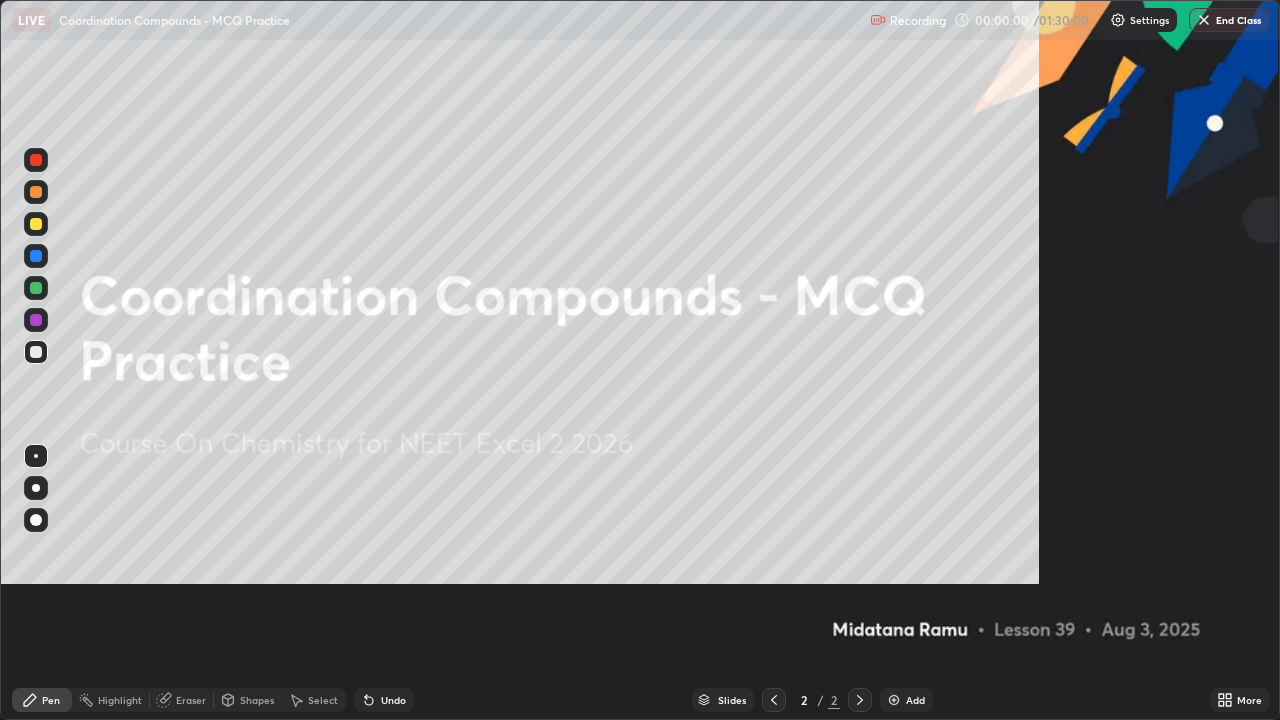 scroll, scrollTop: 99280, scrollLeft: 98720, axis: both 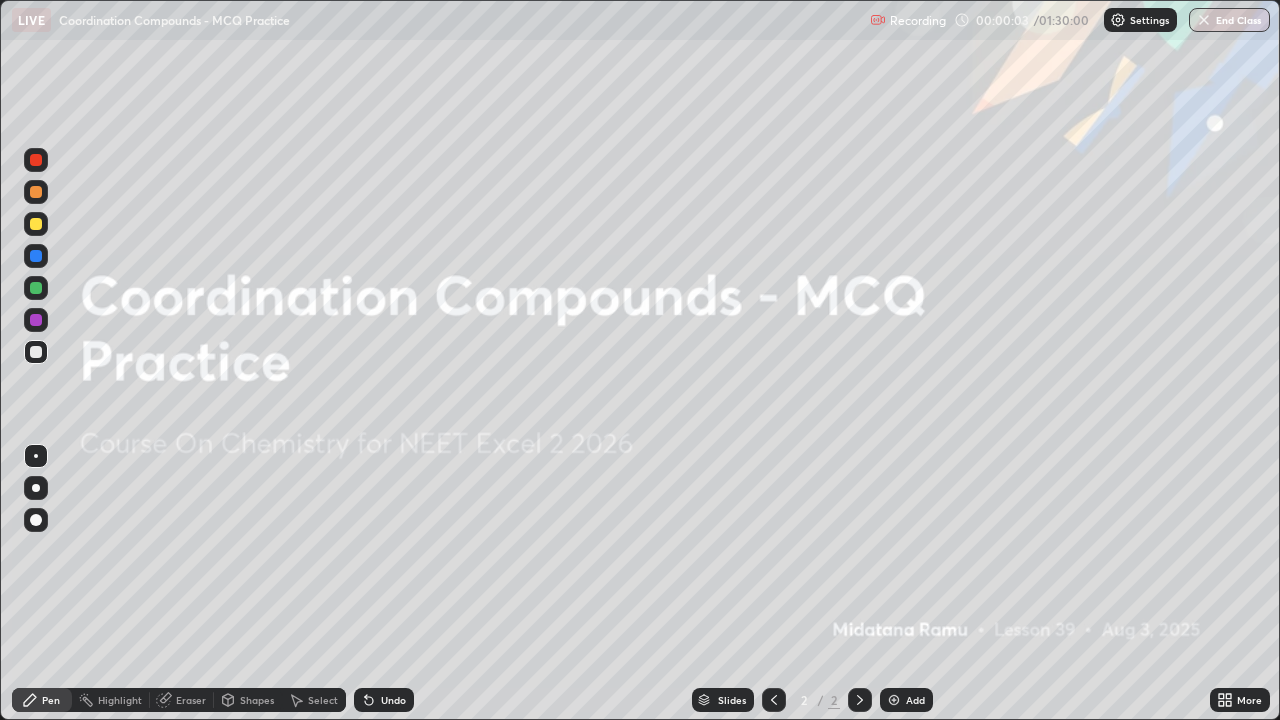 click at bounding box center (36, 488) 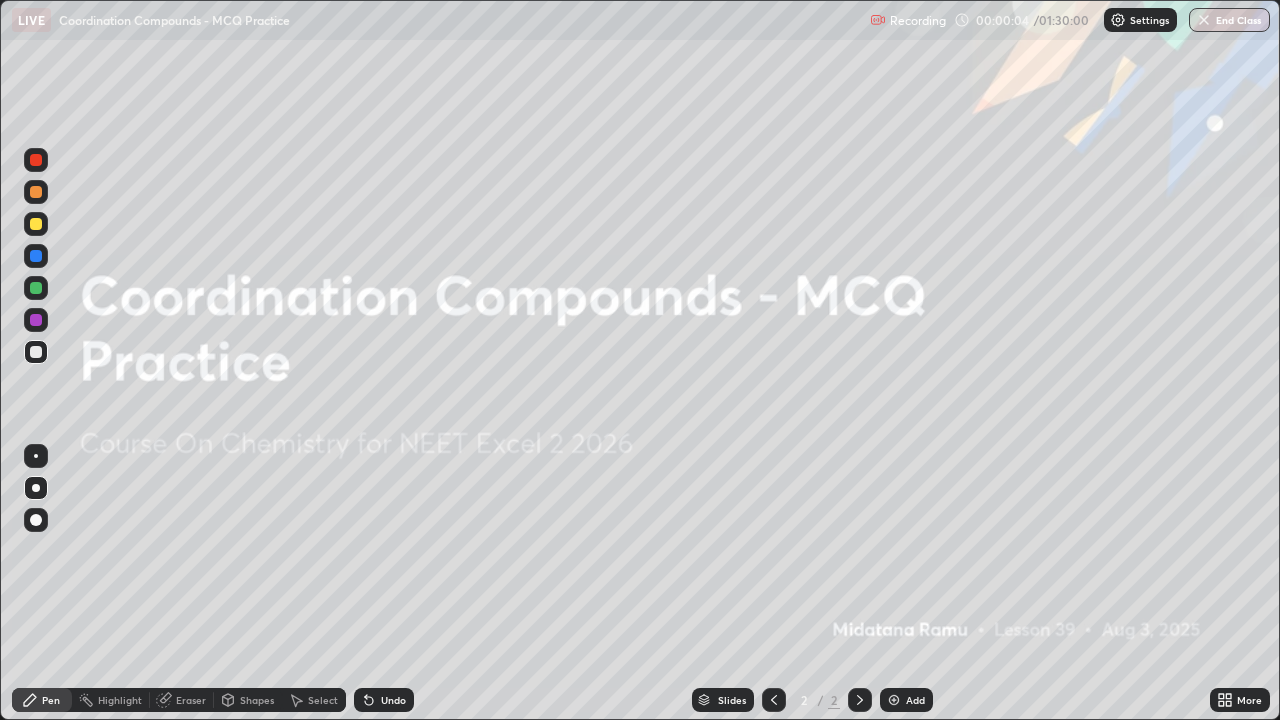 click at bounding box center (36, 192) 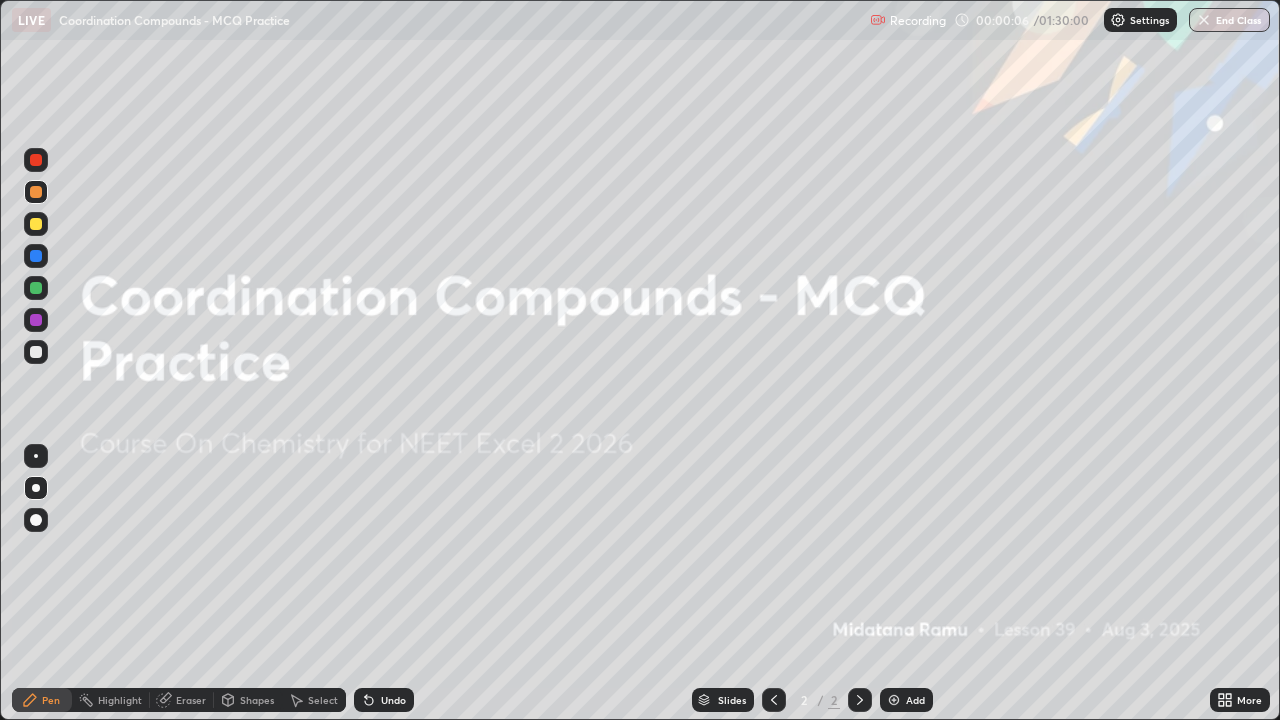click at bounding box center [894, 700] 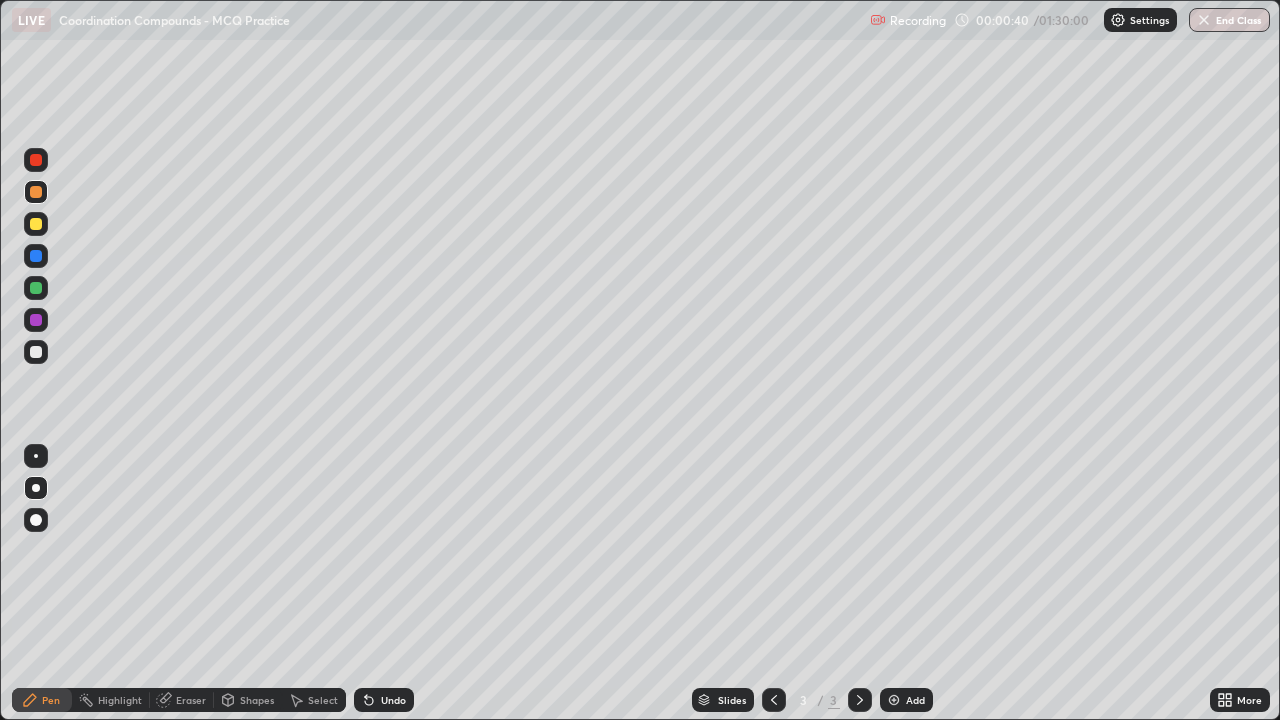 click at bounding box center (36, 352) 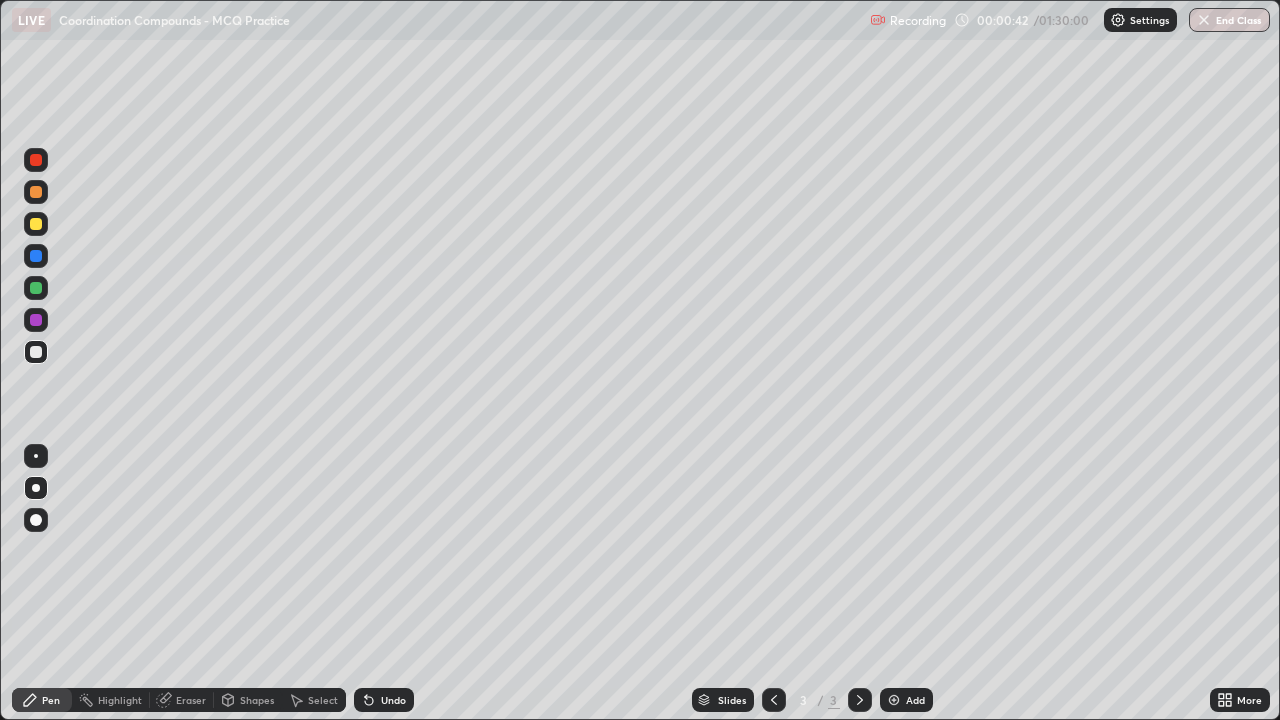 click at bounding box center [36, 192] 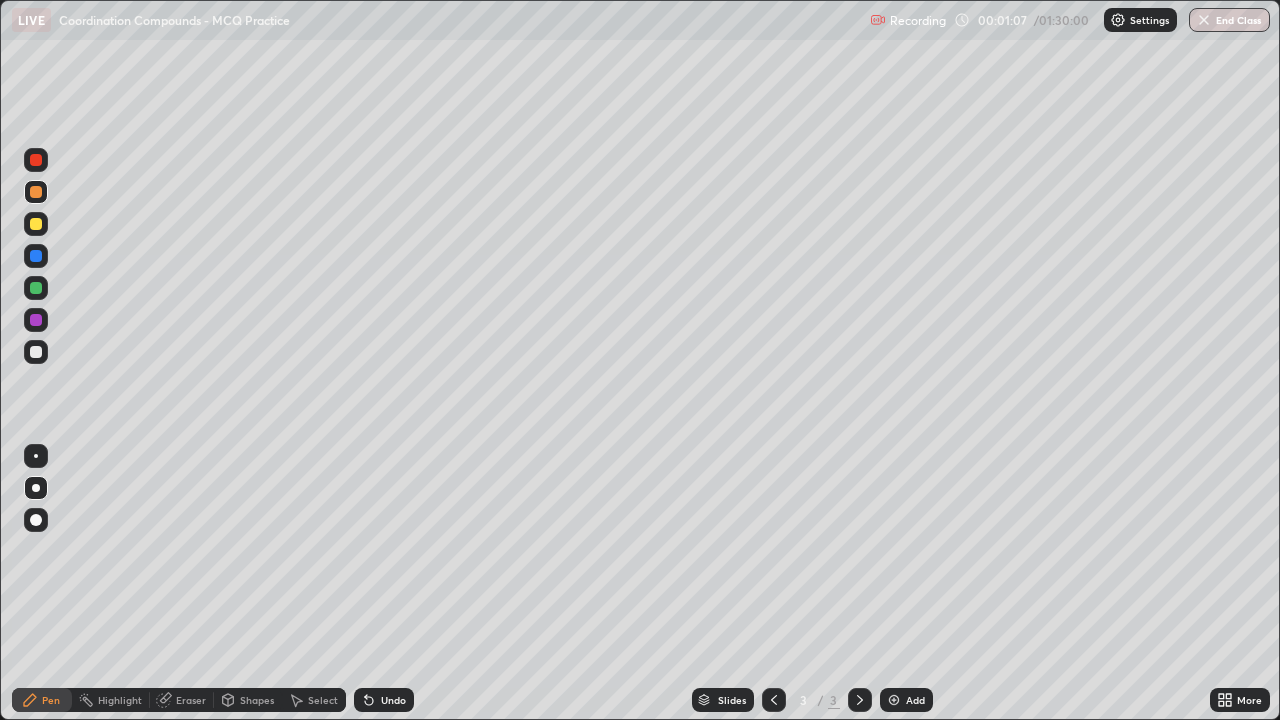 click at bounding box center (36, 352) 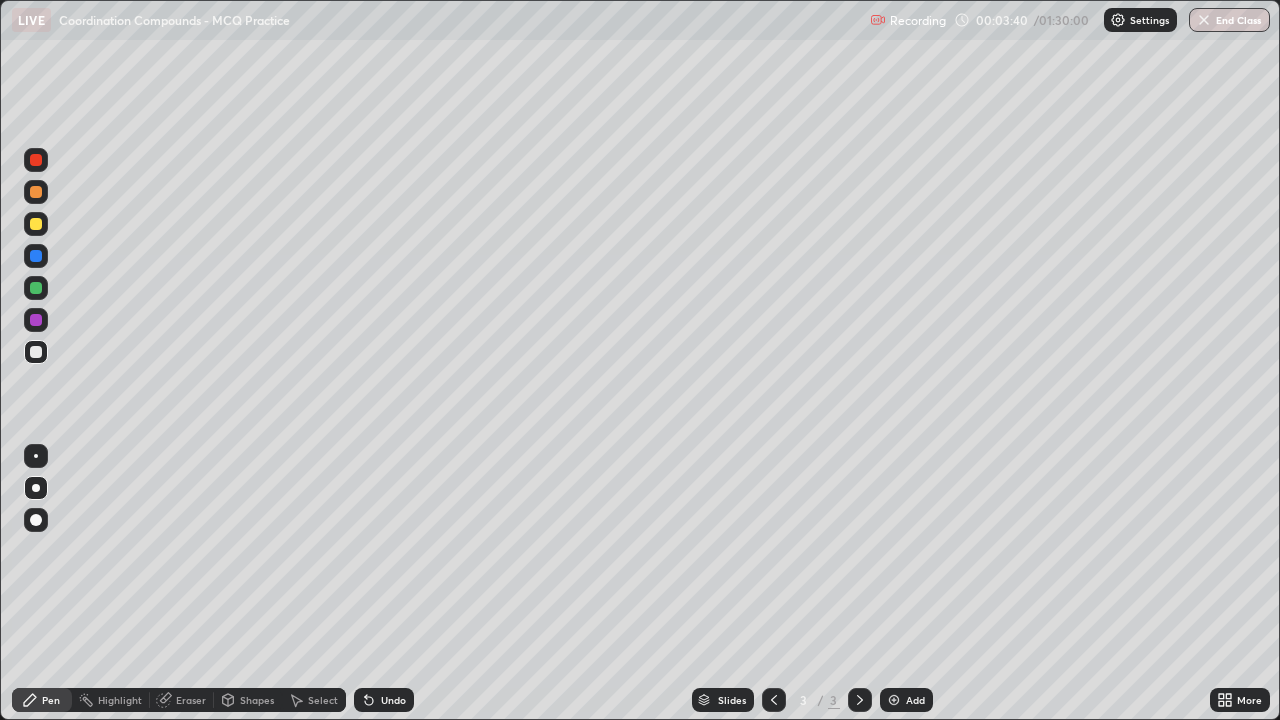click 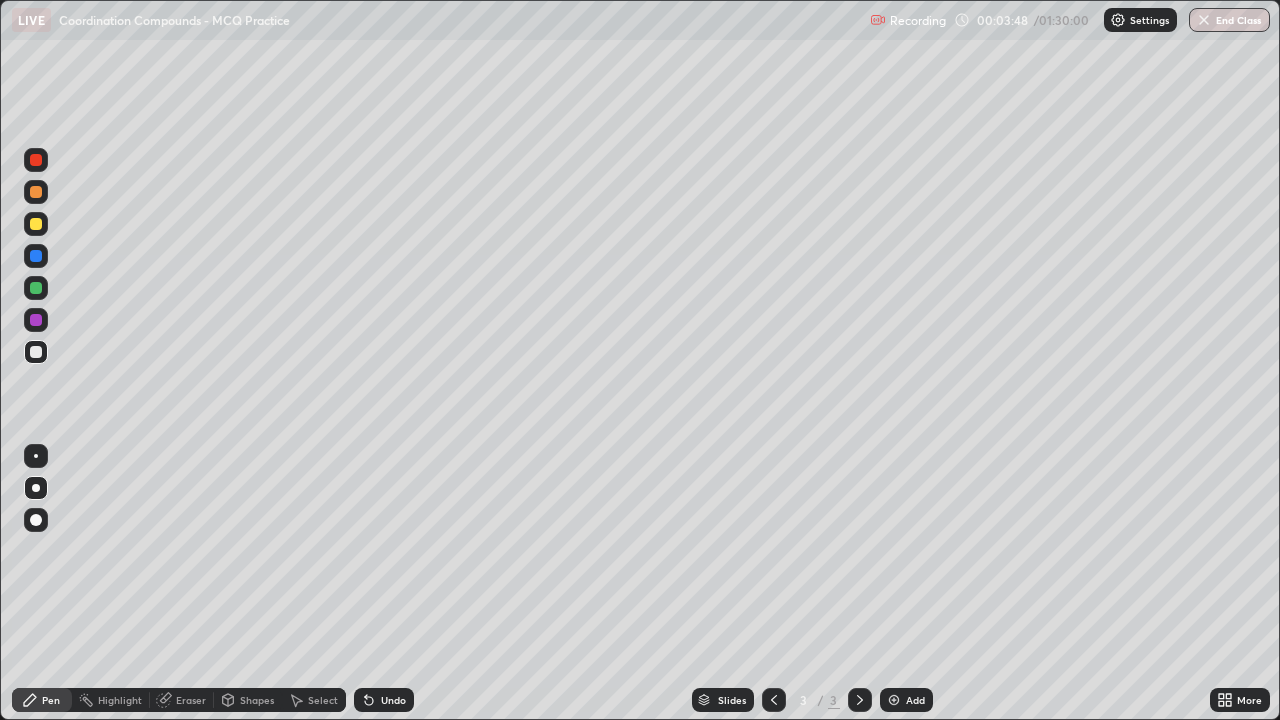 click on "Undo" at bounding box center [384, 700] 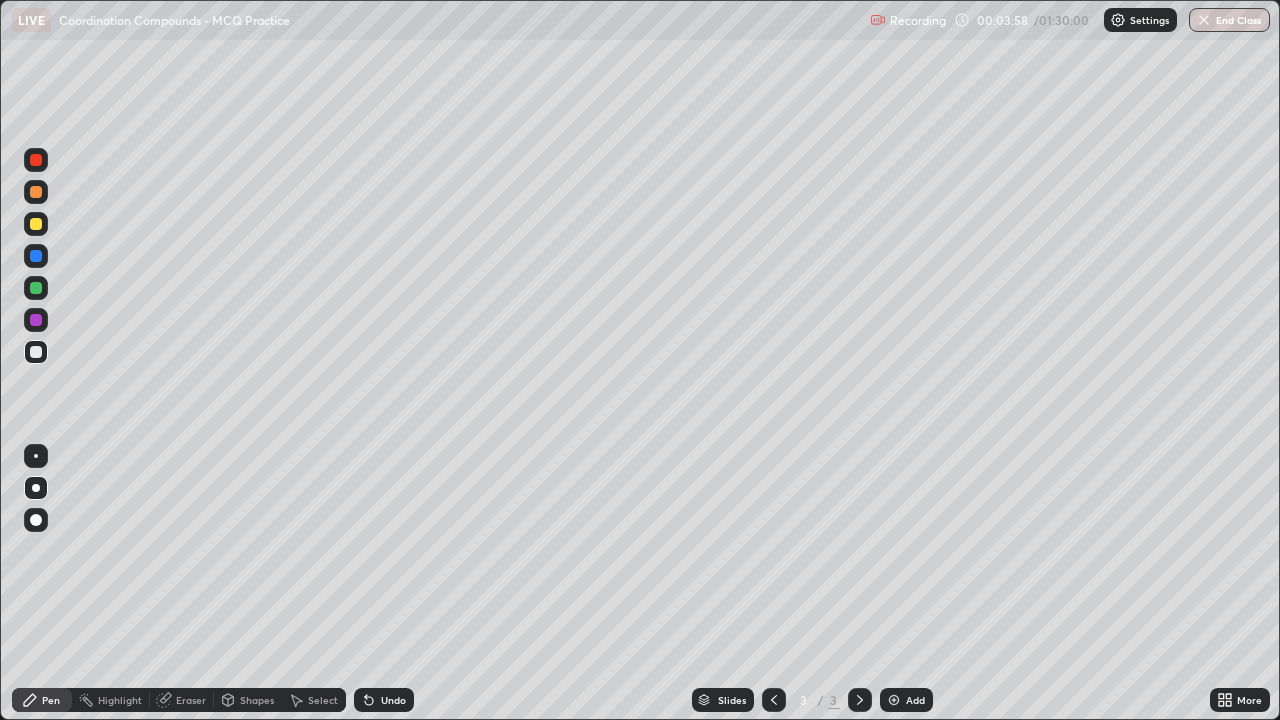 click at bounding box center [36, 224] 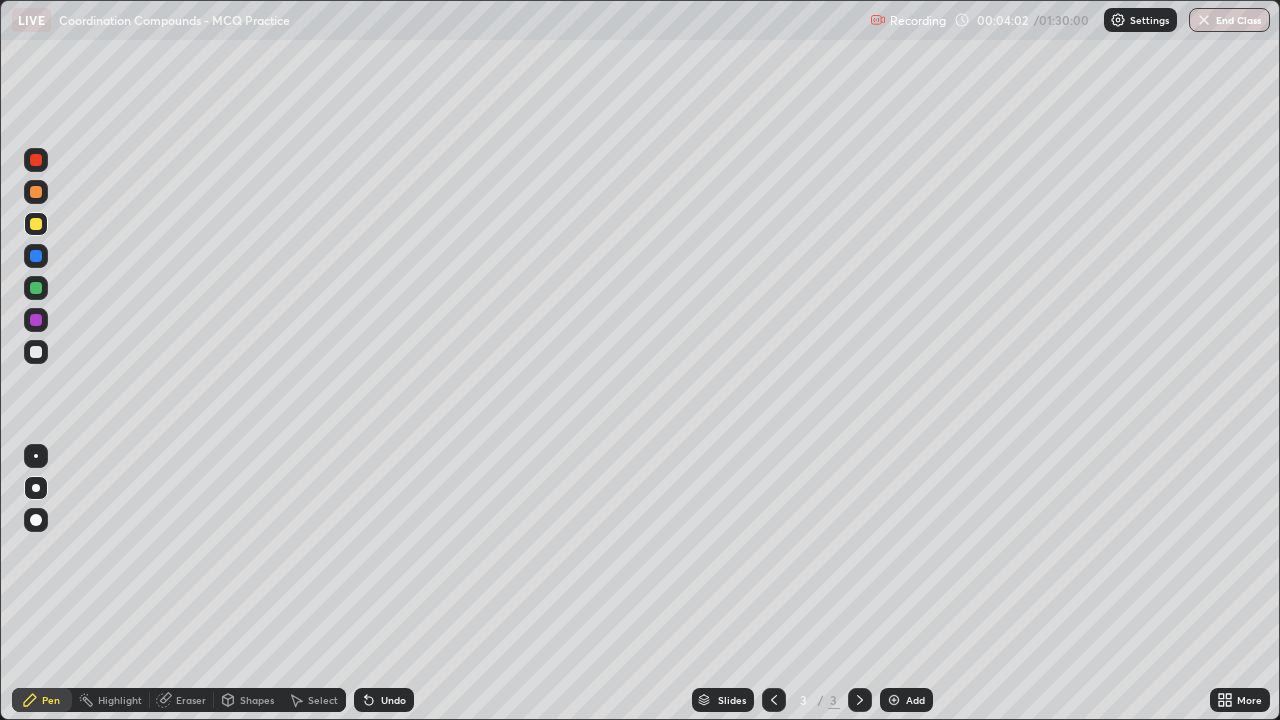 click at bounding box center [36, 352] 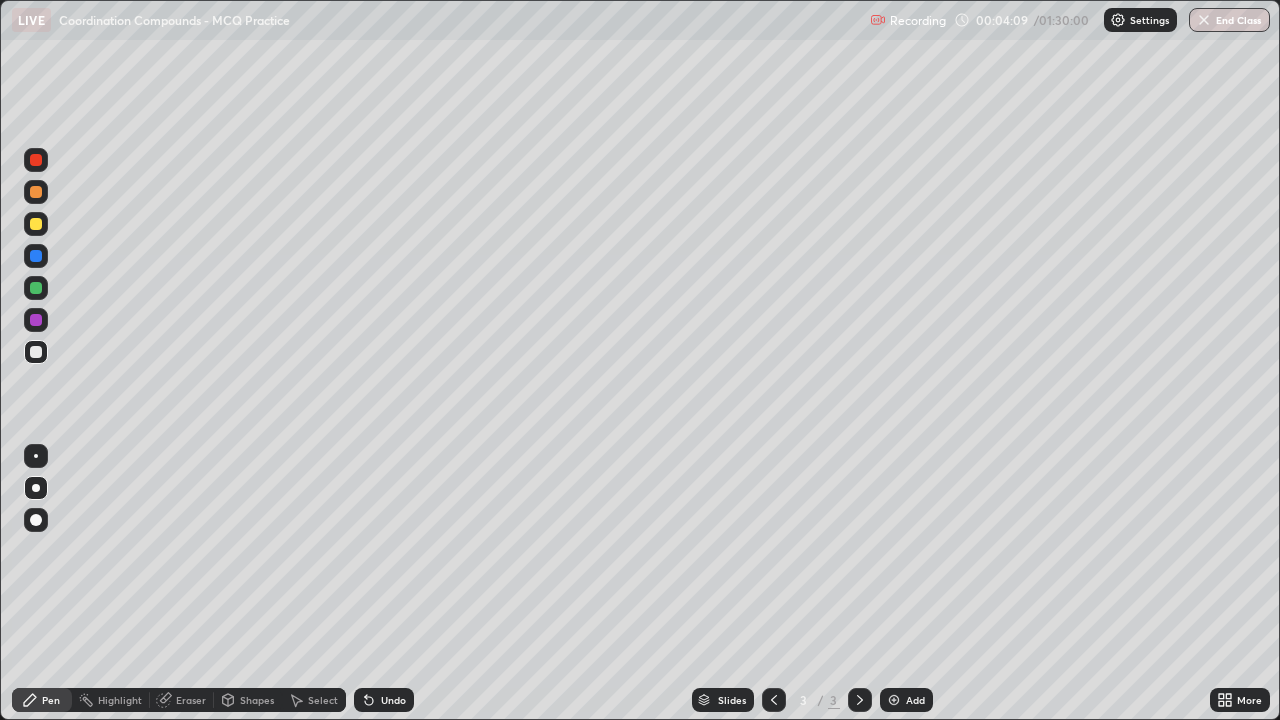 click on "Undo" at bounding box center [384, 700] 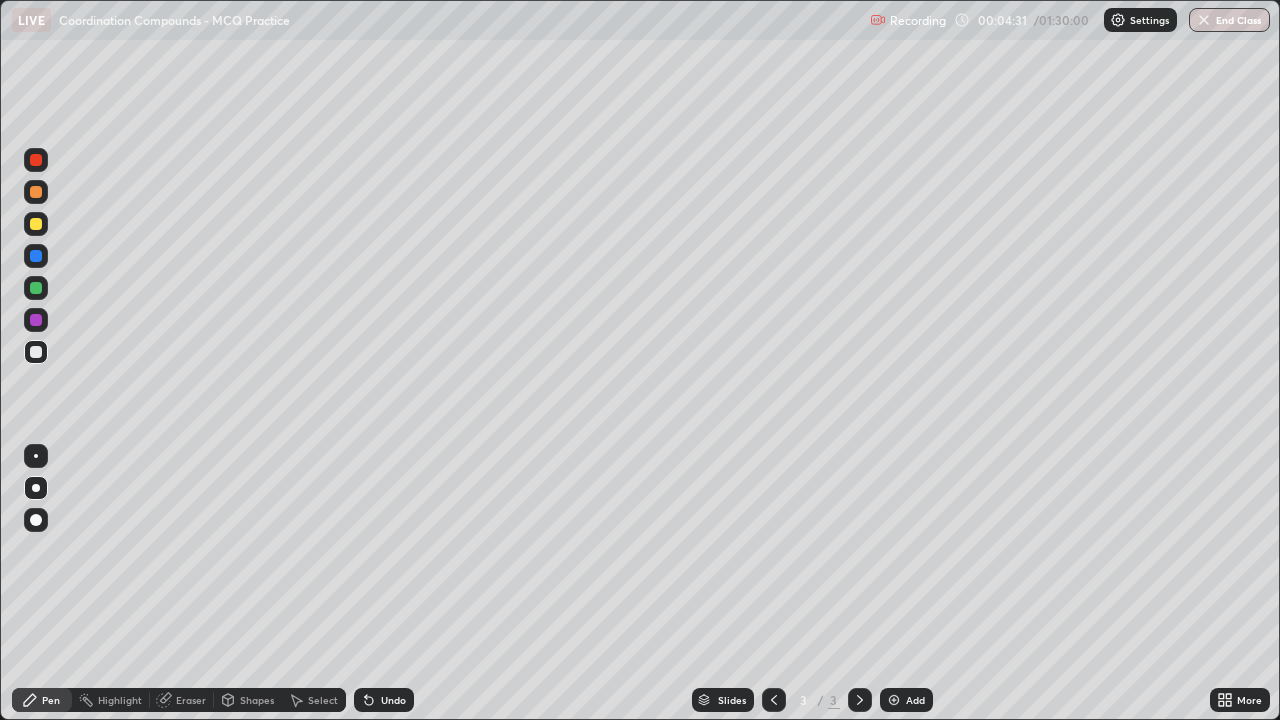 click at bounding box center (36, 224) 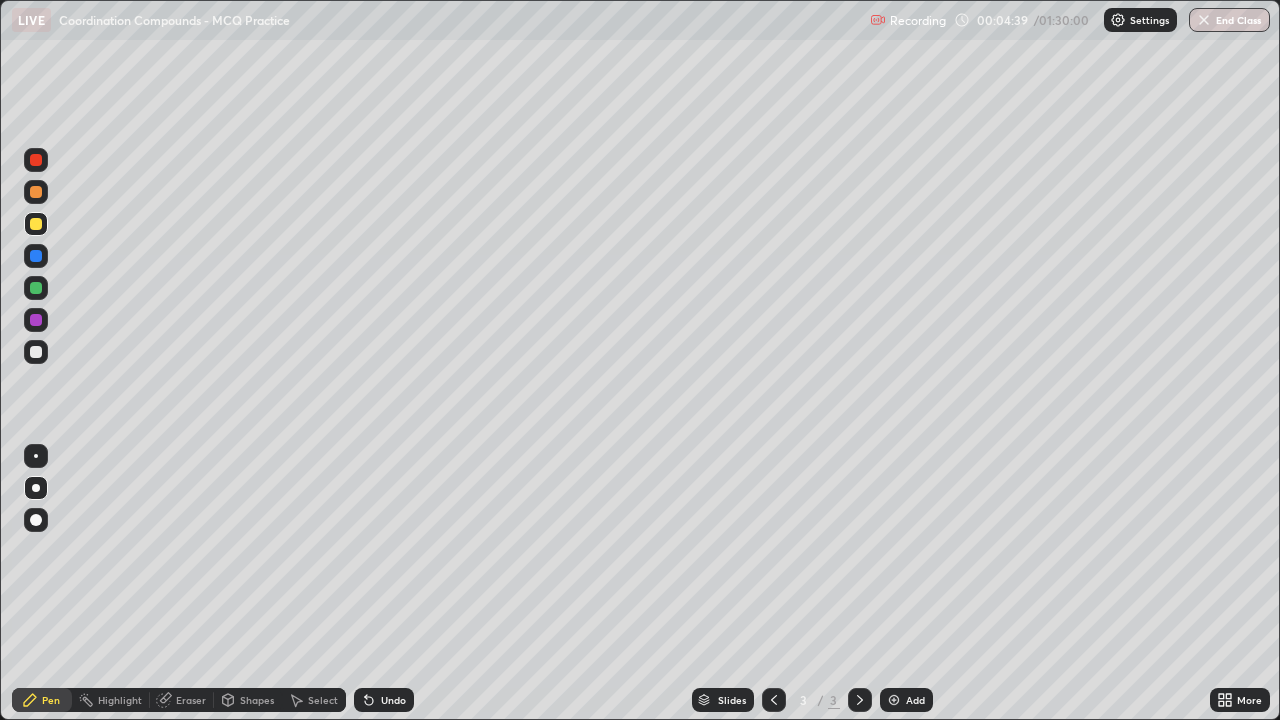 click at bounding box center [36, 352] 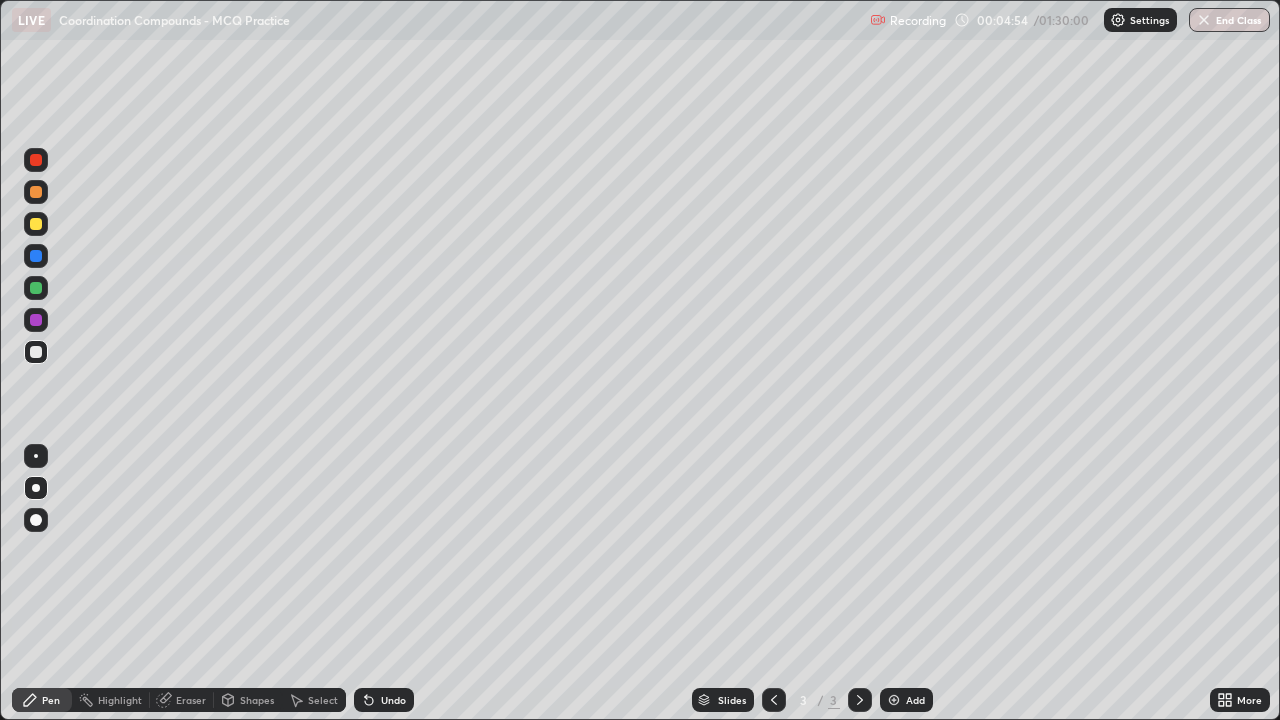 click at bounding box center (36, 224) 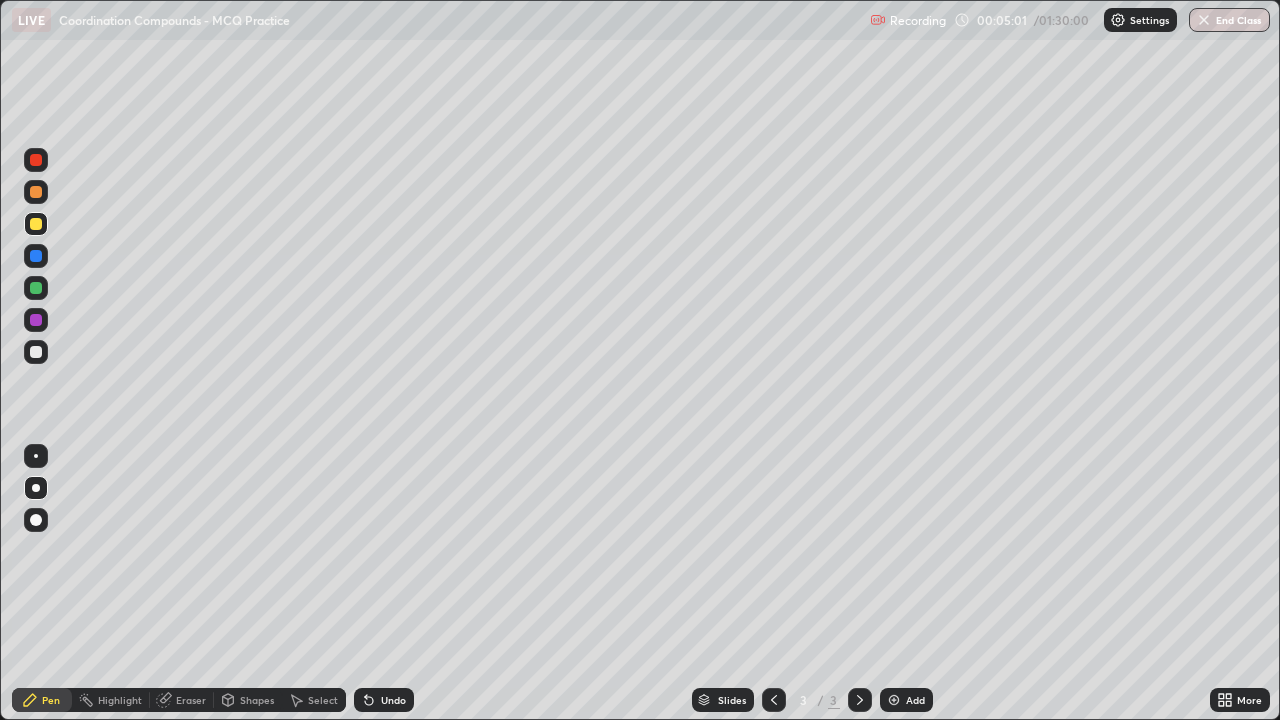 click at bounding box center [36, 192] 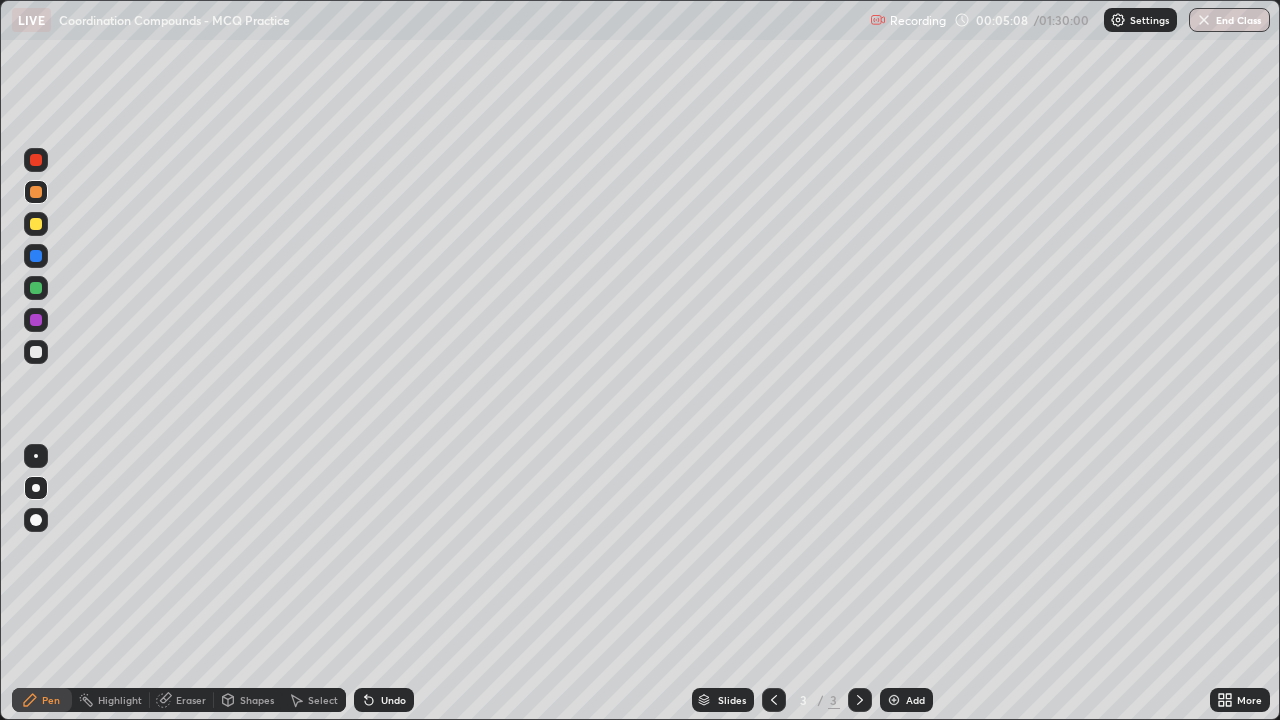 click at bounding box center [36, 352] 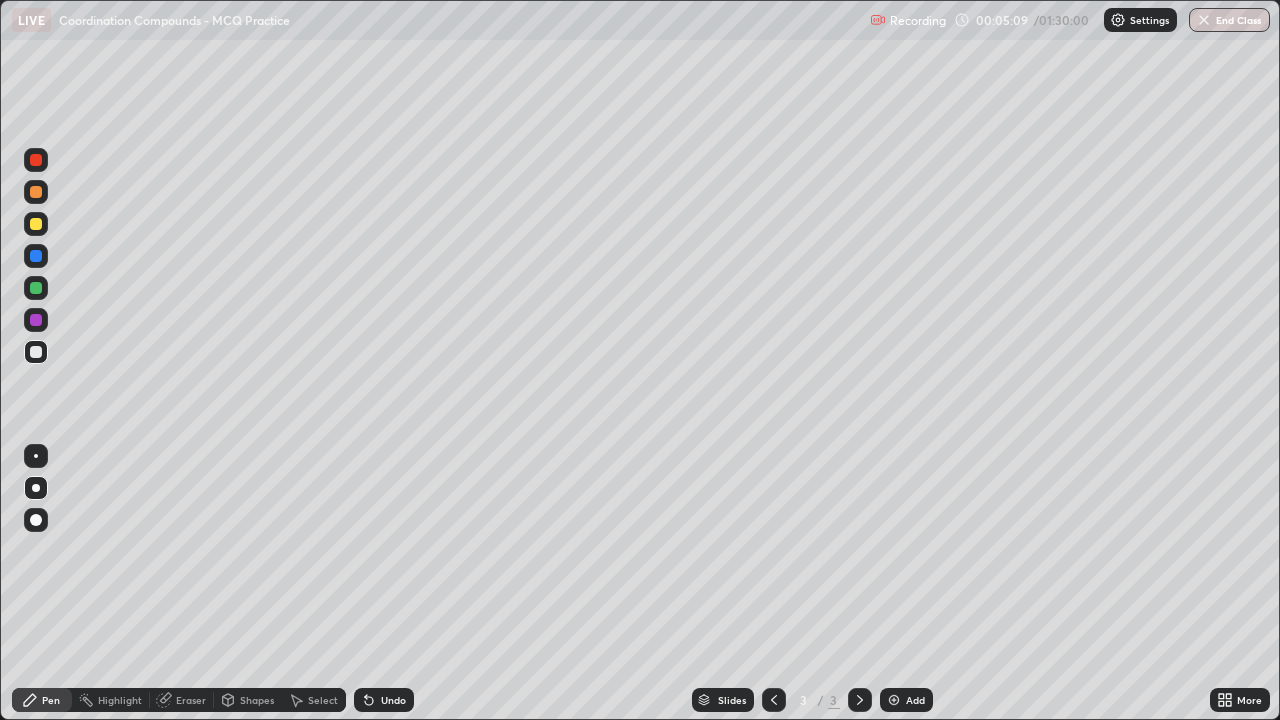 click at bounding box center (36, 320) 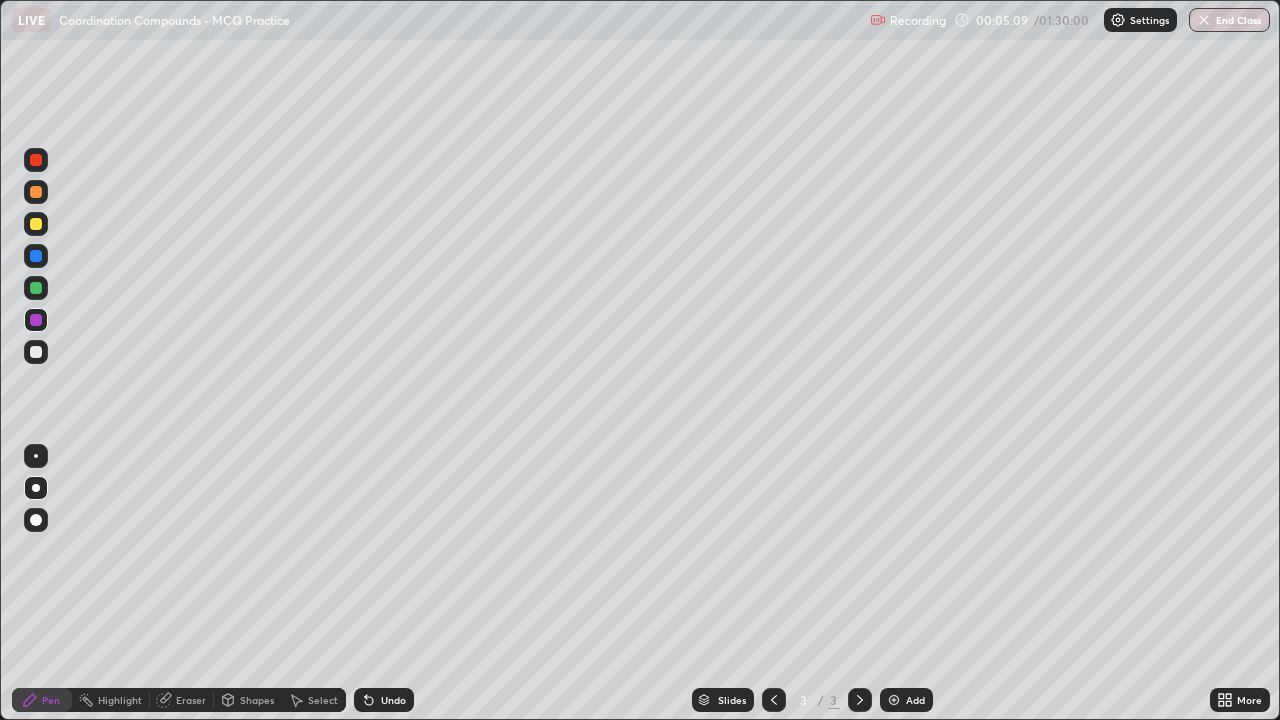 click at bounding box center [36, 288] 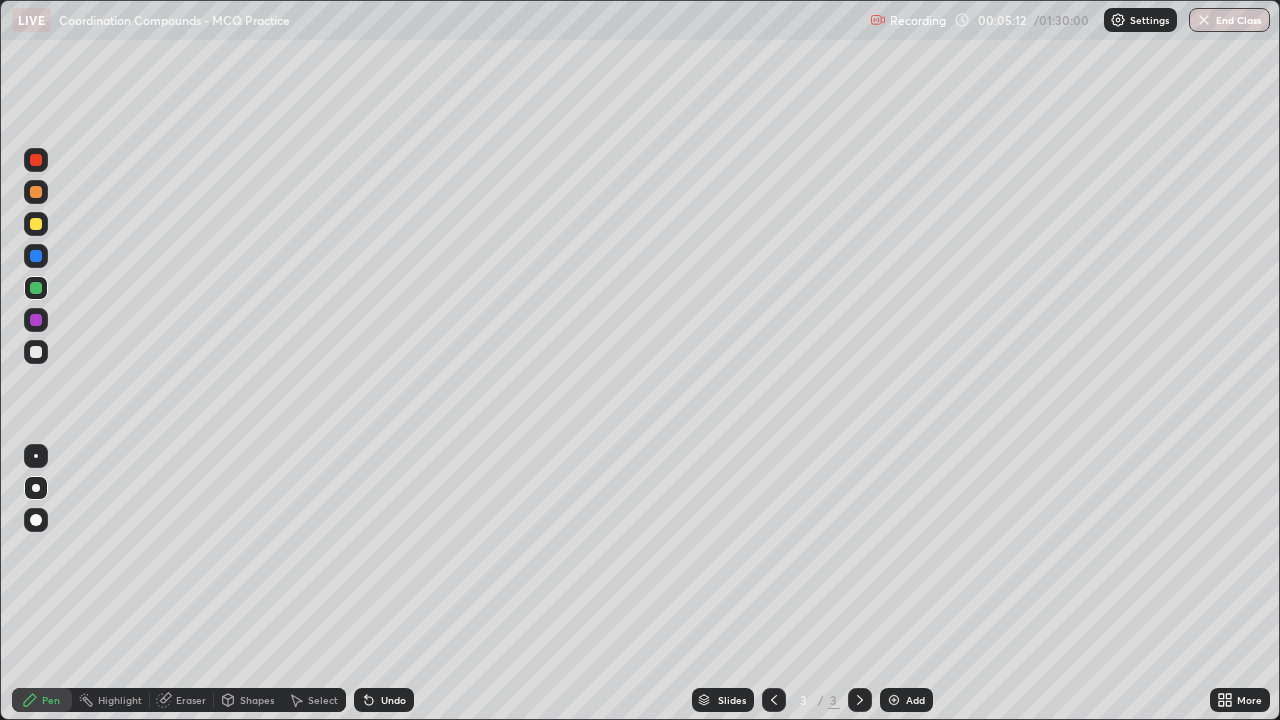 click at bounding box center (36, 352) 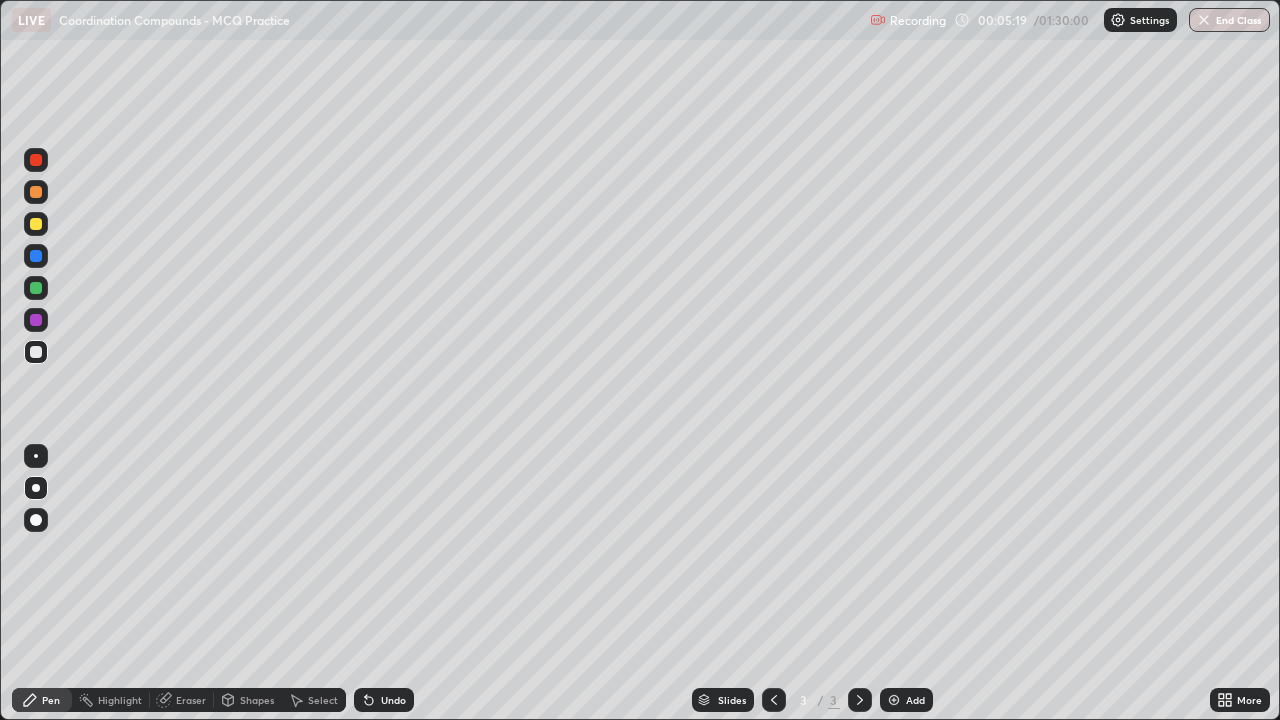 click at bounding box center [36, 224] 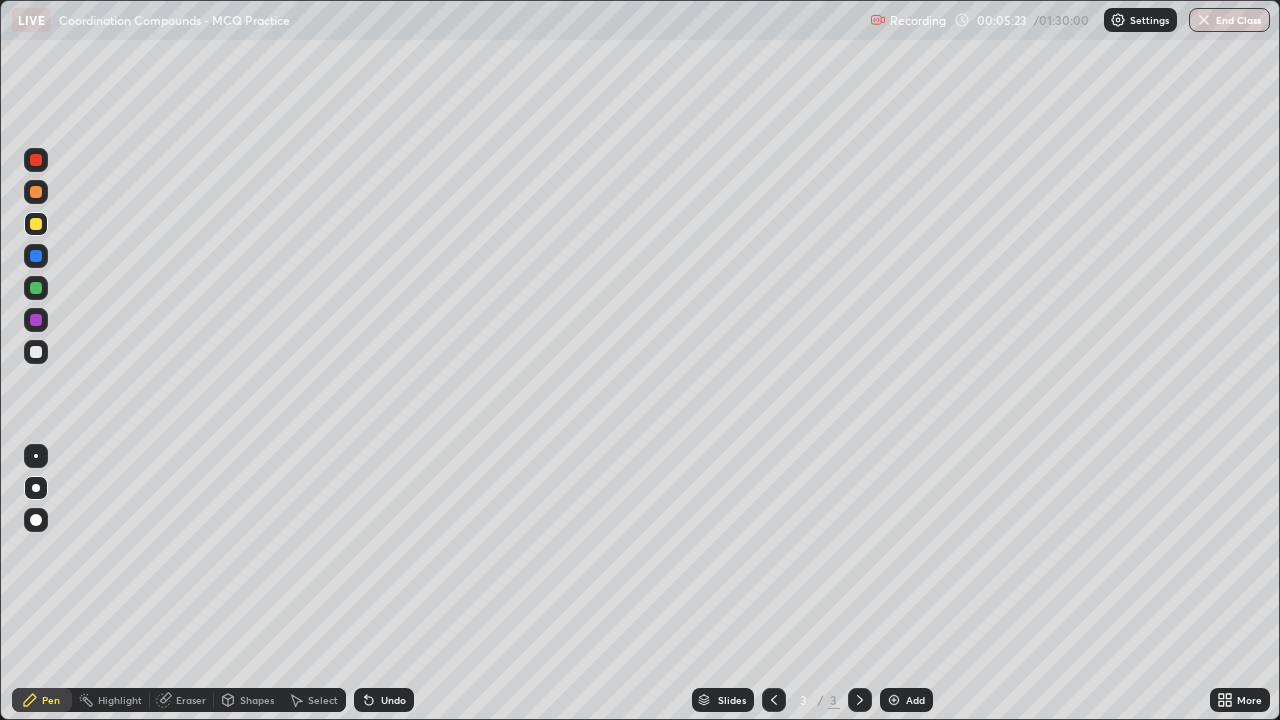 click at bounding box center (36, 288) 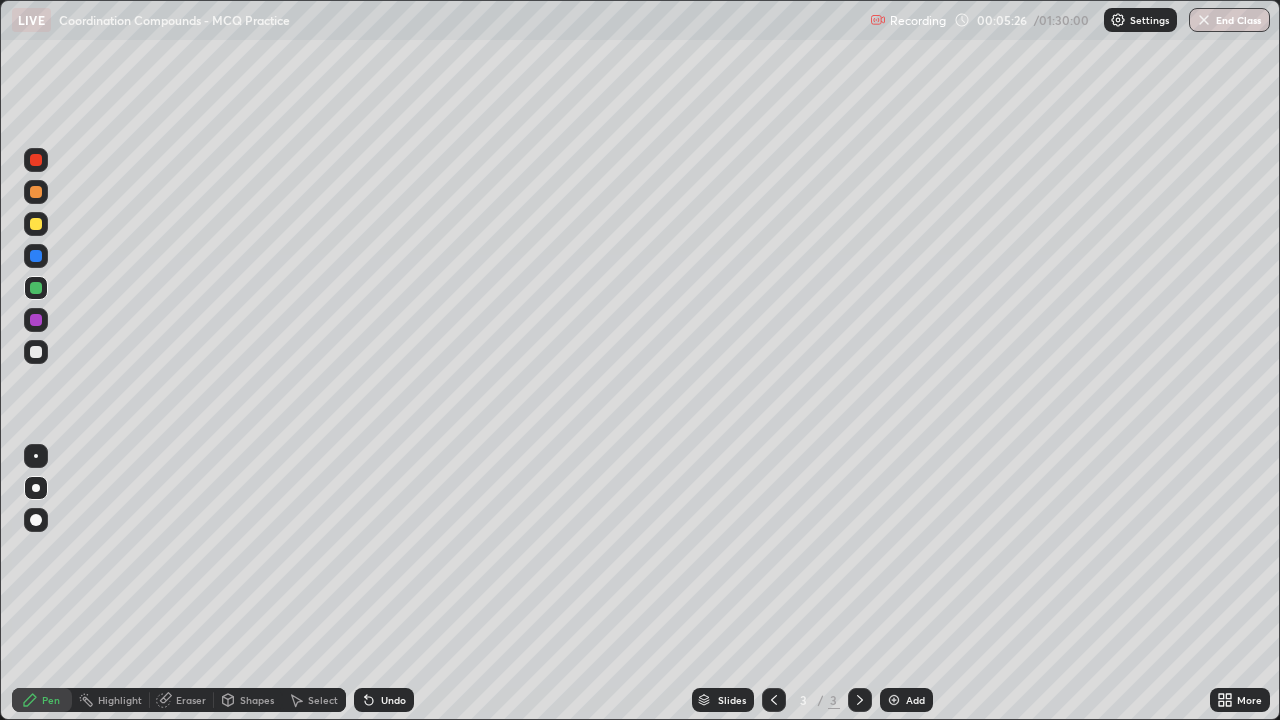 click on "Undo" at bounding box center [393, 700] 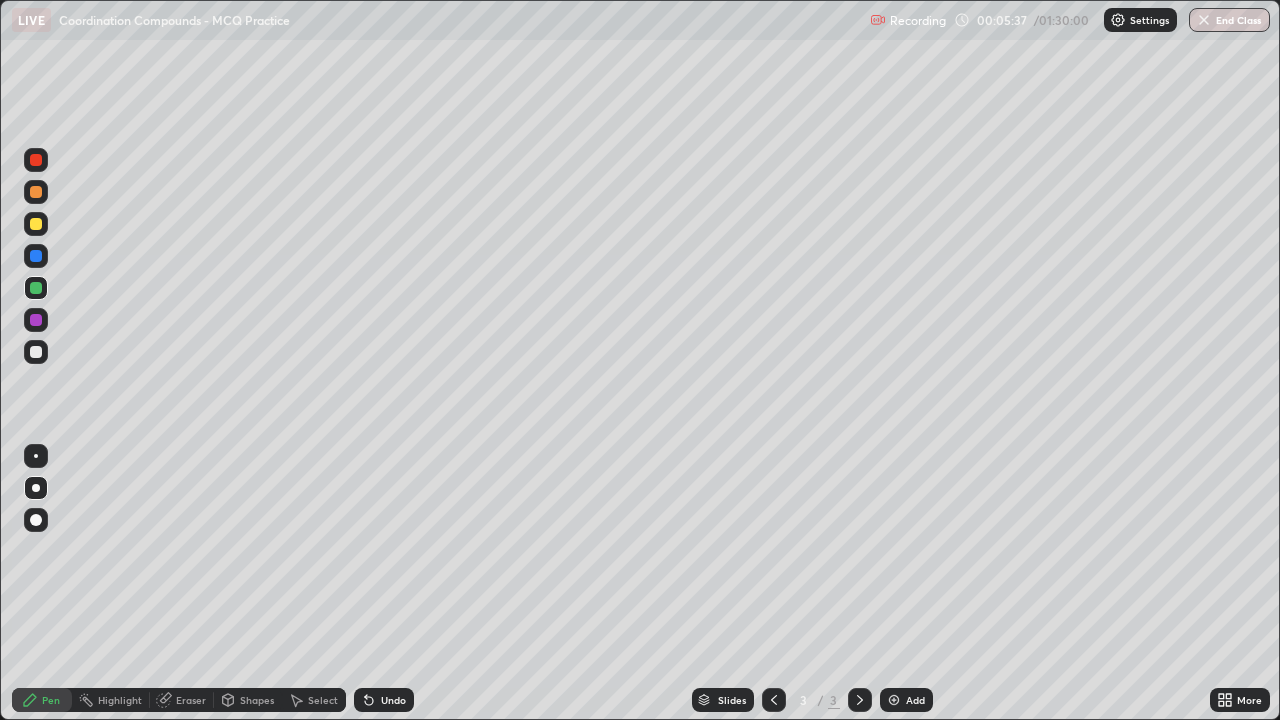 click at bounding box center [36, 352] 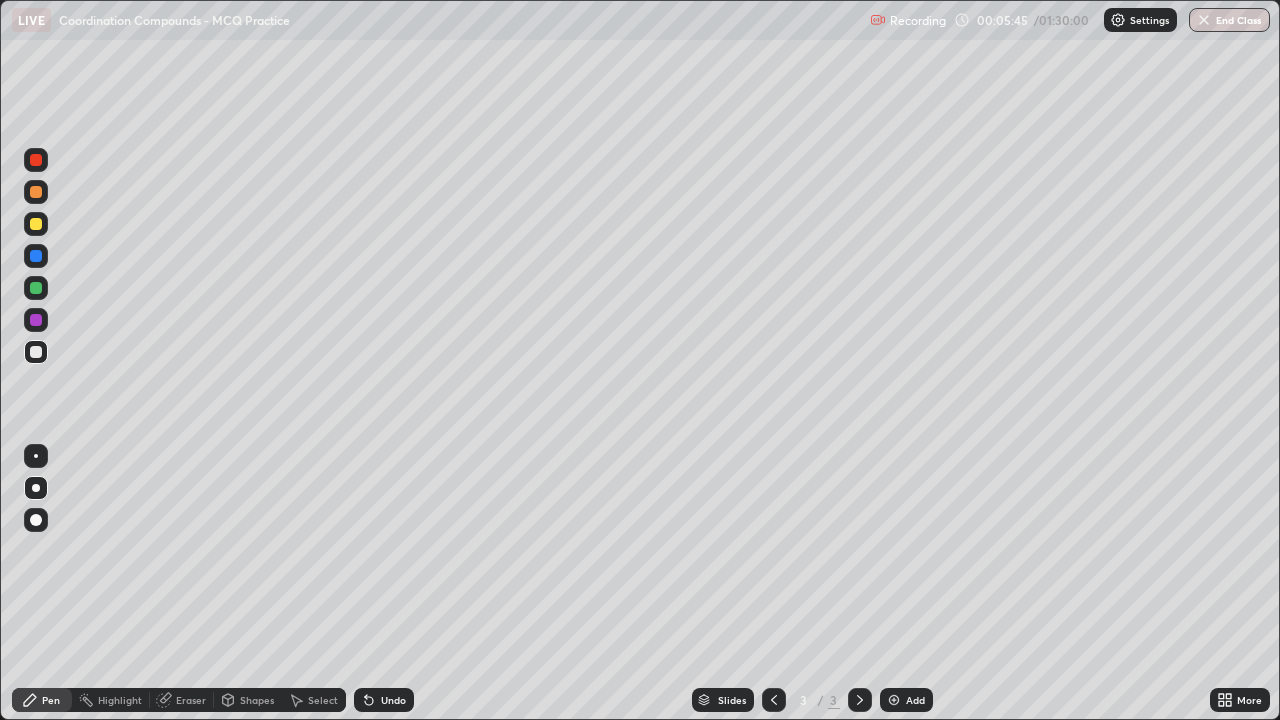 click on "Undo" at bounding box center (384, 700) 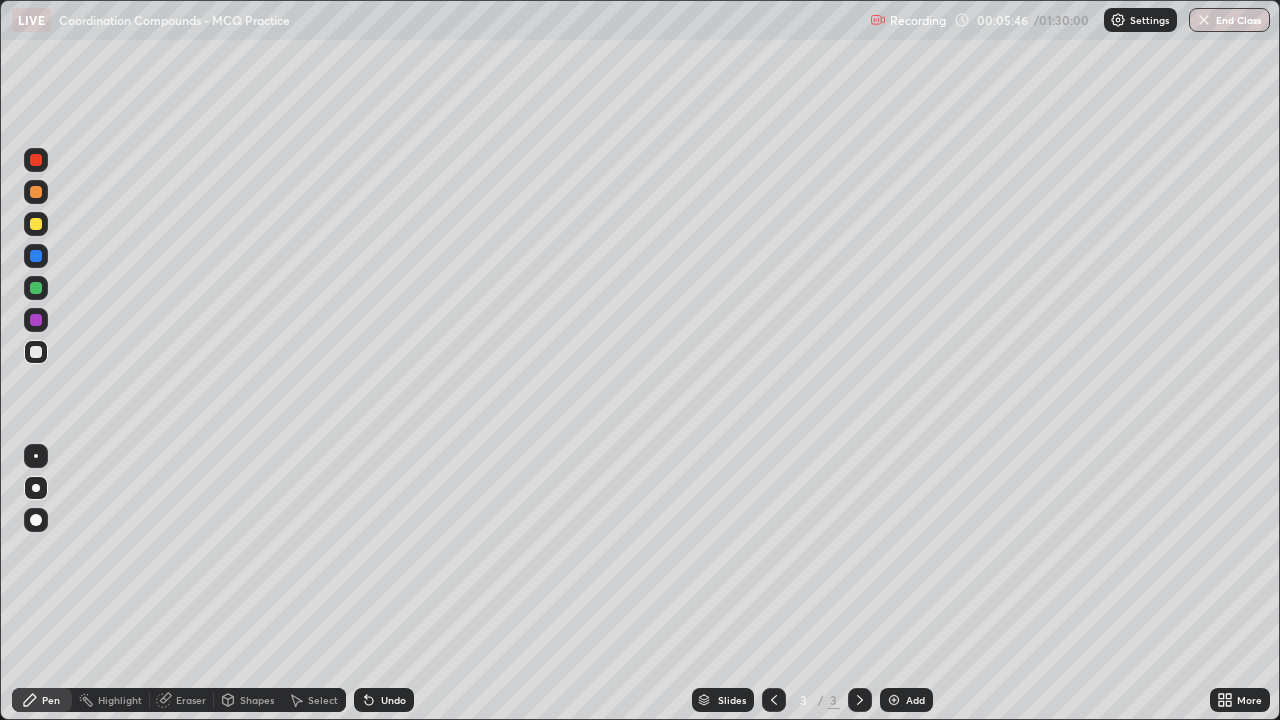 click on "Undo" at bounding box center [384, 700] 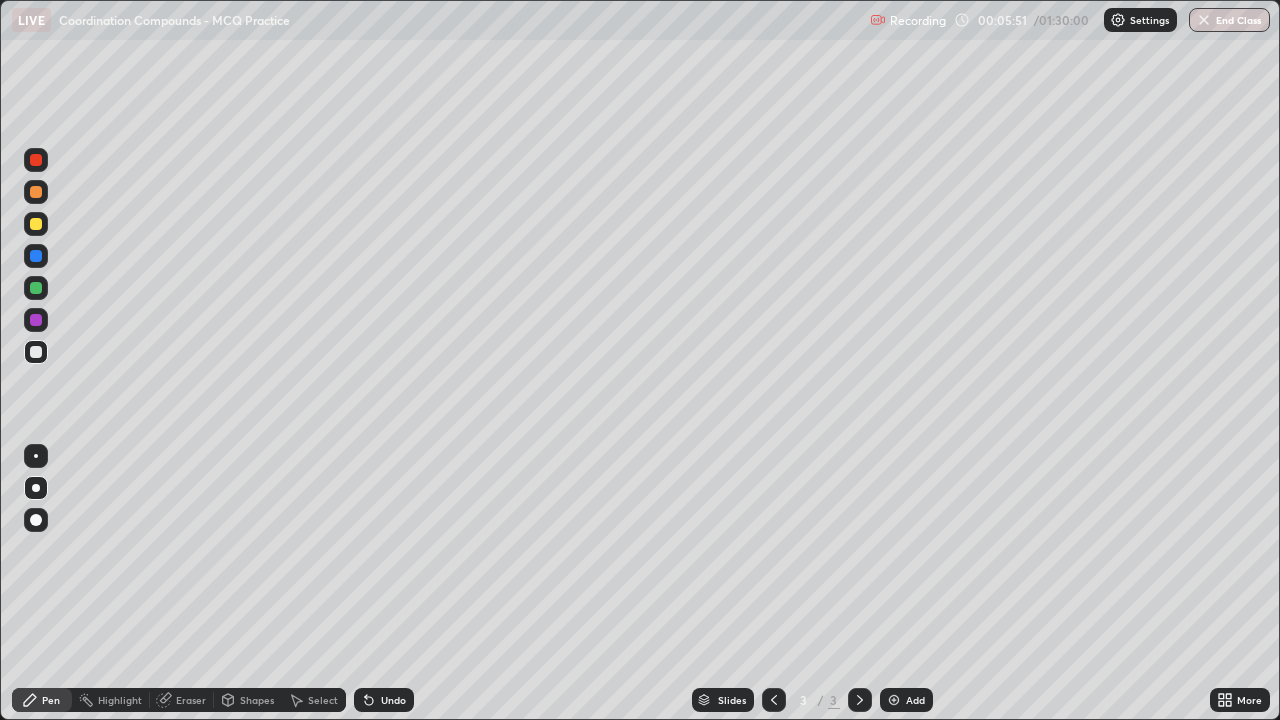 click at bounding box center (36, 320) 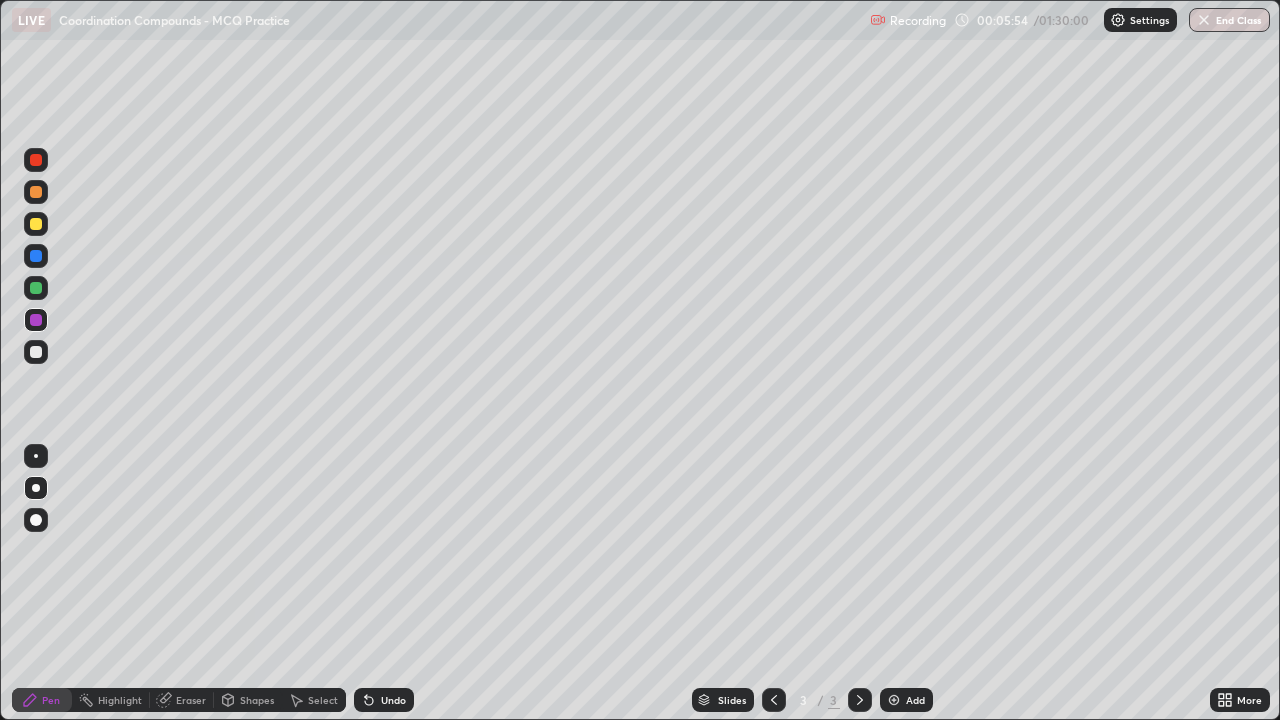 click on "Undo" at bounding box center (393, 700) 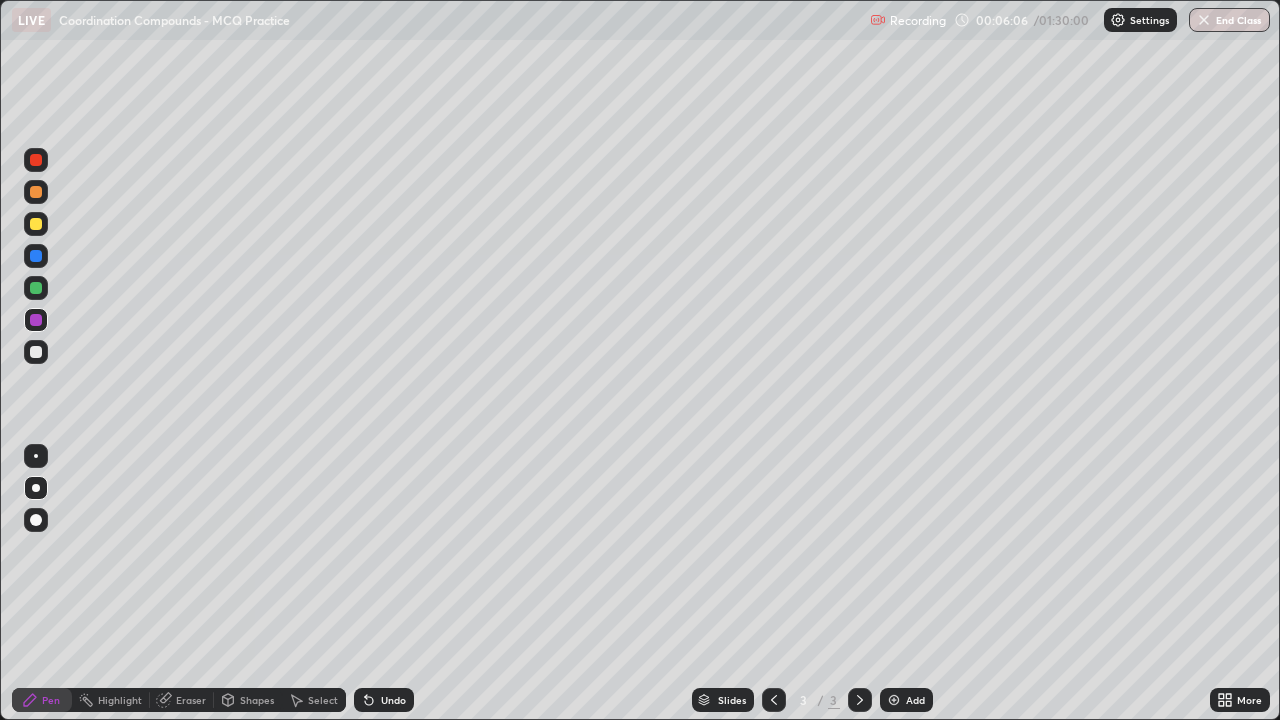 click at bounding box center (36, 224) 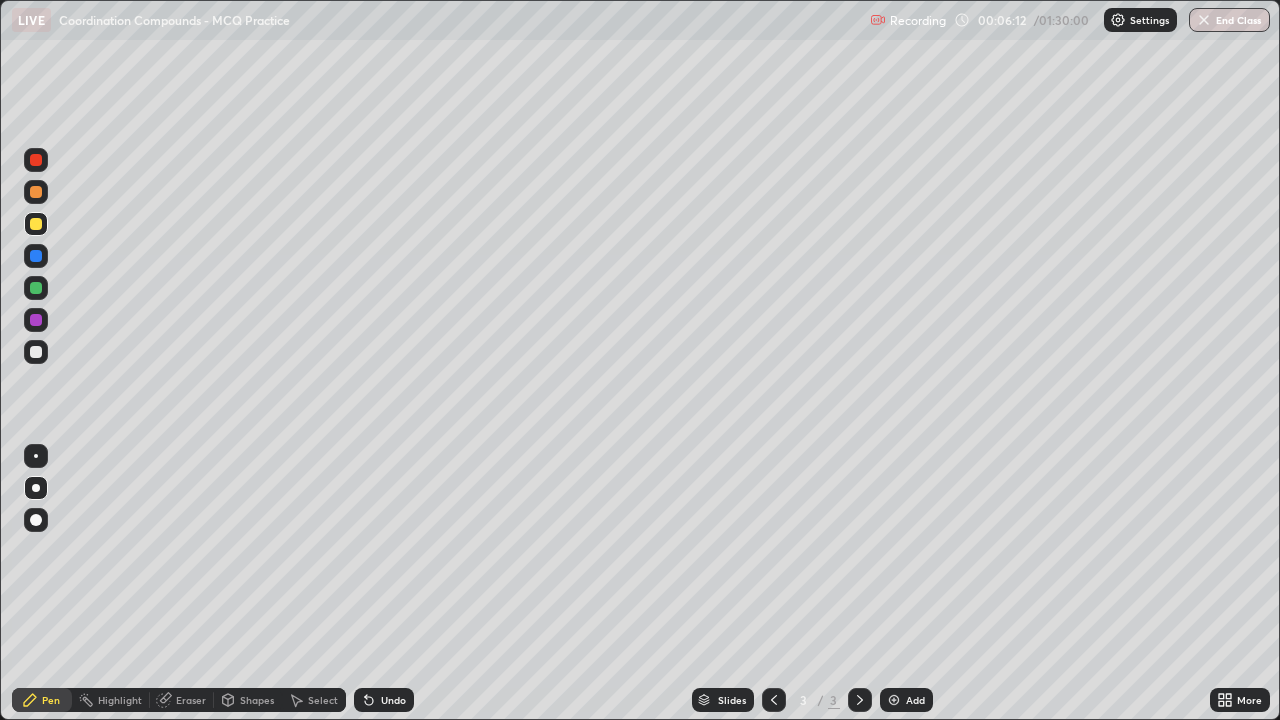 click at bounding box center (36, 352) 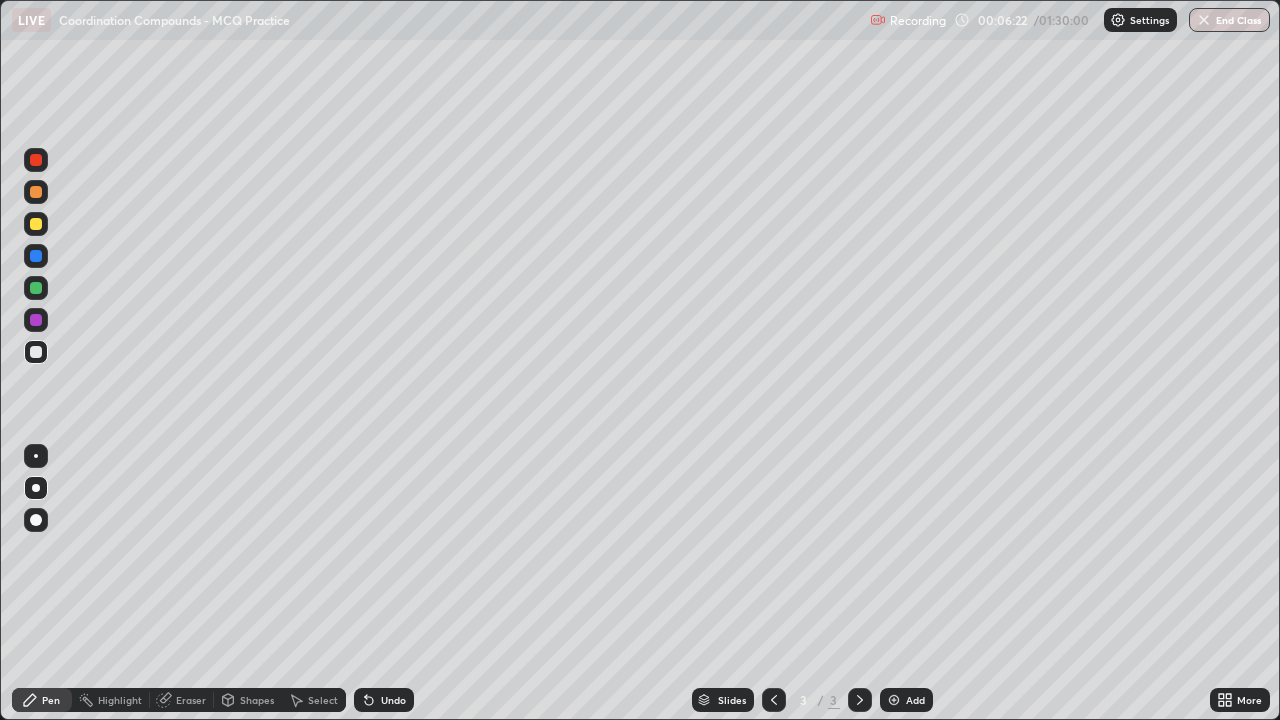click at bounding box center (36, 288) 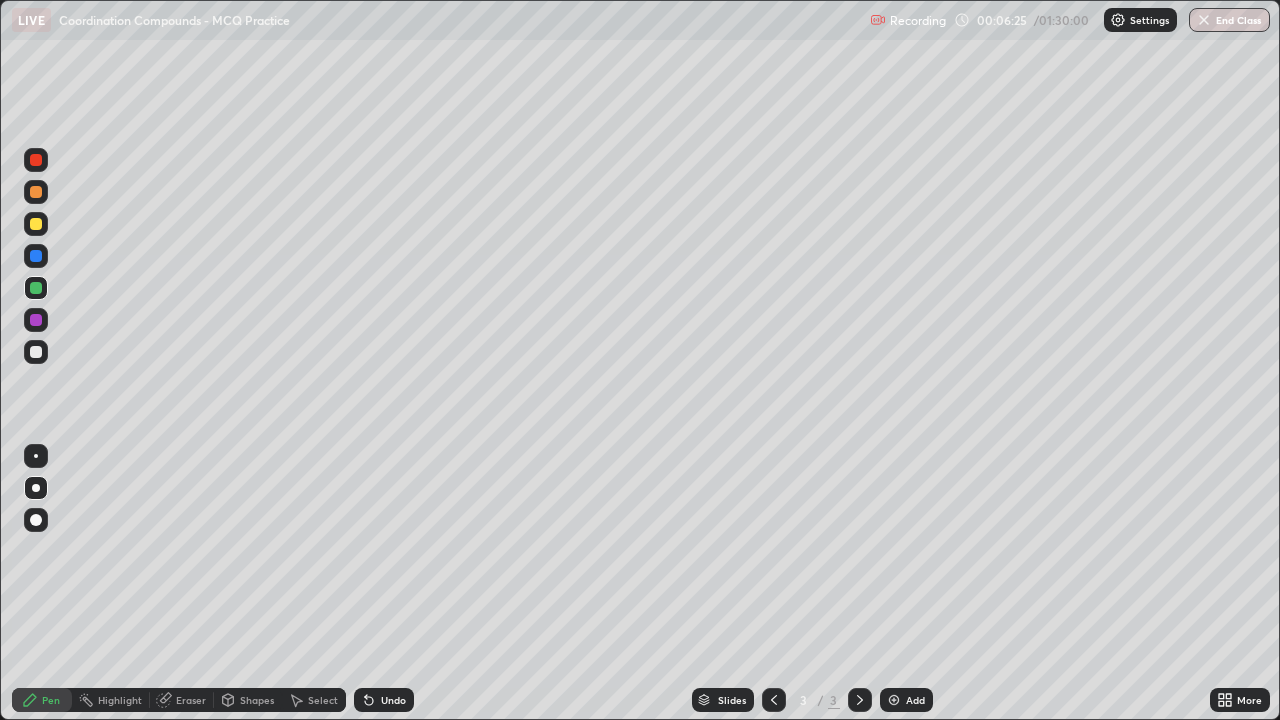 click at bounding box center [36, 352] 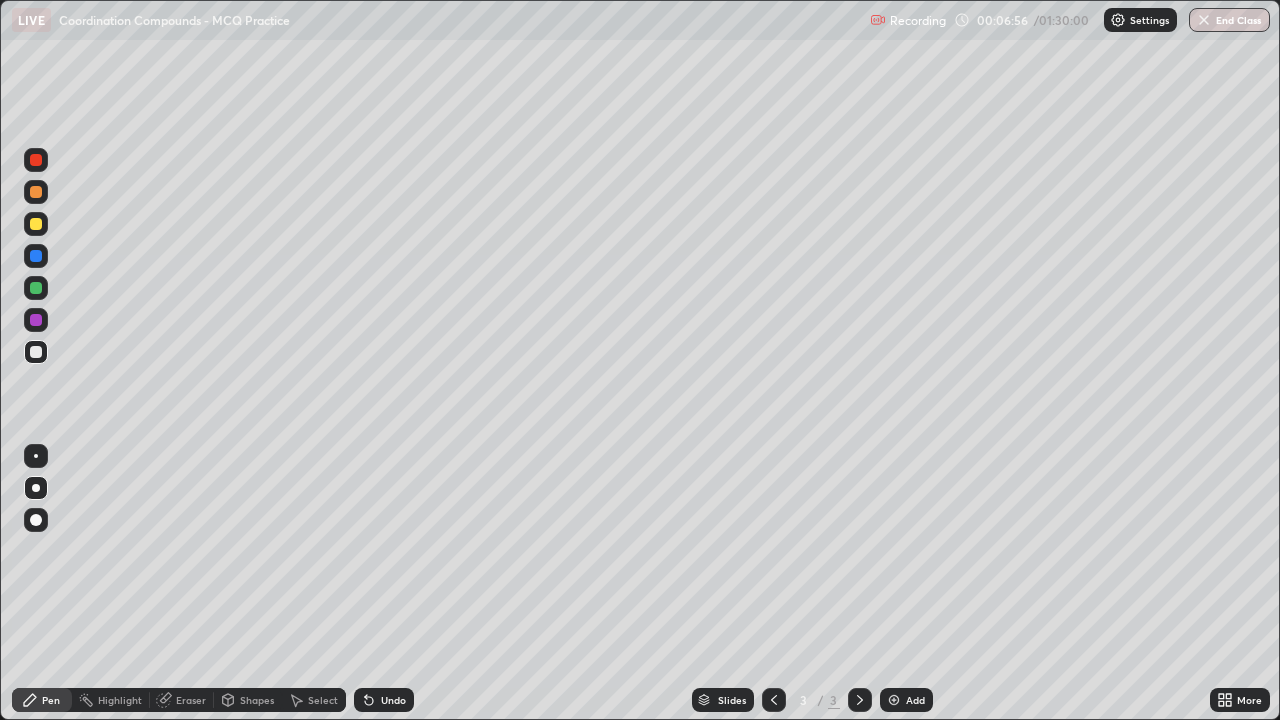 click at bounding box center [36, 192] 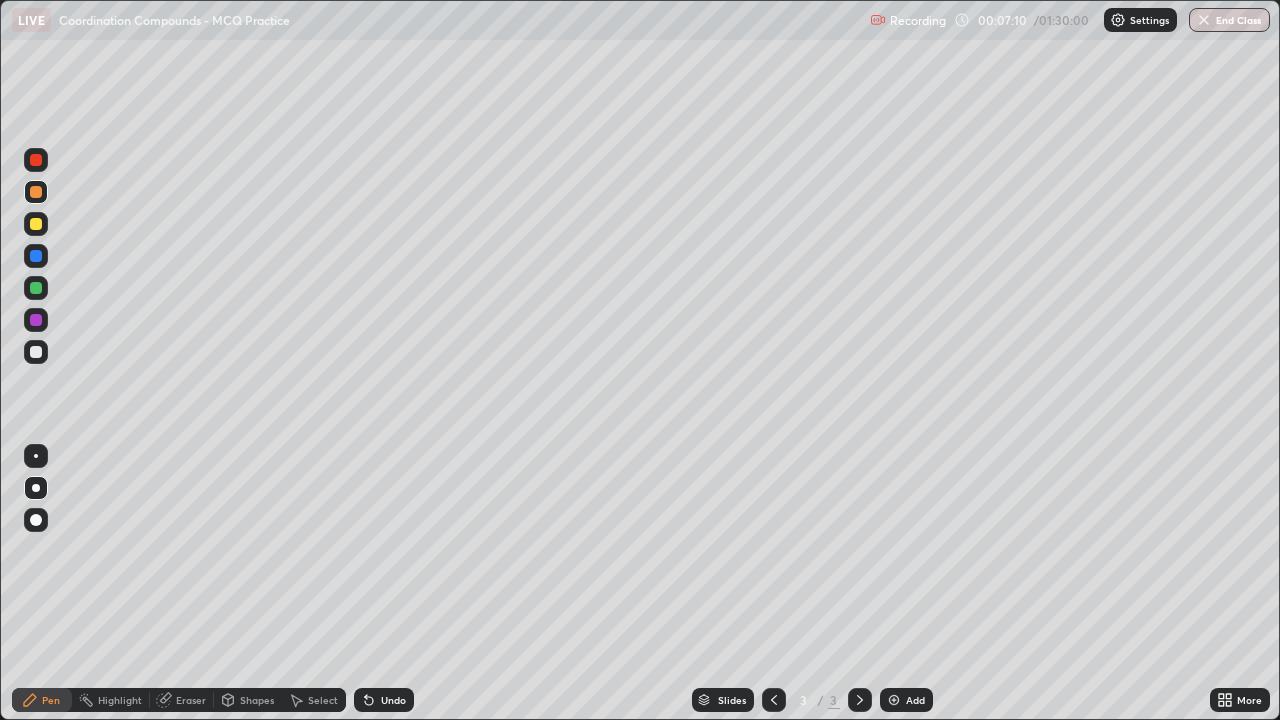 click at bounding box center [36, 224] 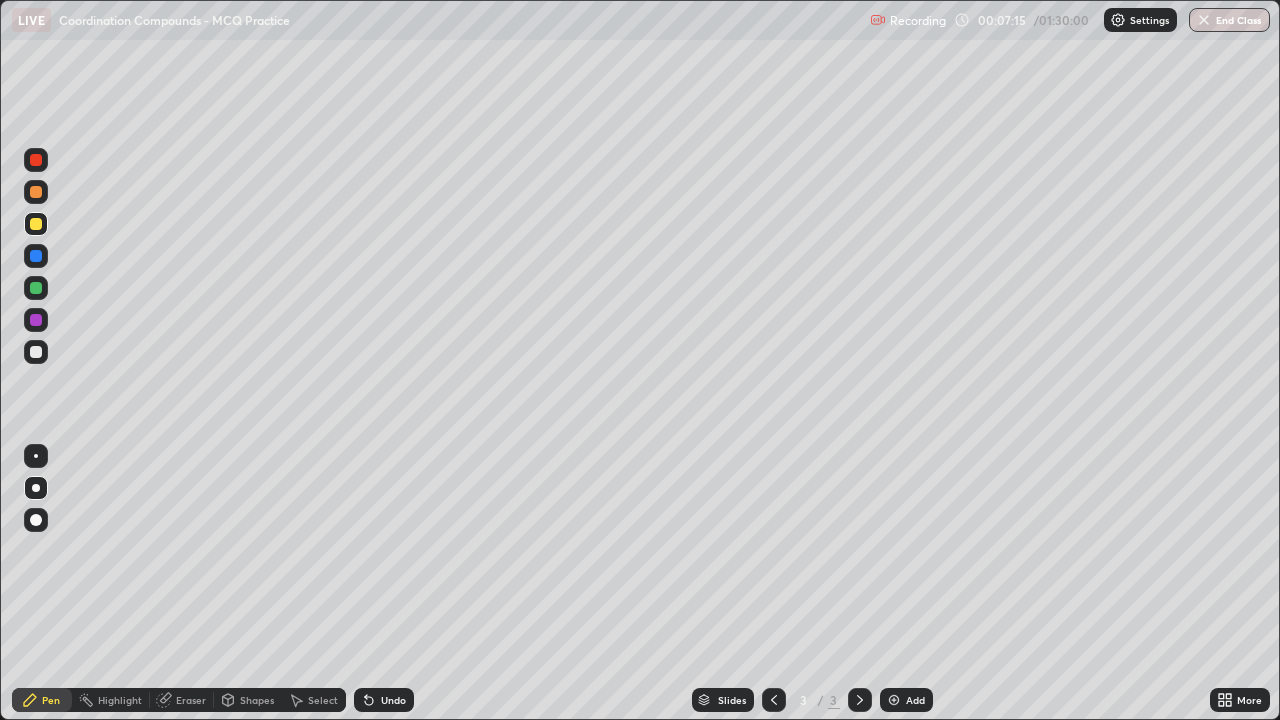 click on "Undo" at bounding box center (384, 700) 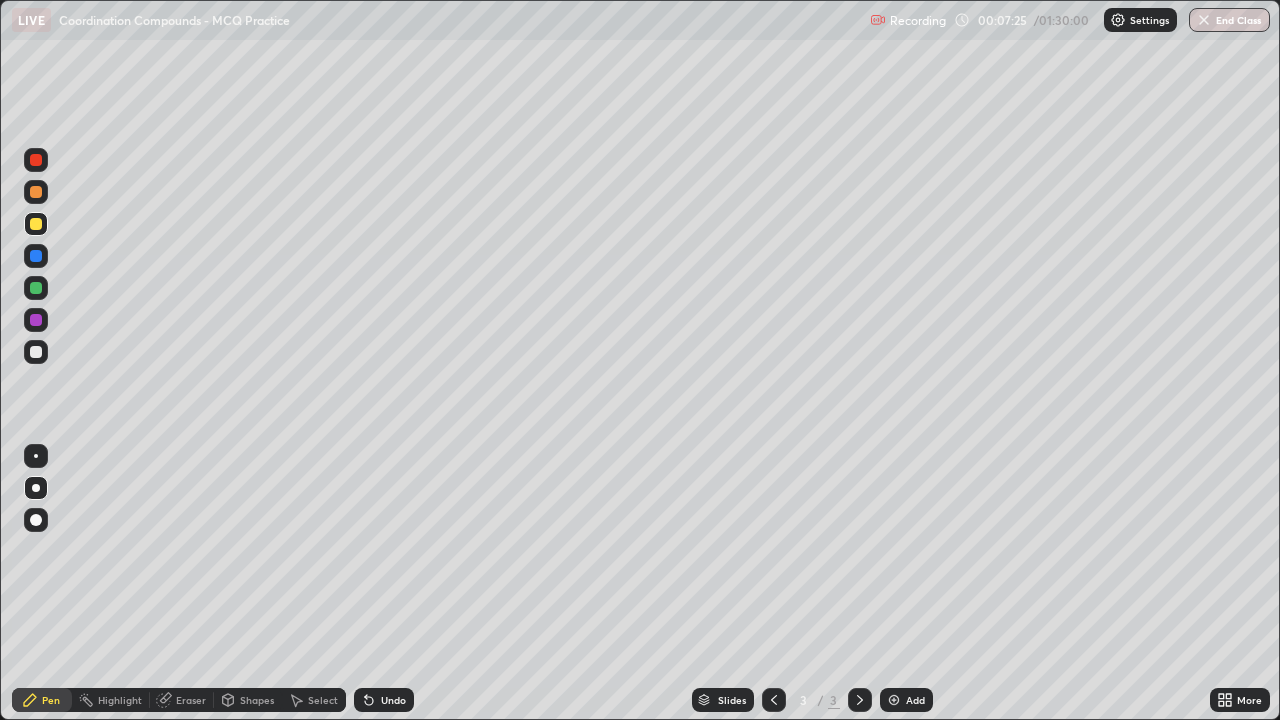 click at bounding box center (36, 288) 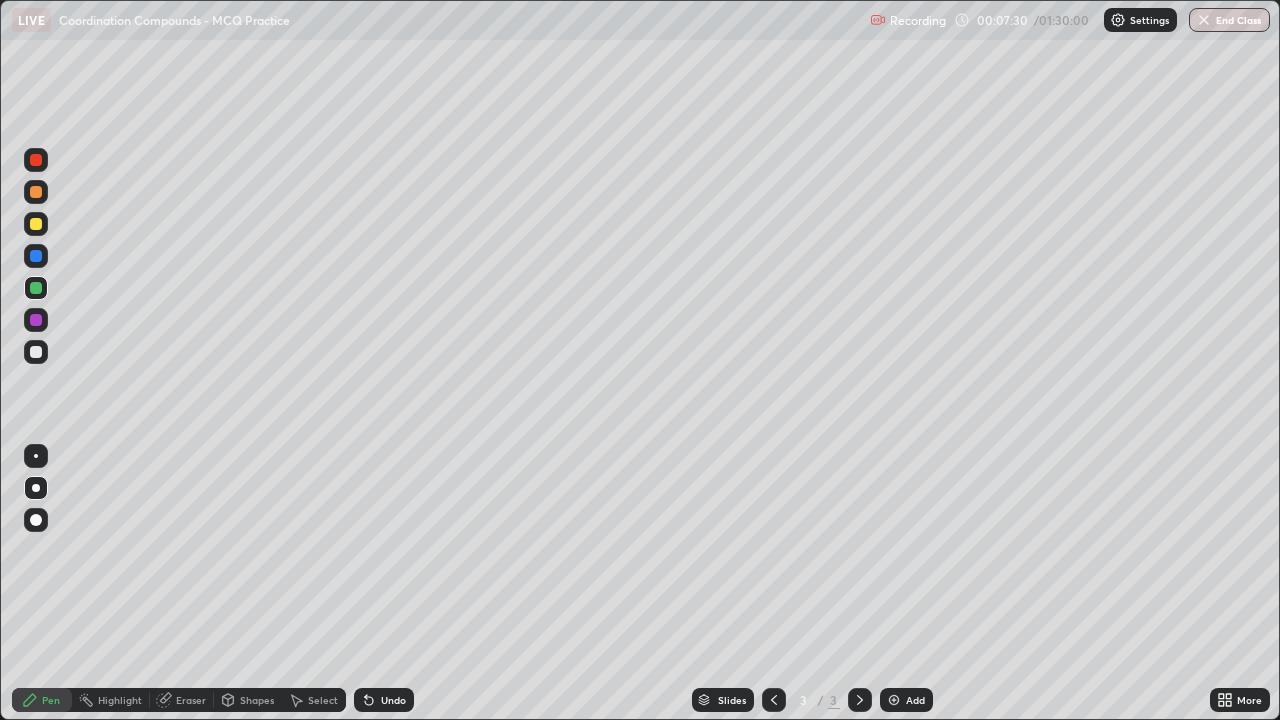 click at bounding box center [36, 352] 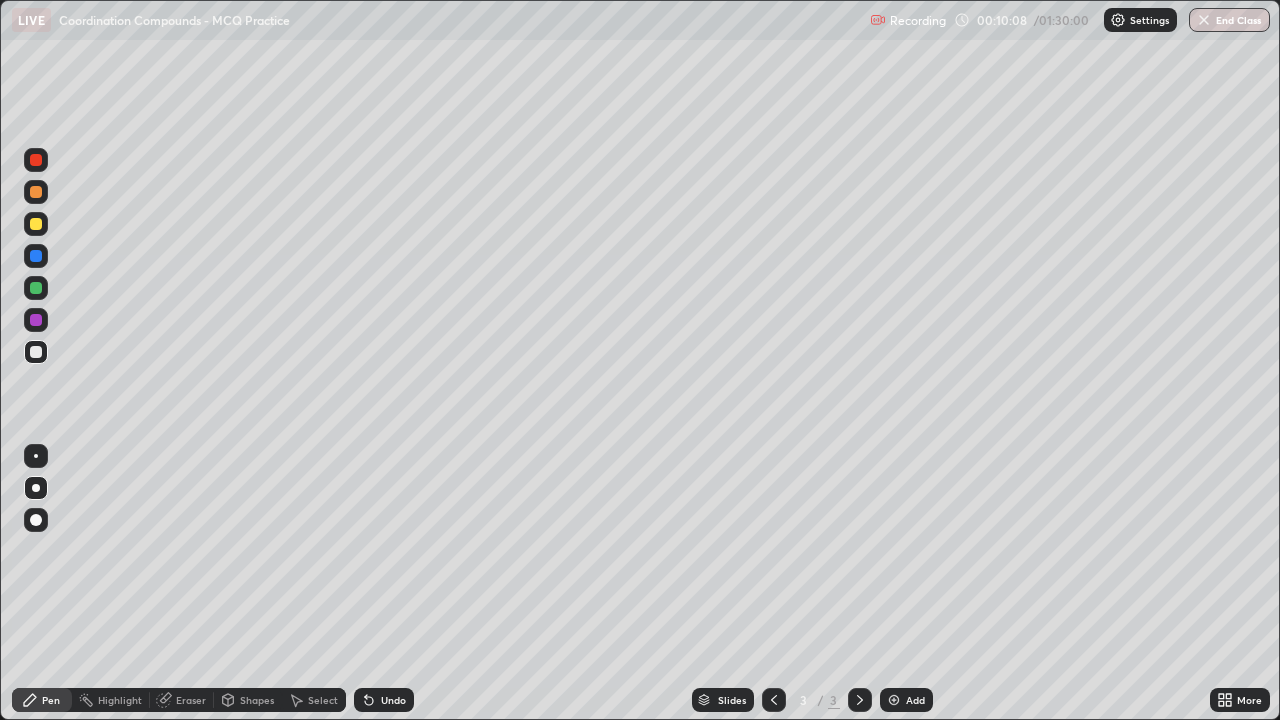 click at bounding box center [36, 192] 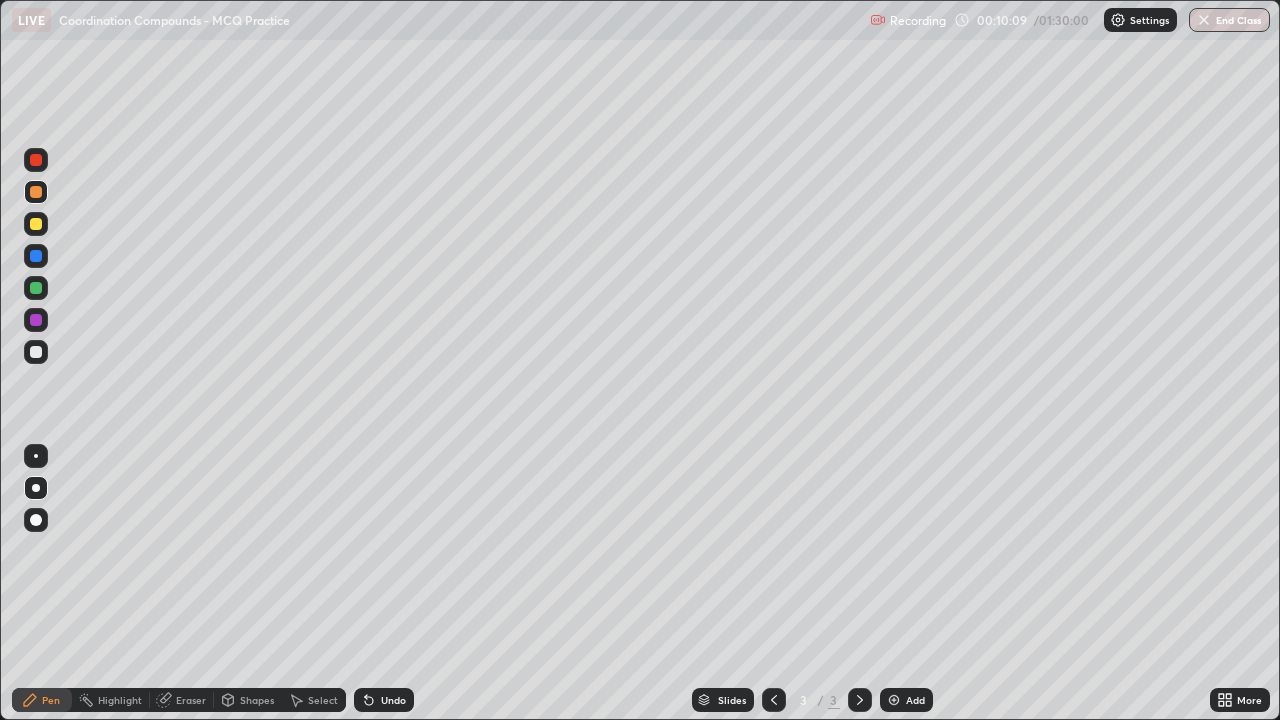 click at bounding box center (36, 320) 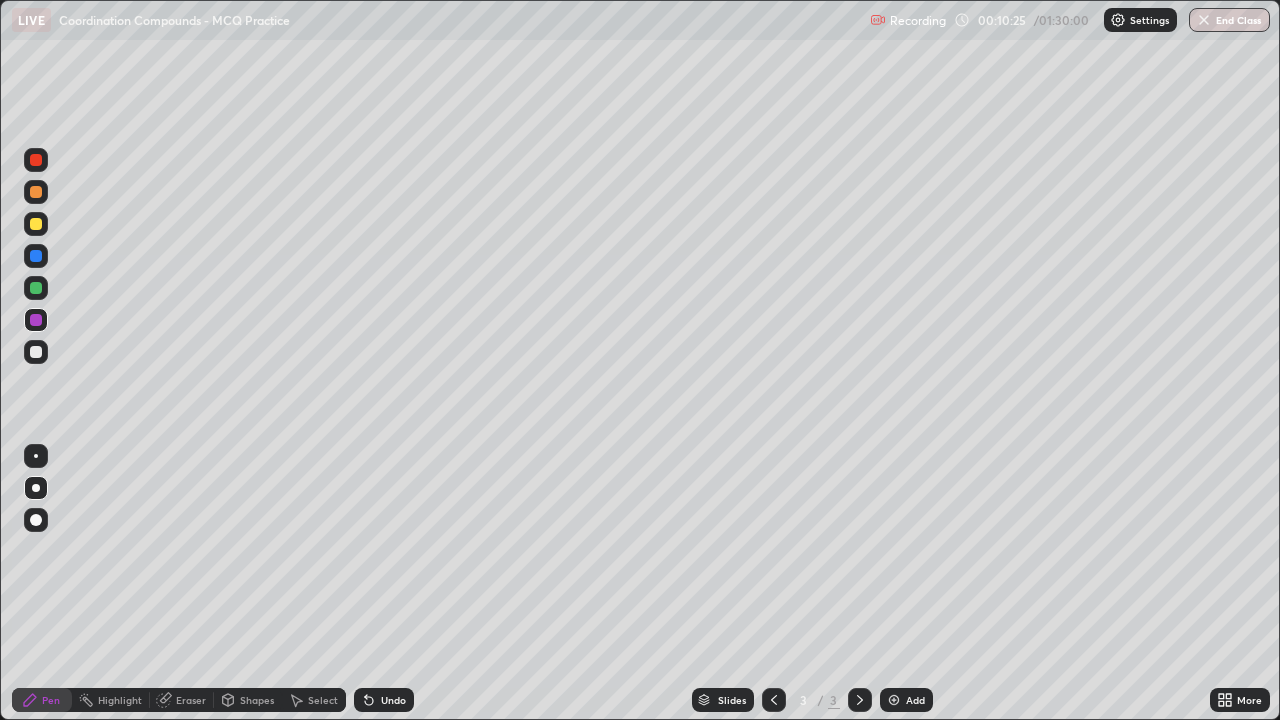 click on "Eraser" at bounding box center (191, 700) 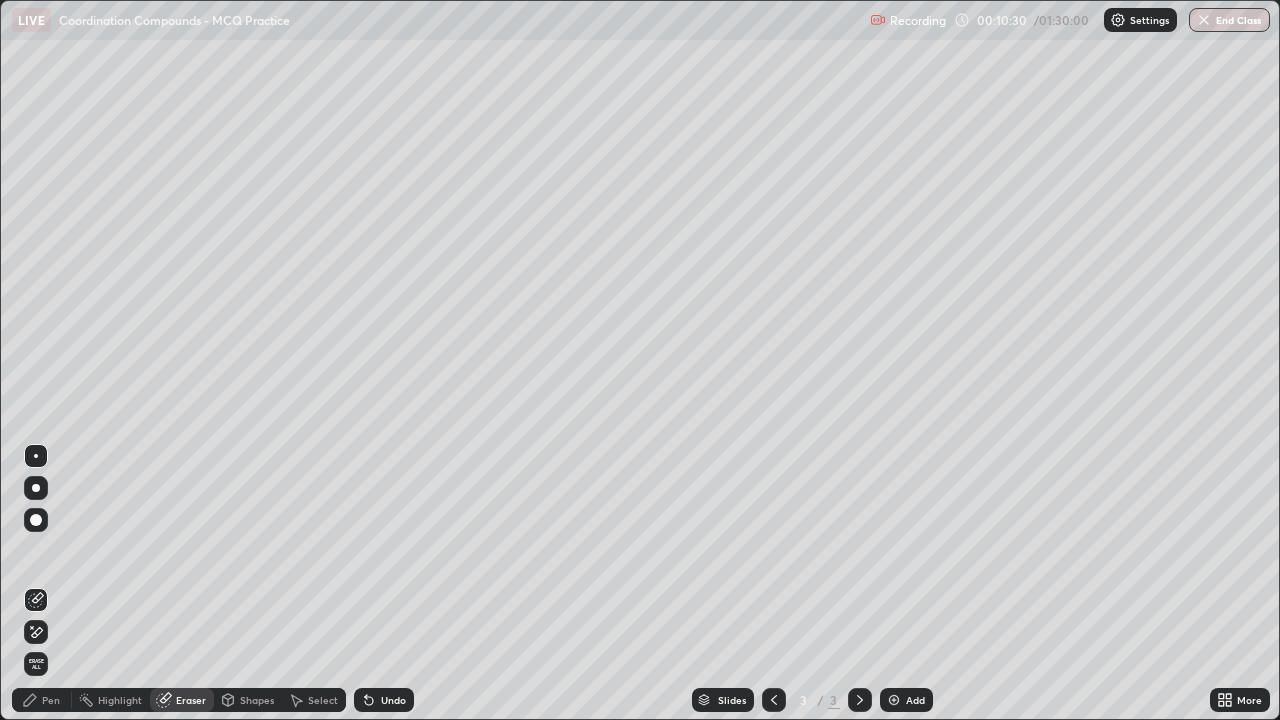 click on "Pen" at bounding box center (51, 700) 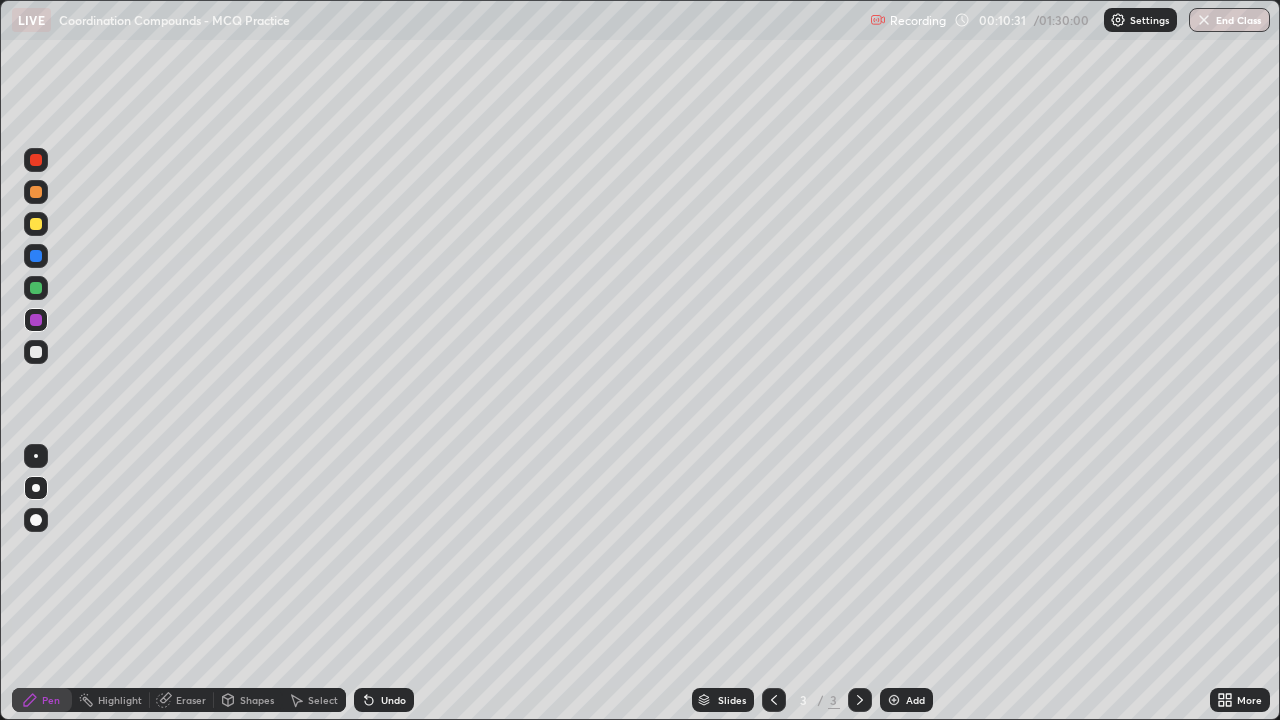 click at bounding box center (36, 352) 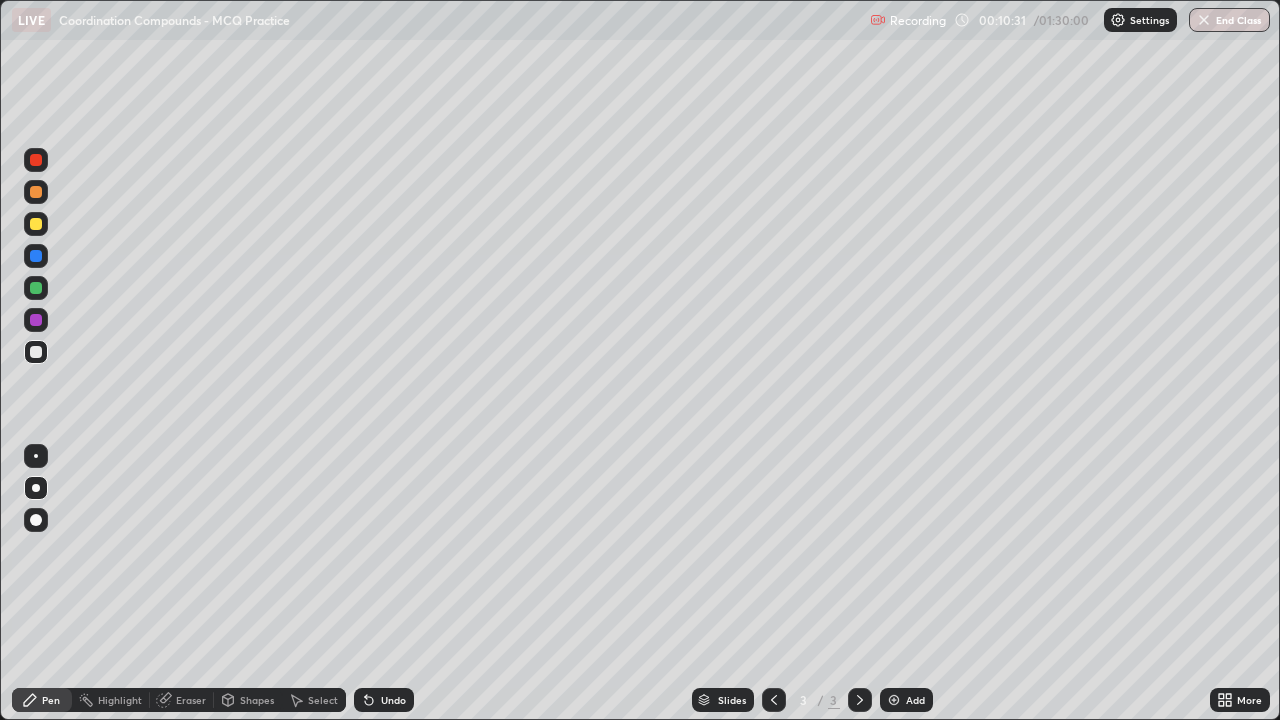 click at bounding box center (36, 224) 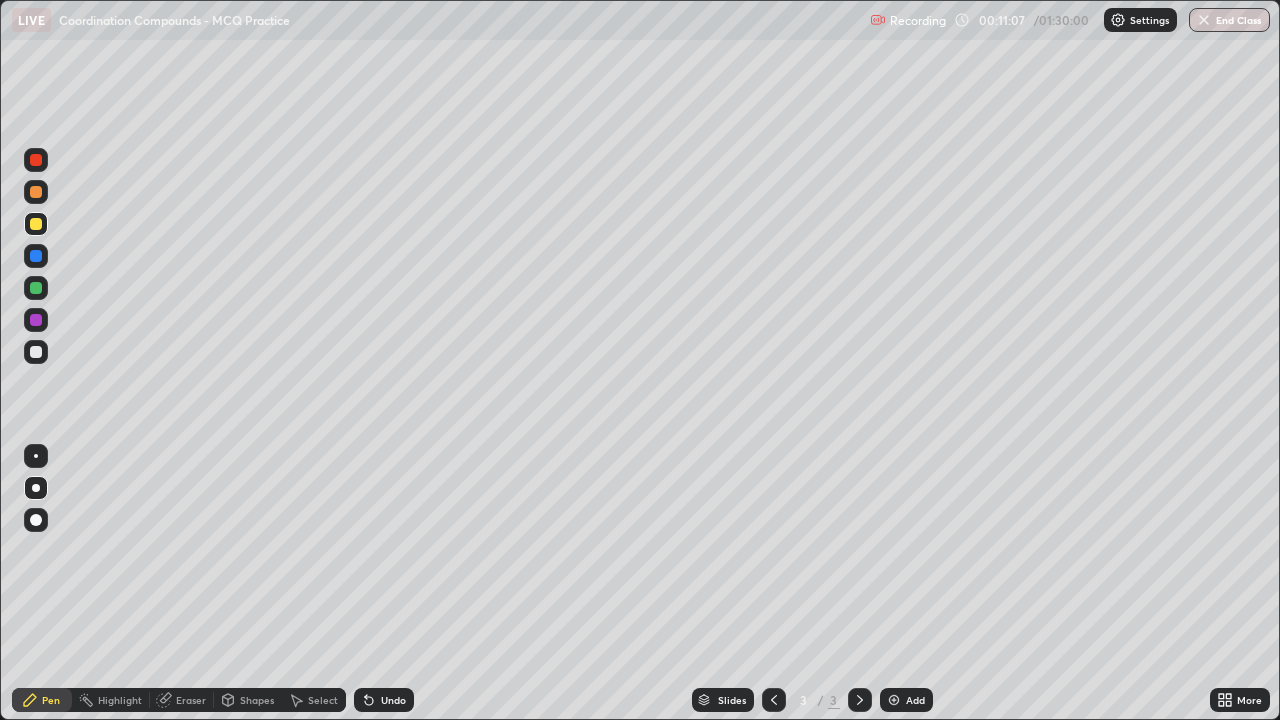 click at bounding box center (36, 320) 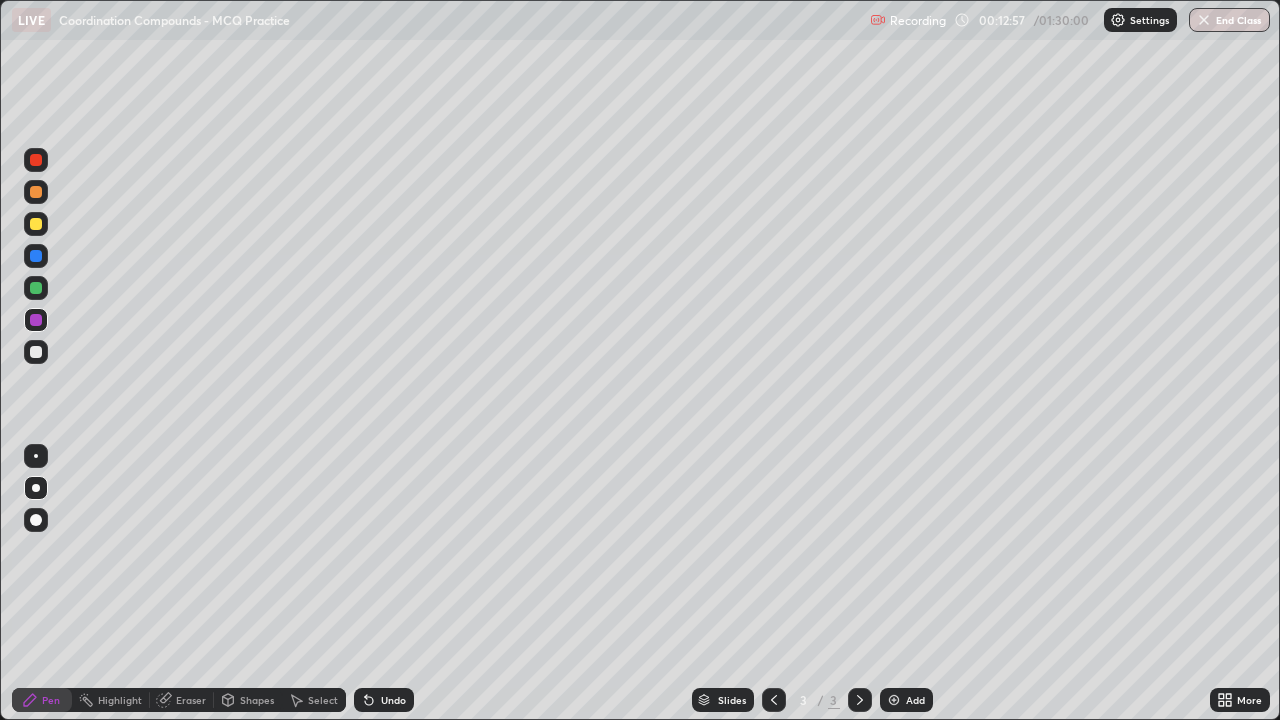 click at bounding box center (894, 700) 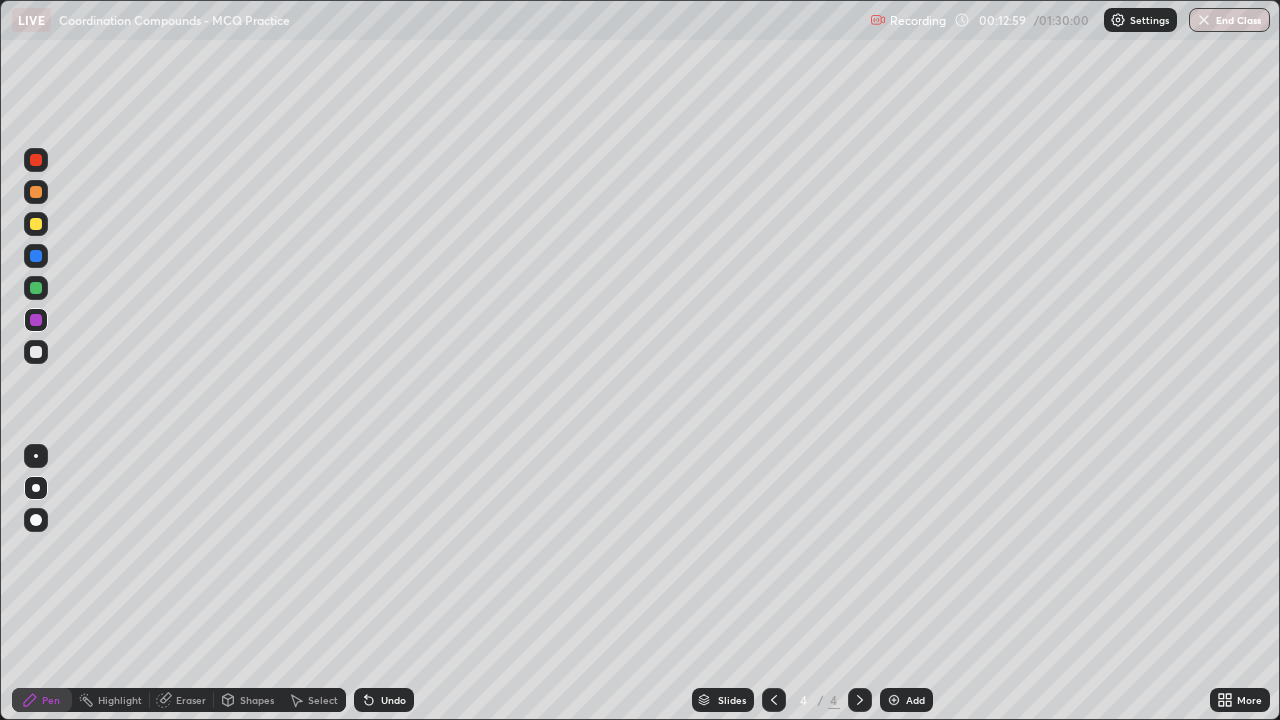 click at bounding box center [36, 352] 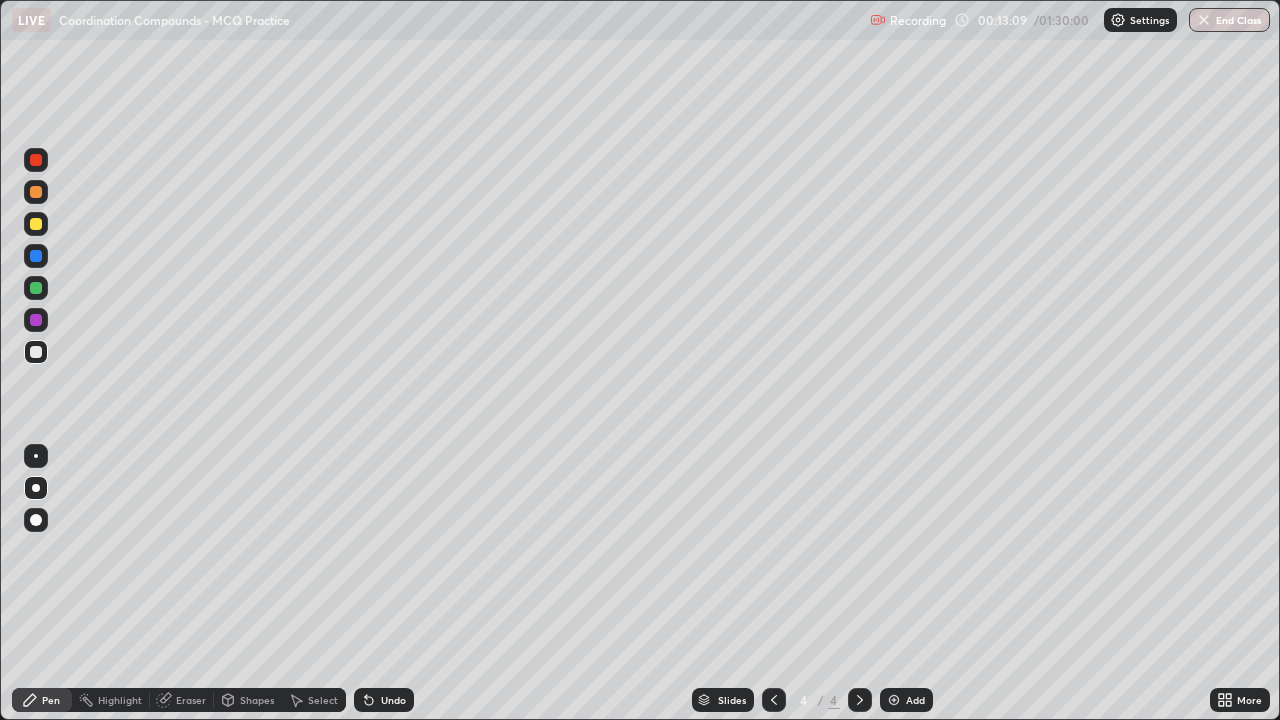 click at bounding box center (36, 224) 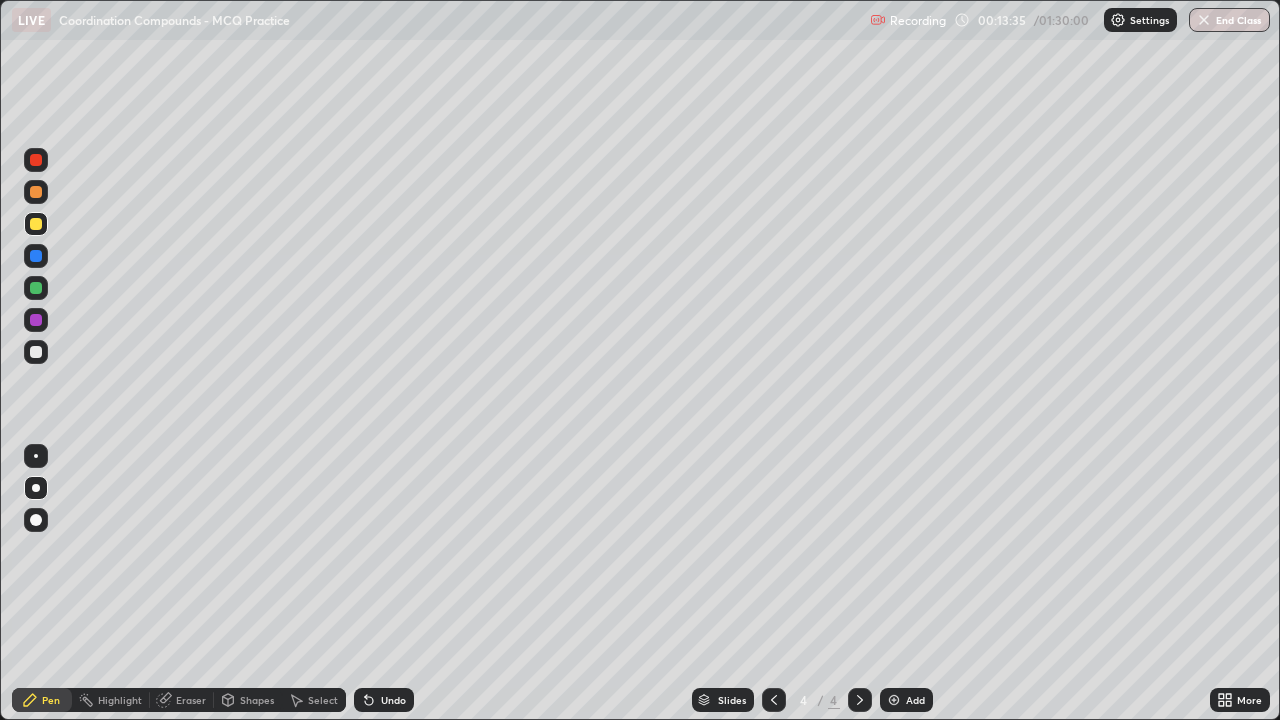 click at bounding box center [36, 352] 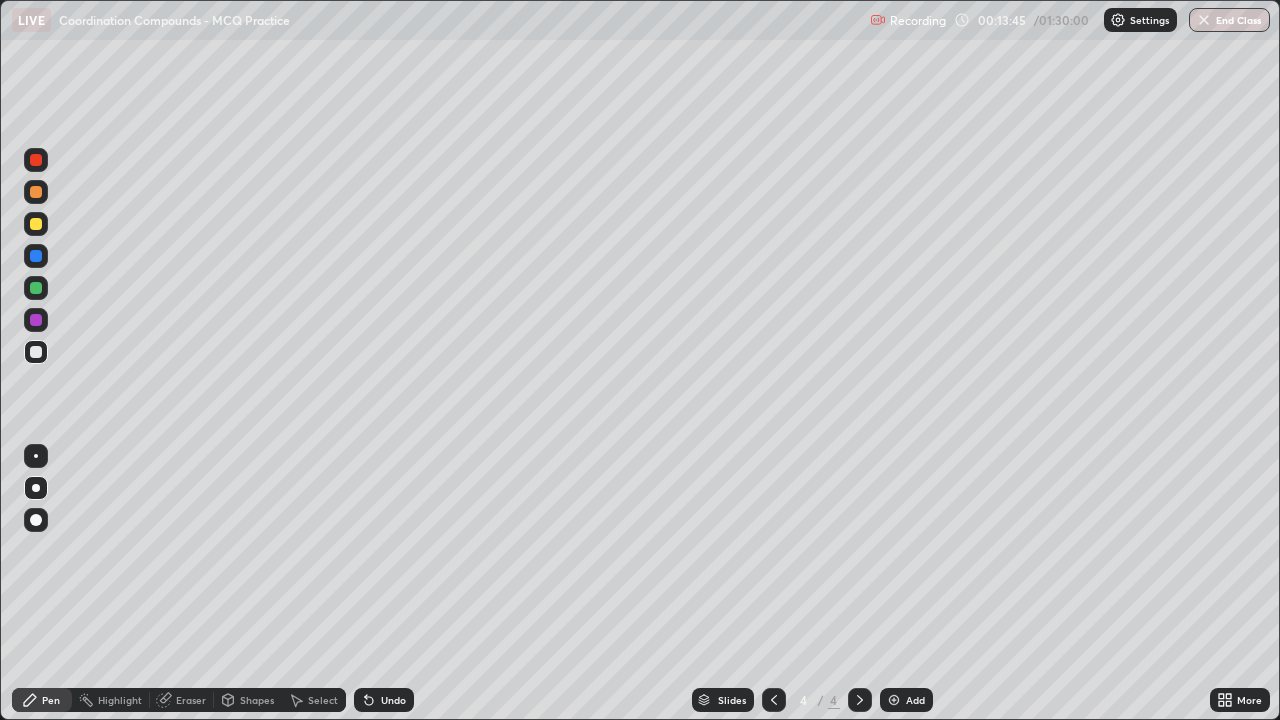 click at bounding box center (36, 288) 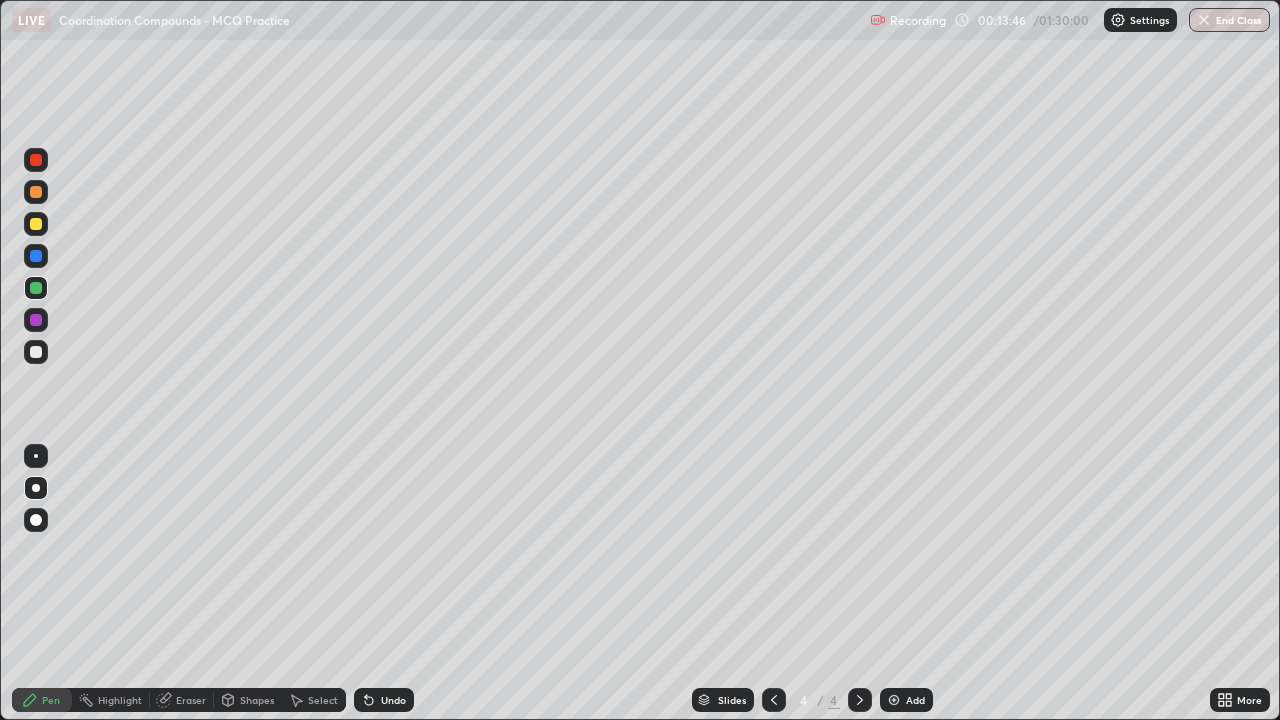 click at bounding box center [36, 224] 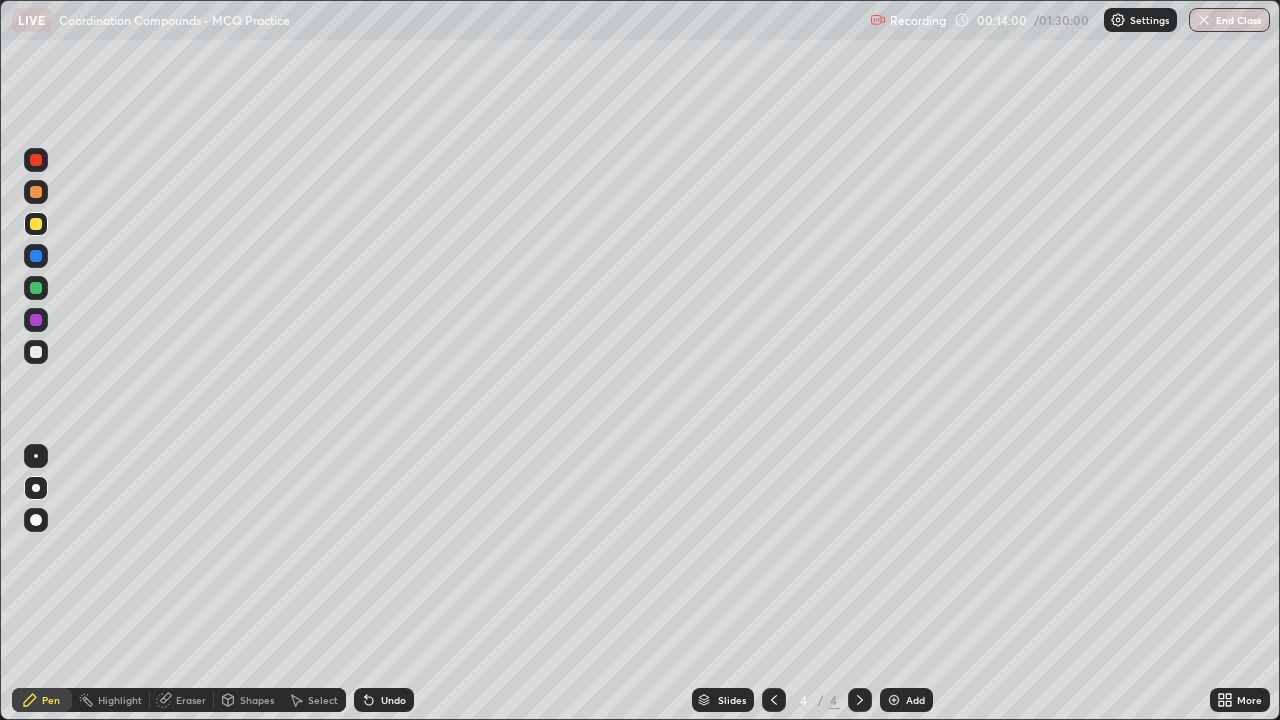 click on "Undo" at bounding box center [384, 700] 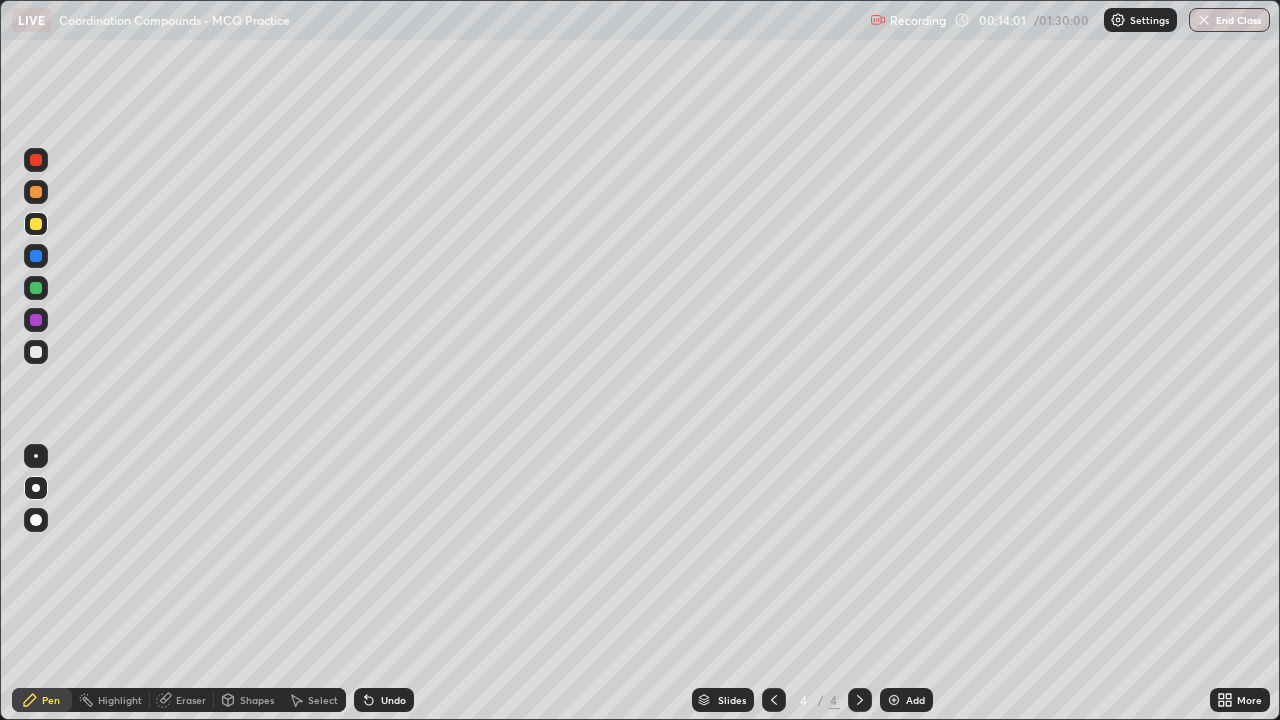 click on "Undo" at bounding box center (393, 700) 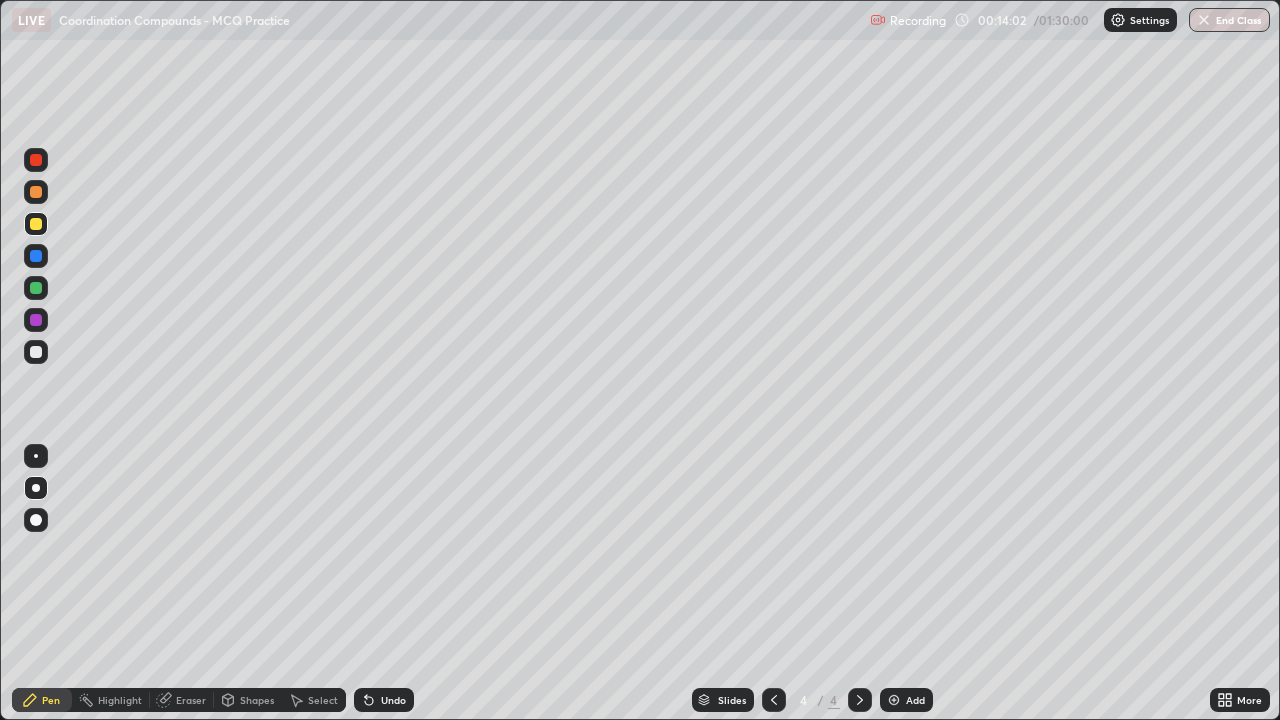 click on "Undo" at bounding box center [393, 700] 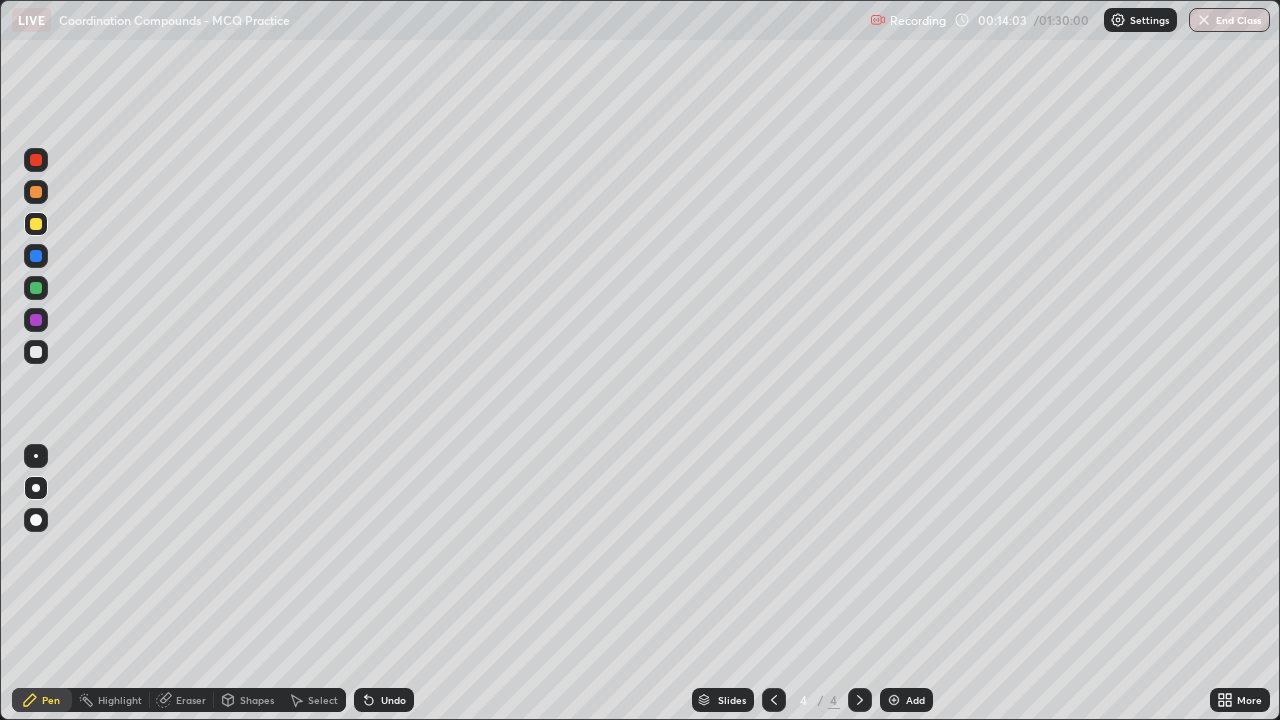 click on "Undo" at bounding box center (384, 700) 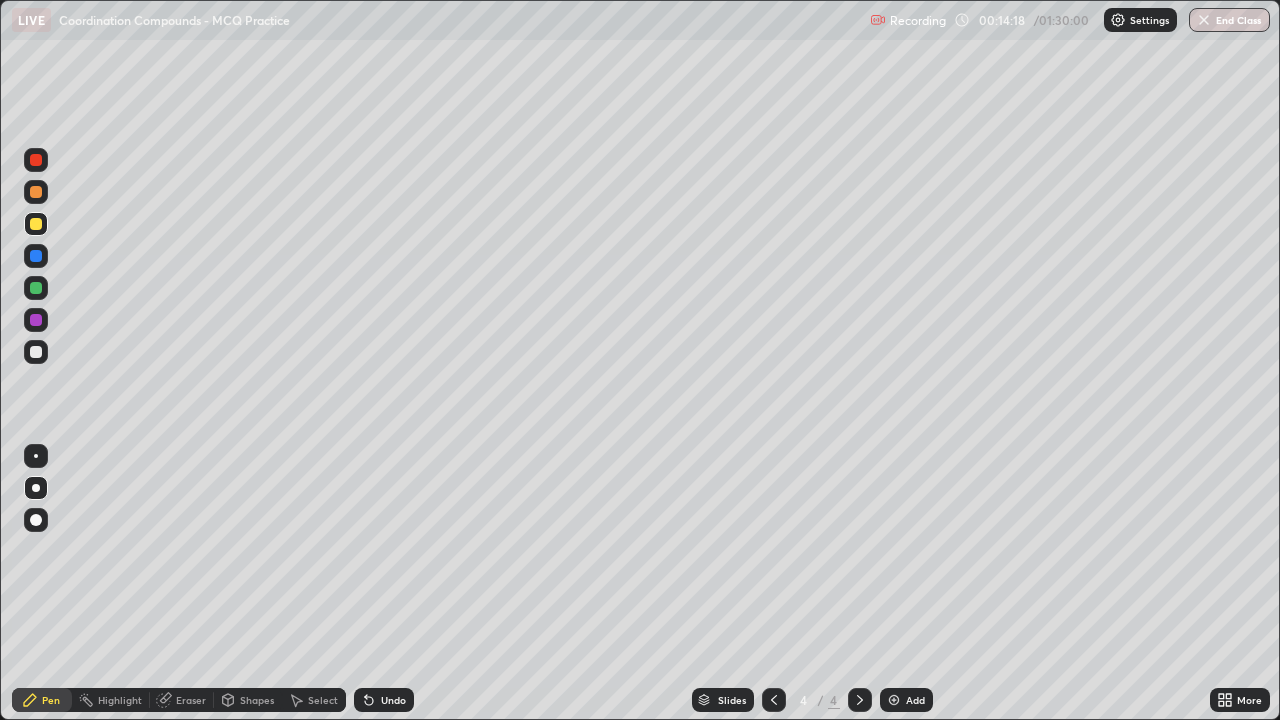 click at bounding box center [36, 352] 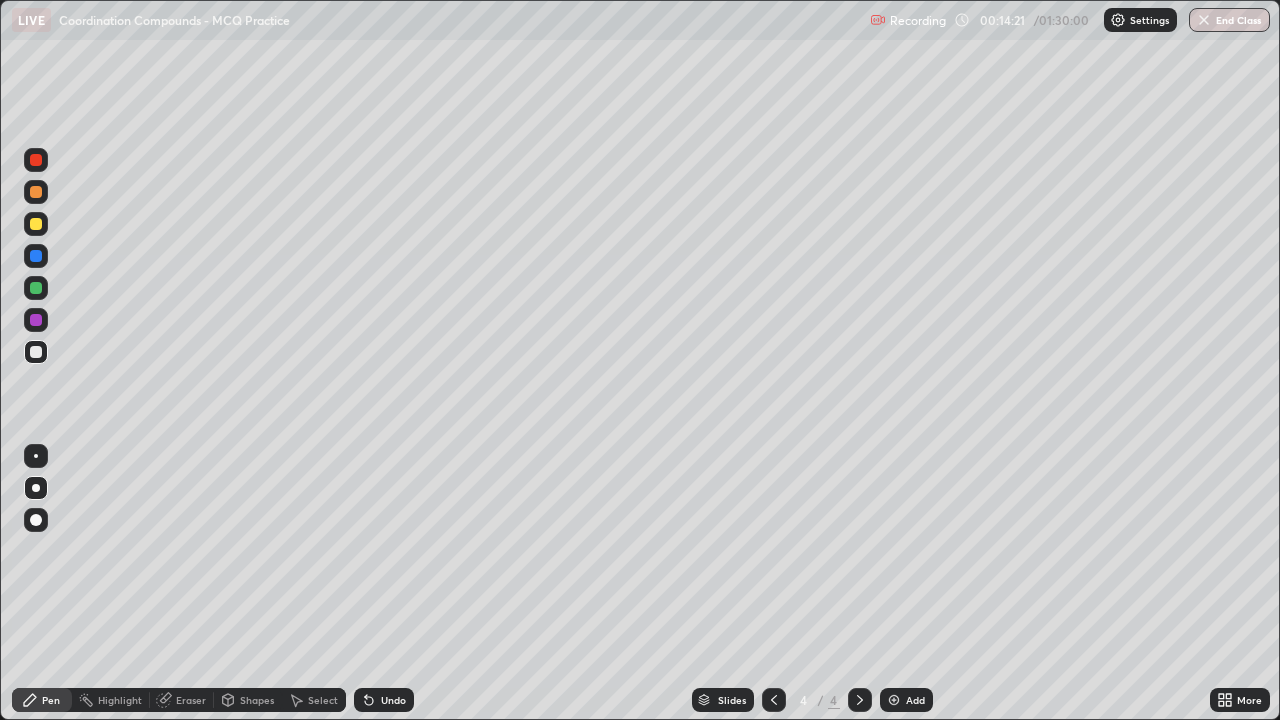 click 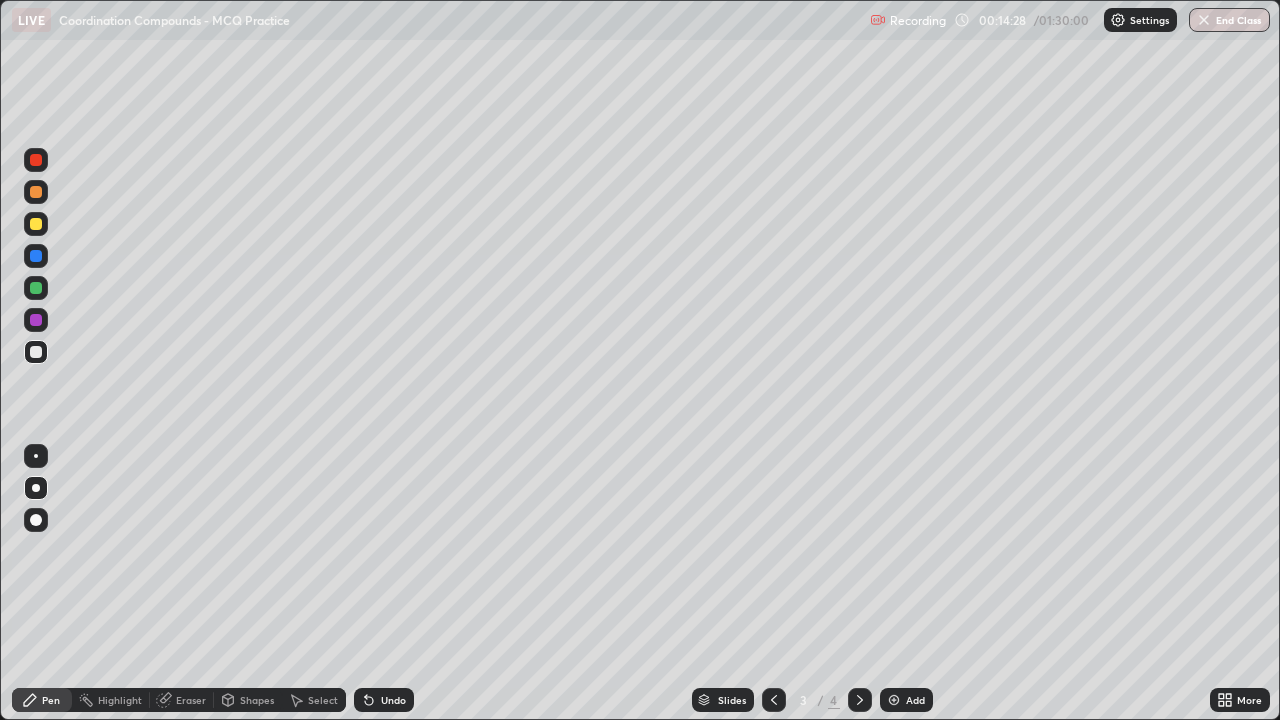 click 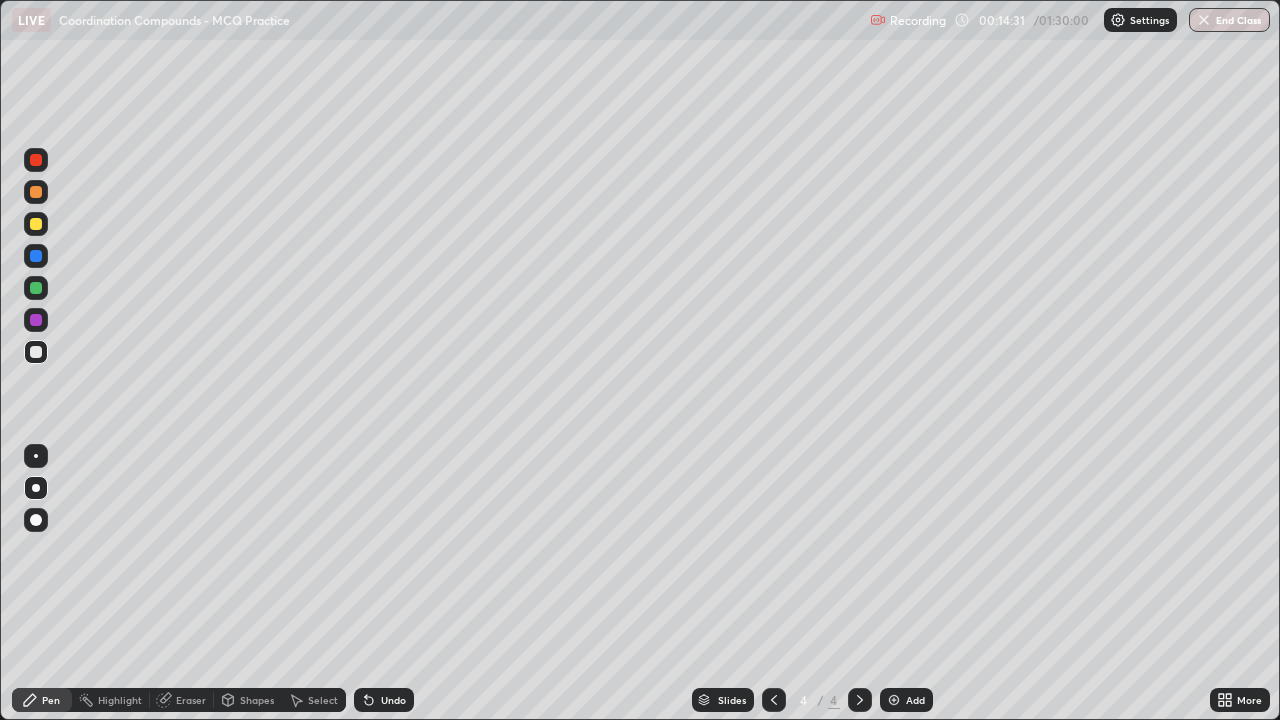 click at bounding box center [36, 320] 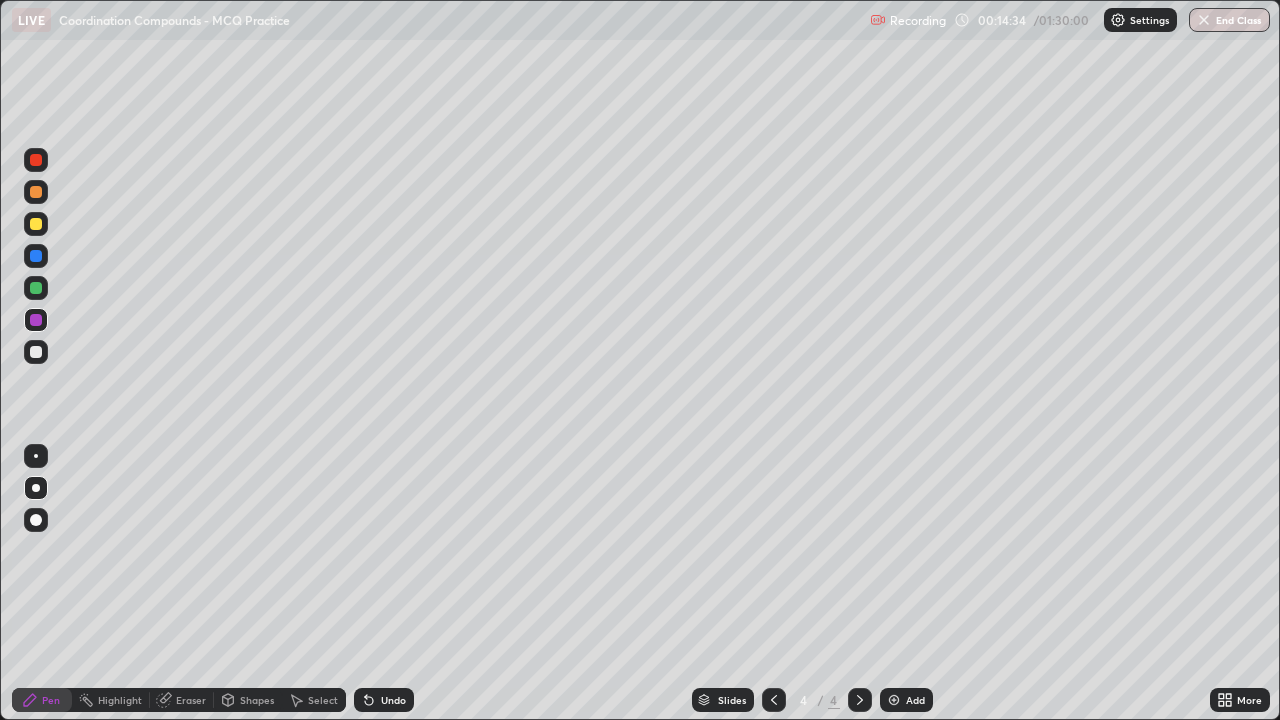 click at bounding box center [36, 352] 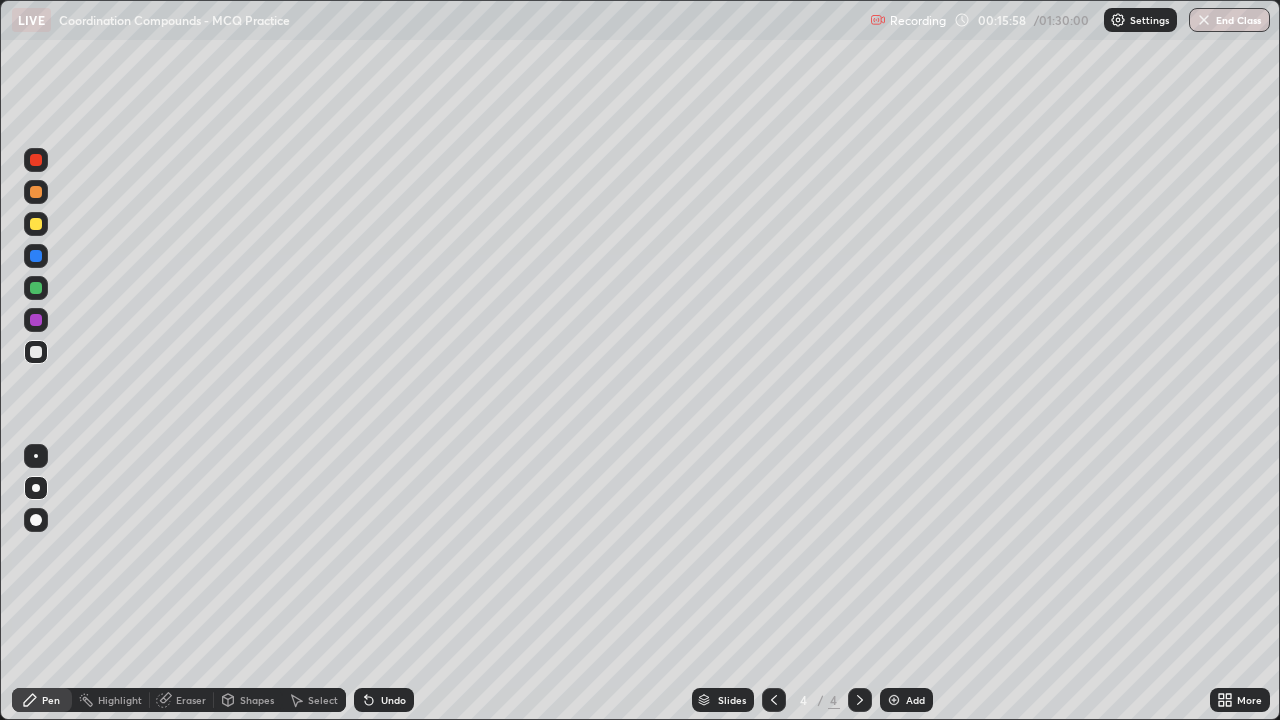 click at bounding box center [36, 320] 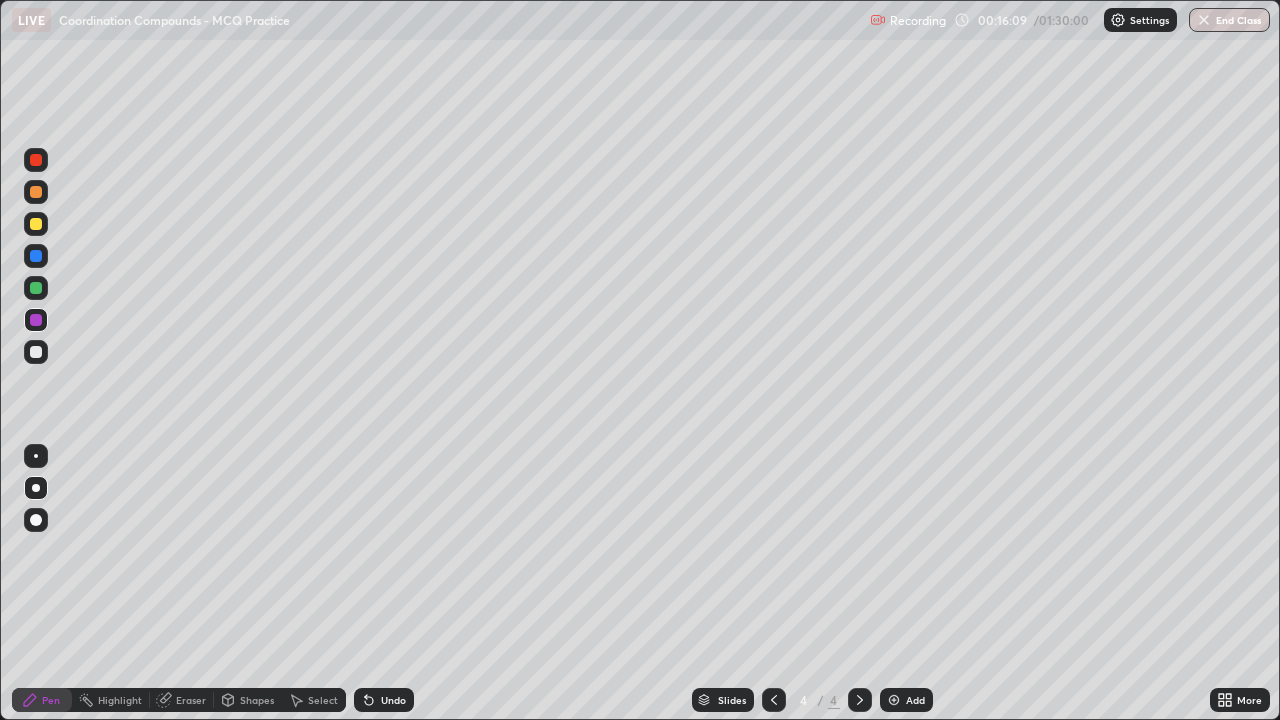 click at bounding box center [36, 352] 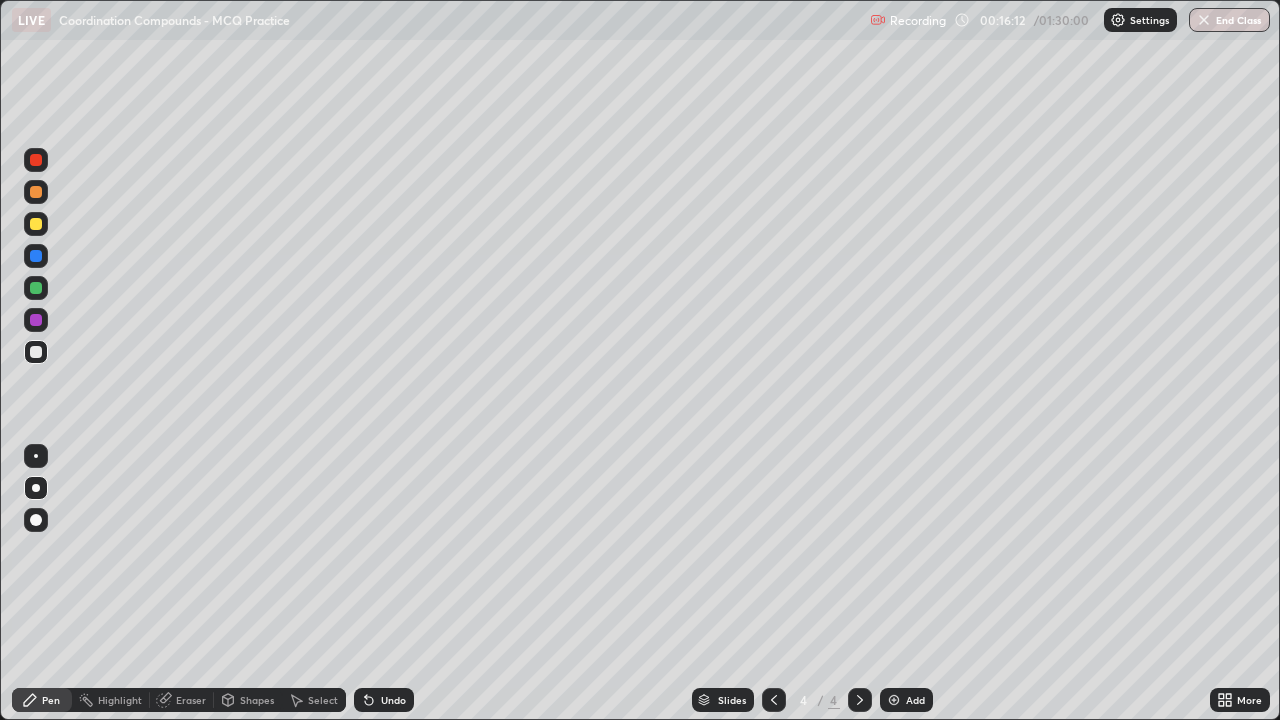 click at bounding box center [36, 224] 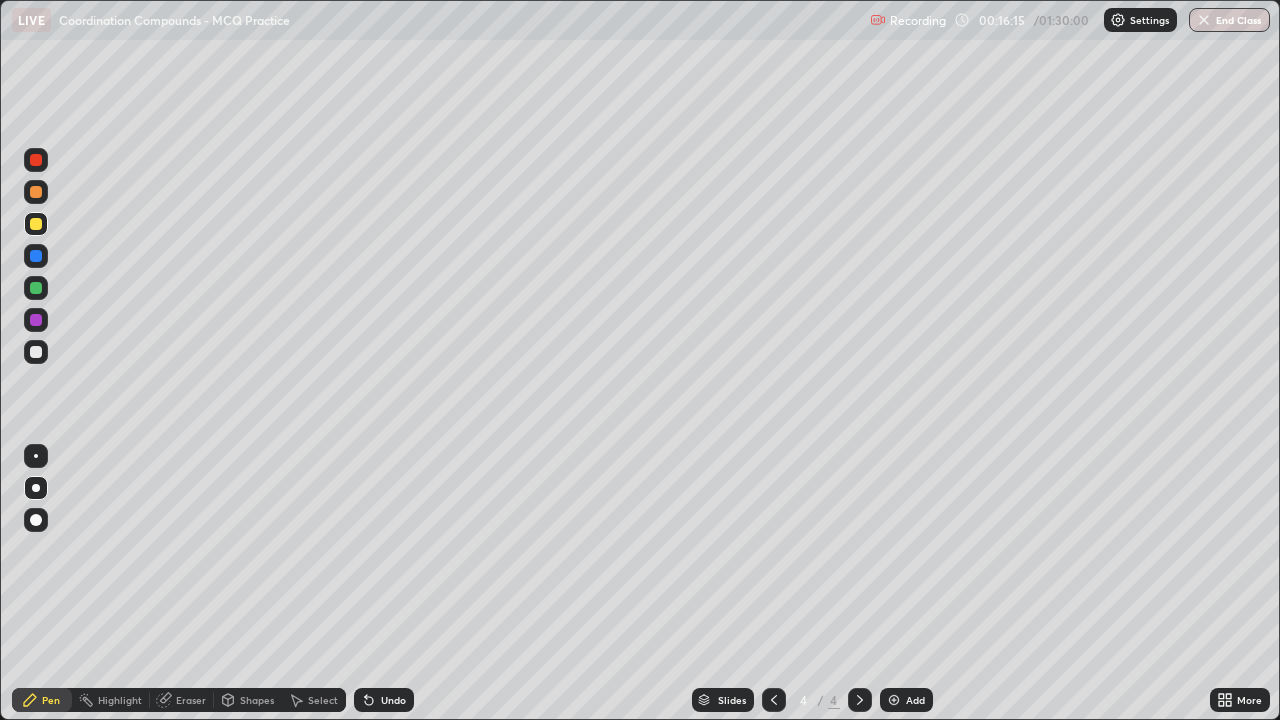 click on "Eraser" at bounding box center [191, 700] 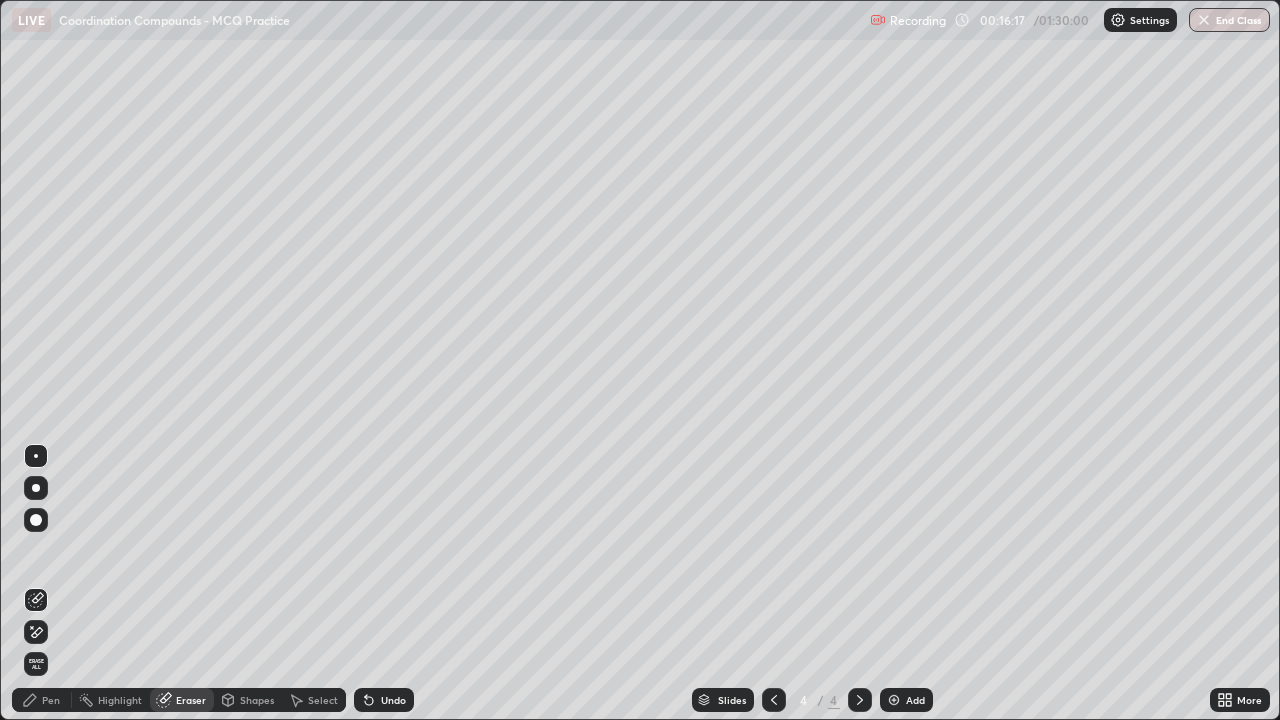 click on "Pen" at bounding box center [51, 700] 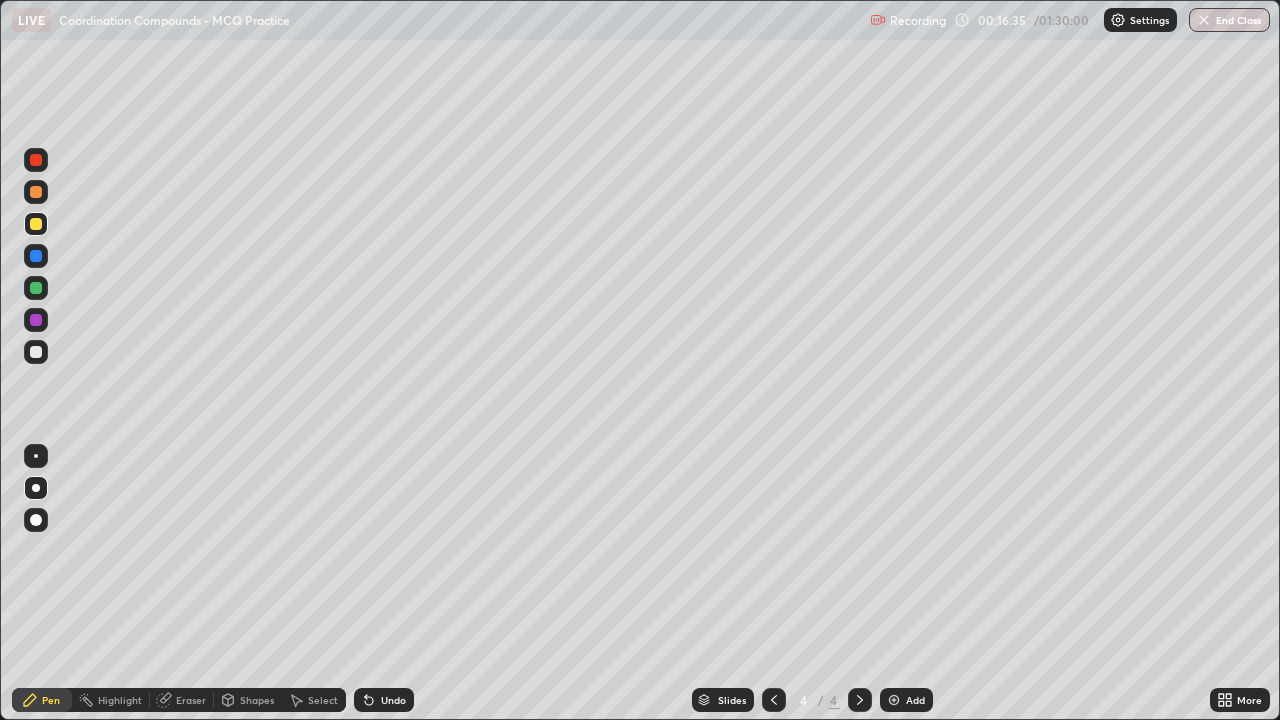 click at bounding box center [36, 320] 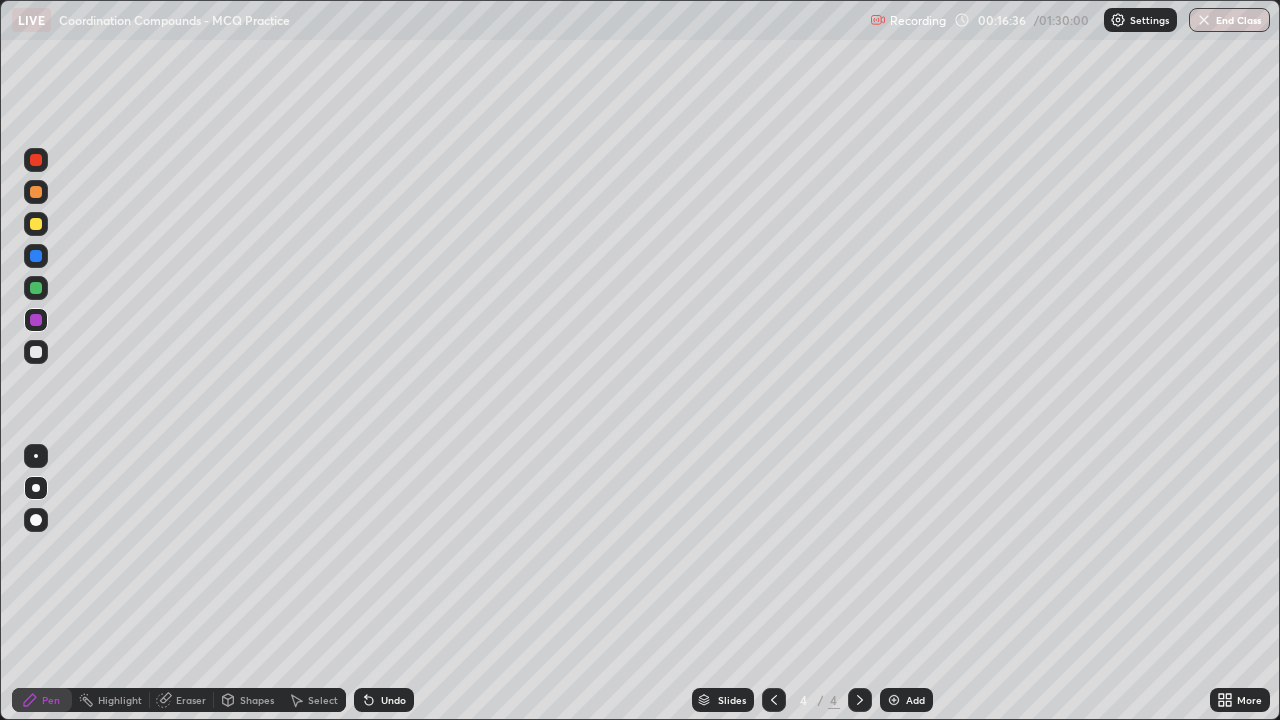 click at bounding box center [36, 288] 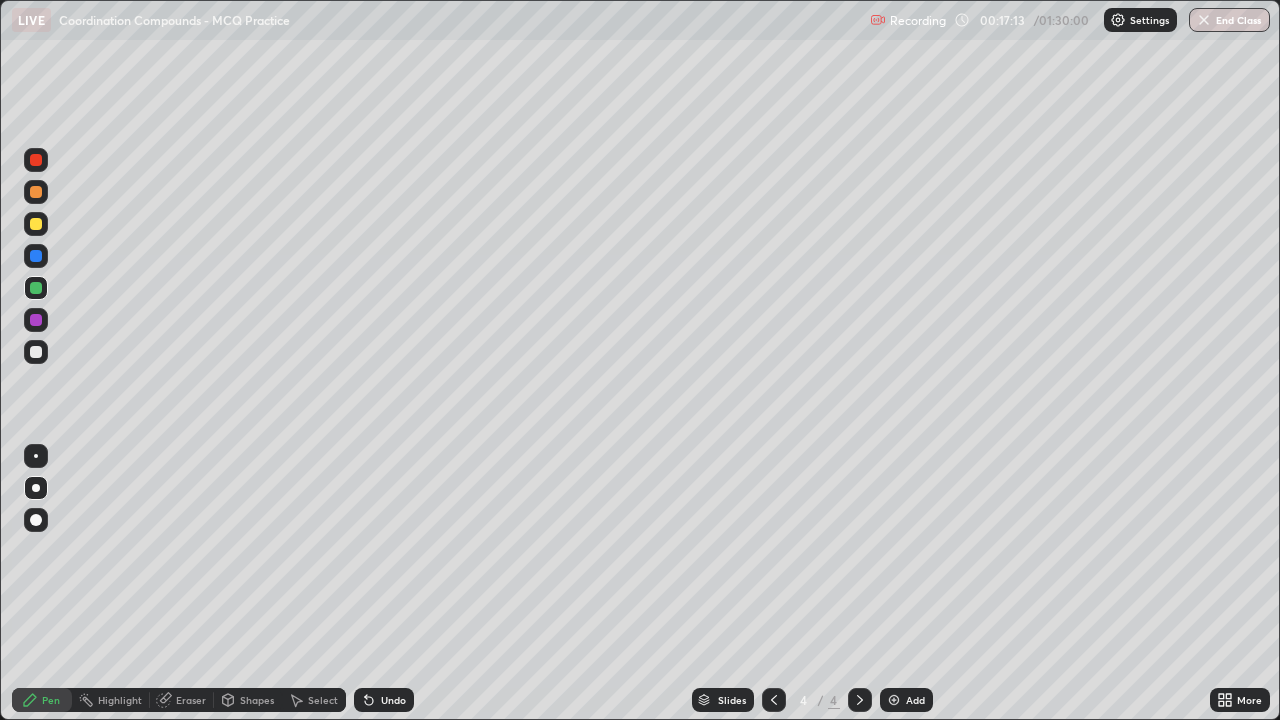 click at bounding box center (36, 352) 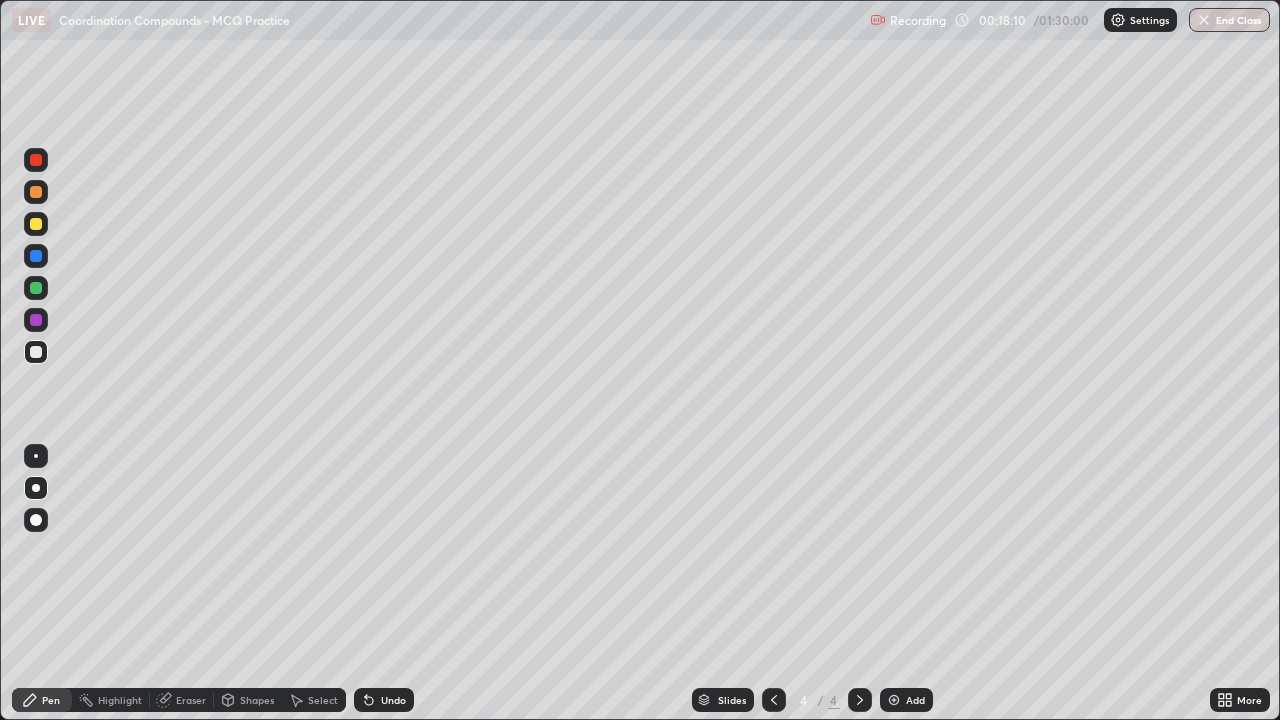 click on "Undo" at bounding box center [384, 700] 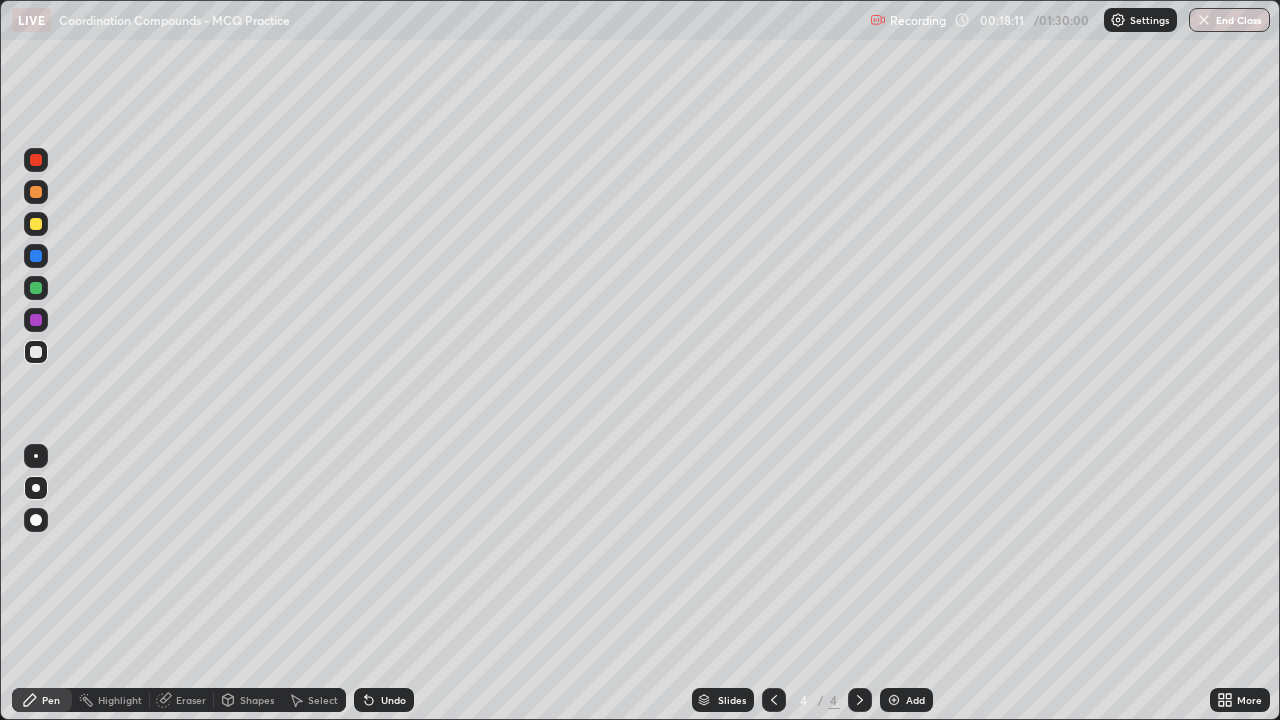 click on "Undo" at bounding box center [384, 700] 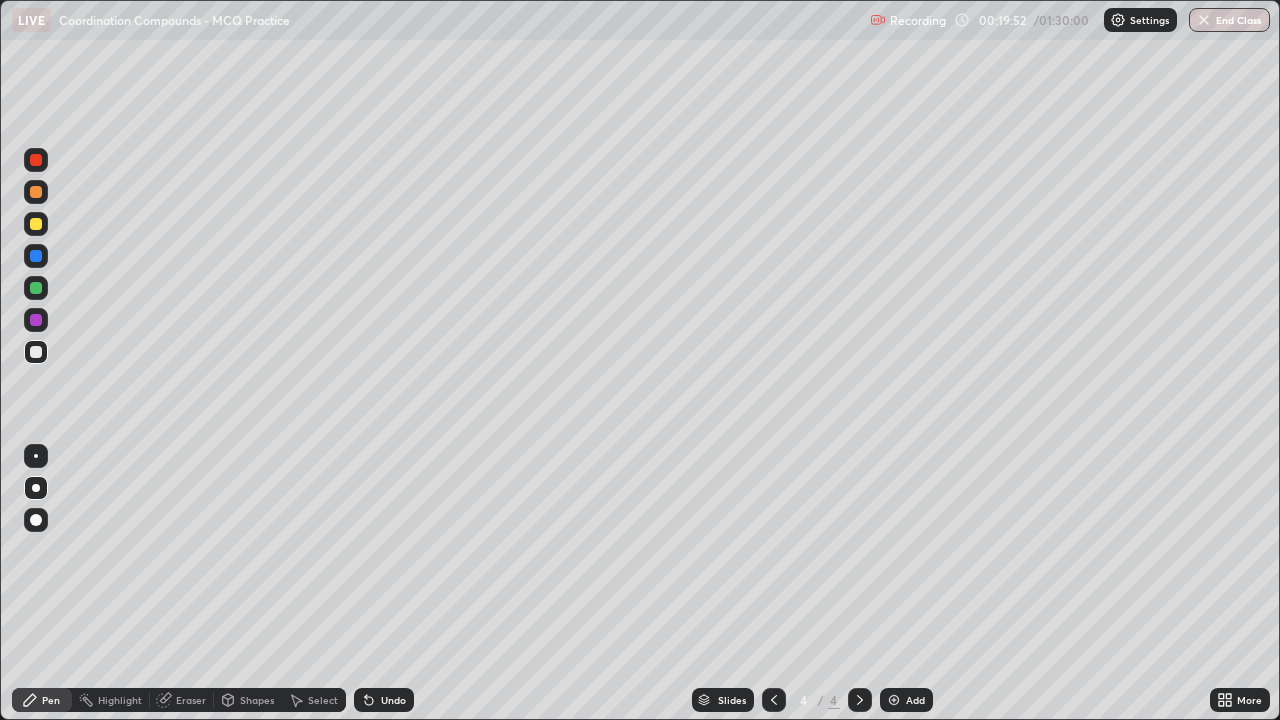 click on "Eraser" at bounding box center (191, 700) 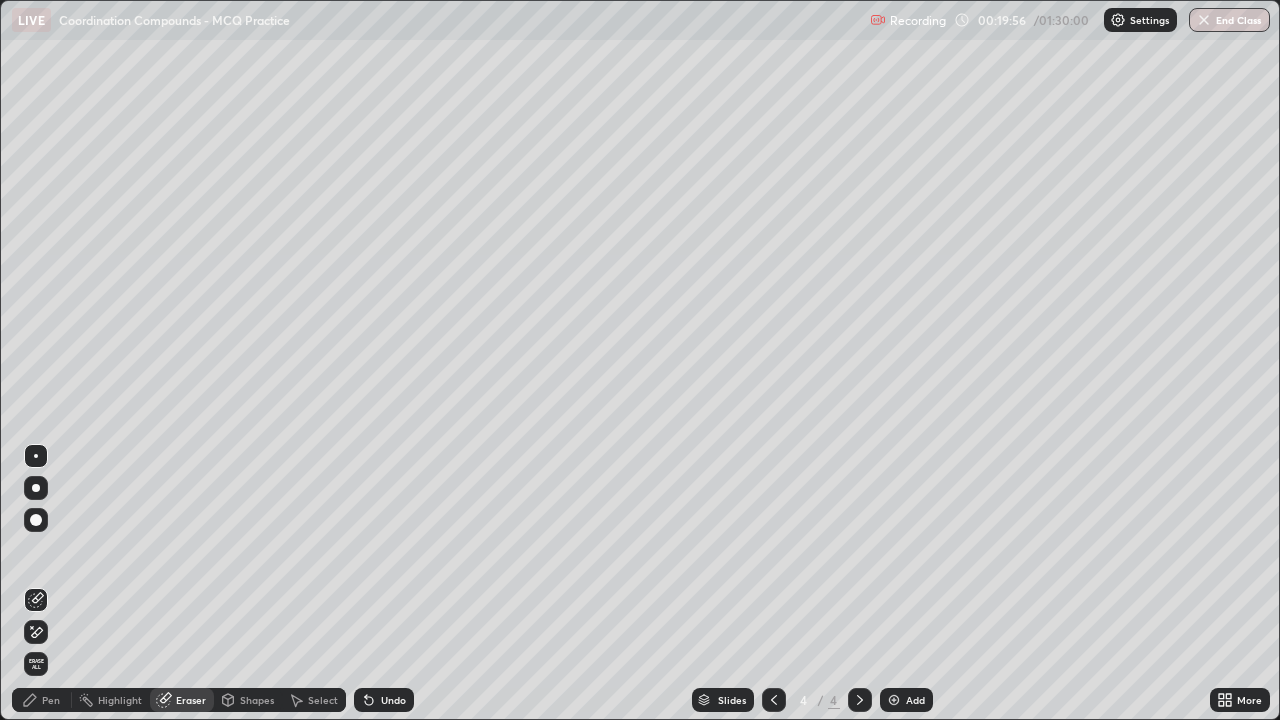 click on "Pen" at bounding box center [51, 700] 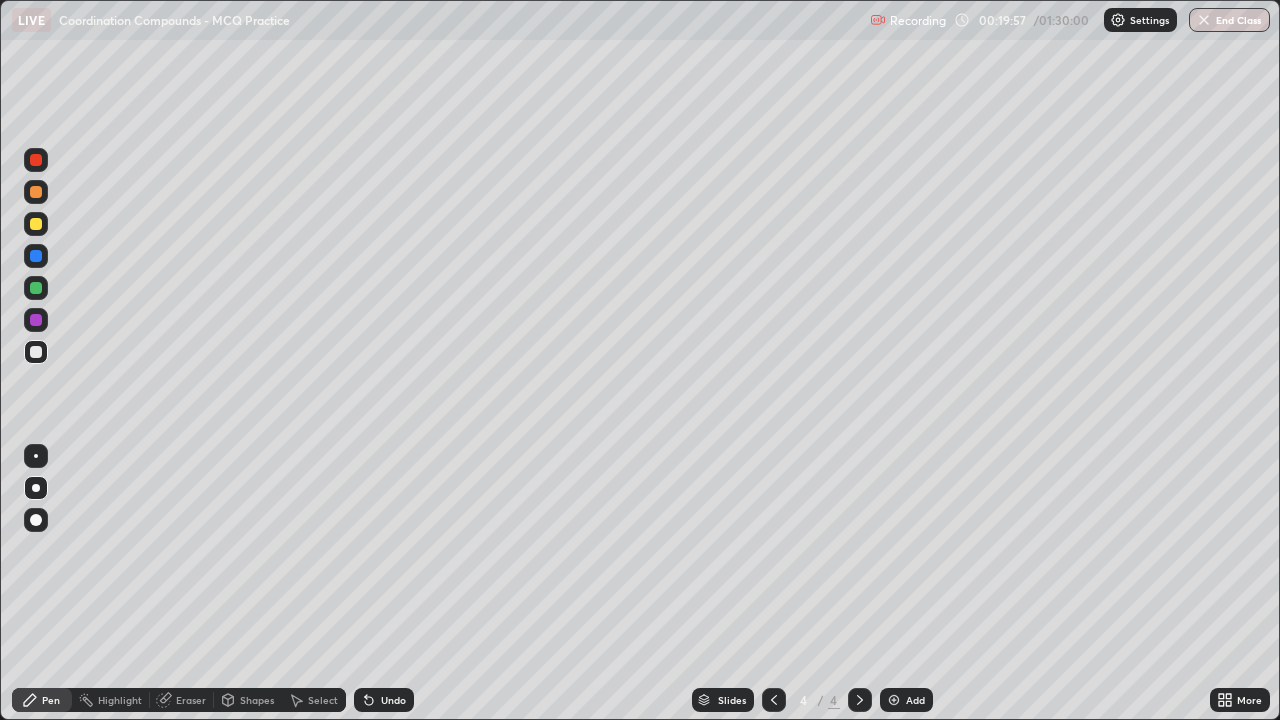 click at bounding box center [36, 288] 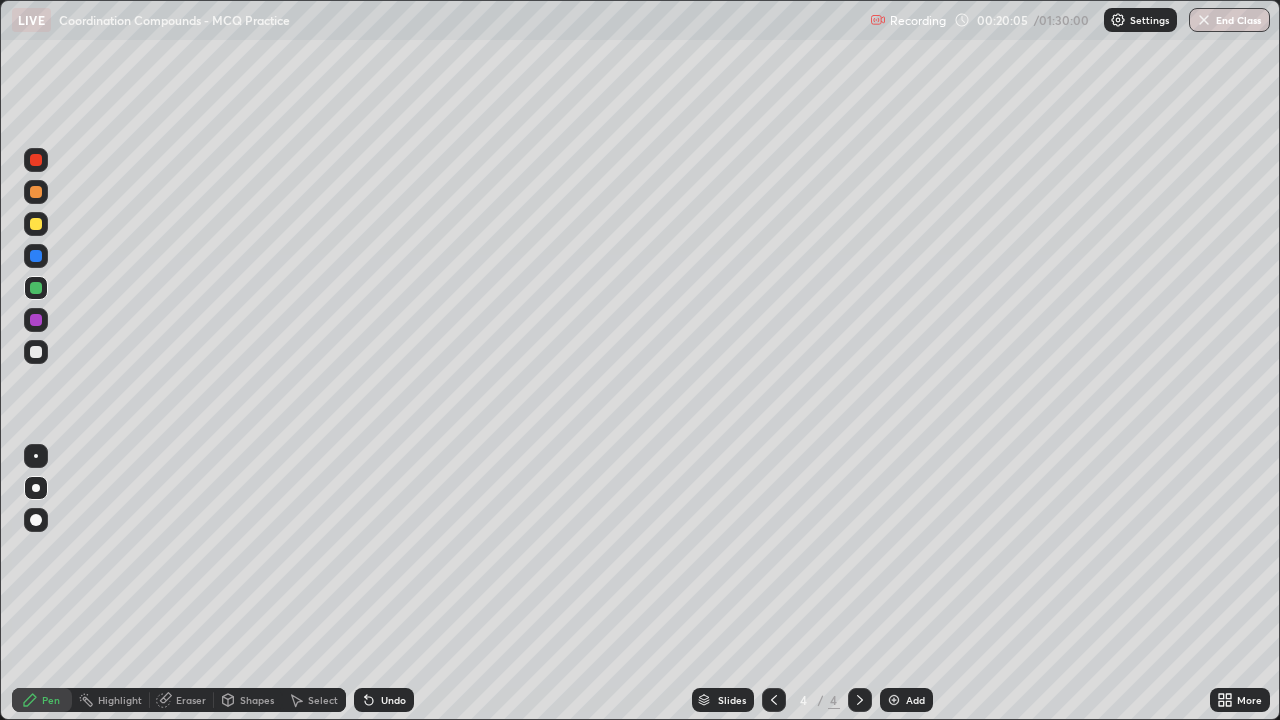 click on "Eraser" at bounding box center [191, 700] 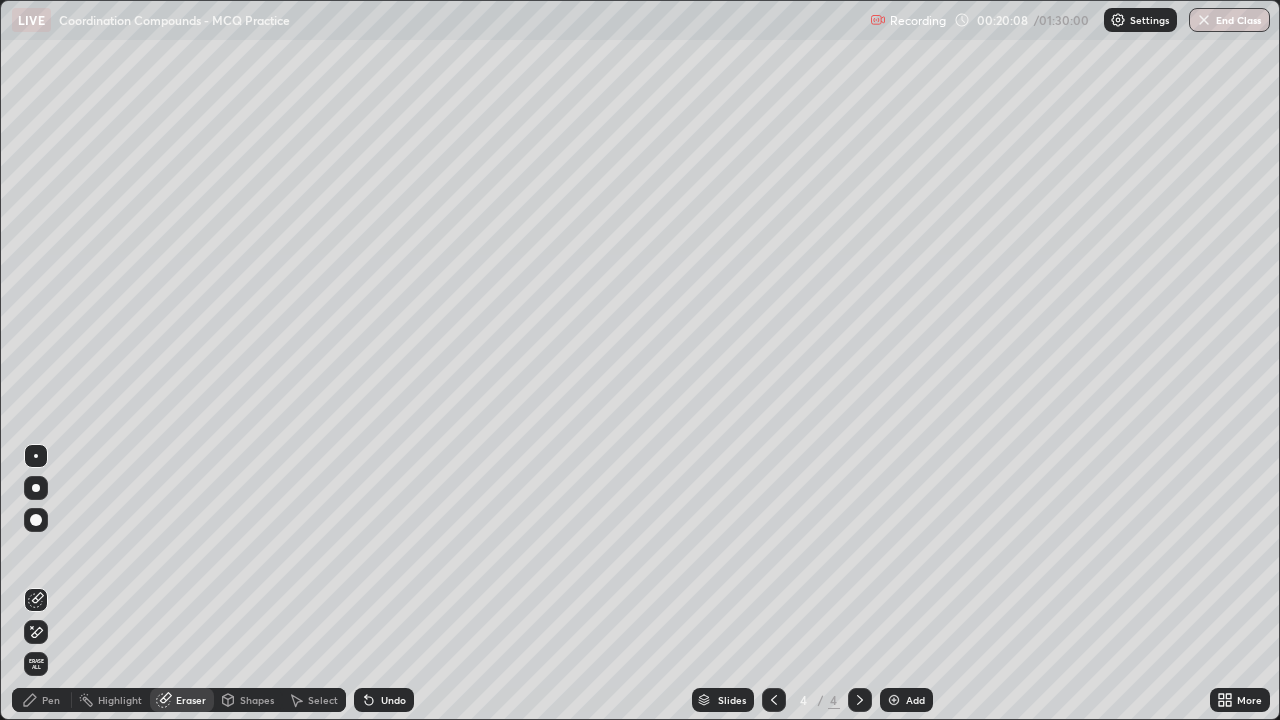 click on "Pen" at bounding box center [51, 700] 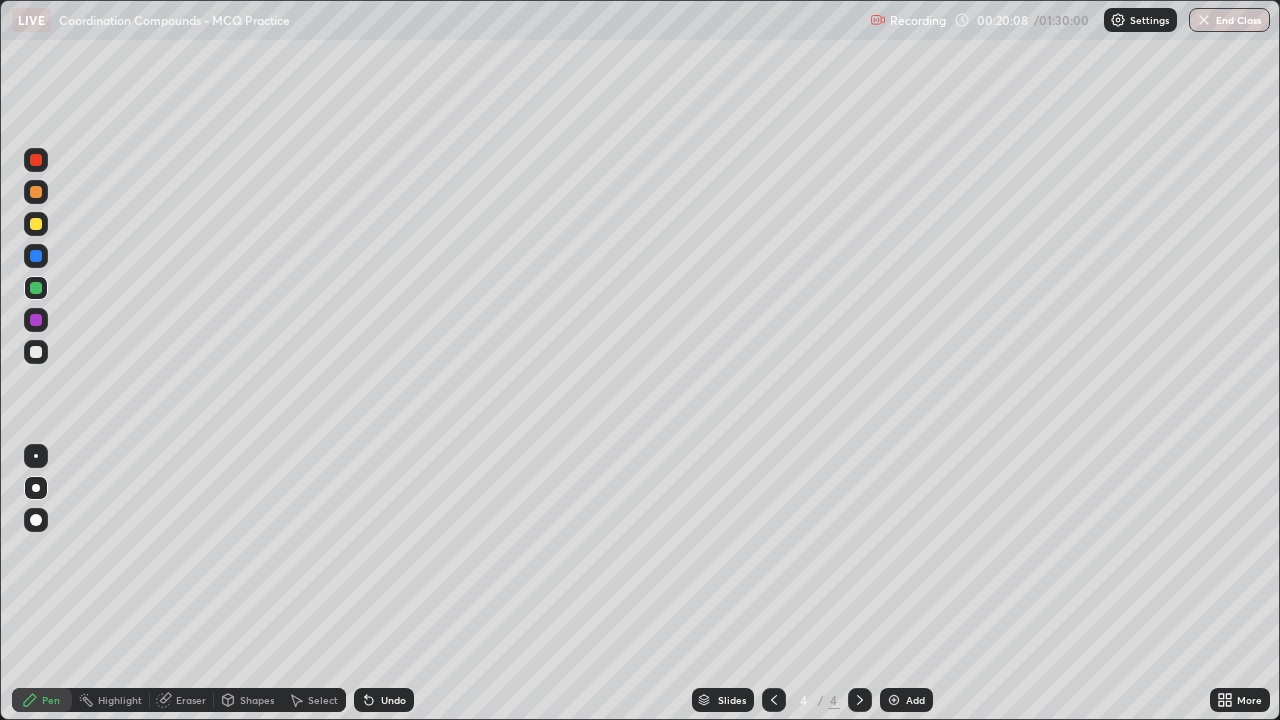click at bounding box center [36, 224] 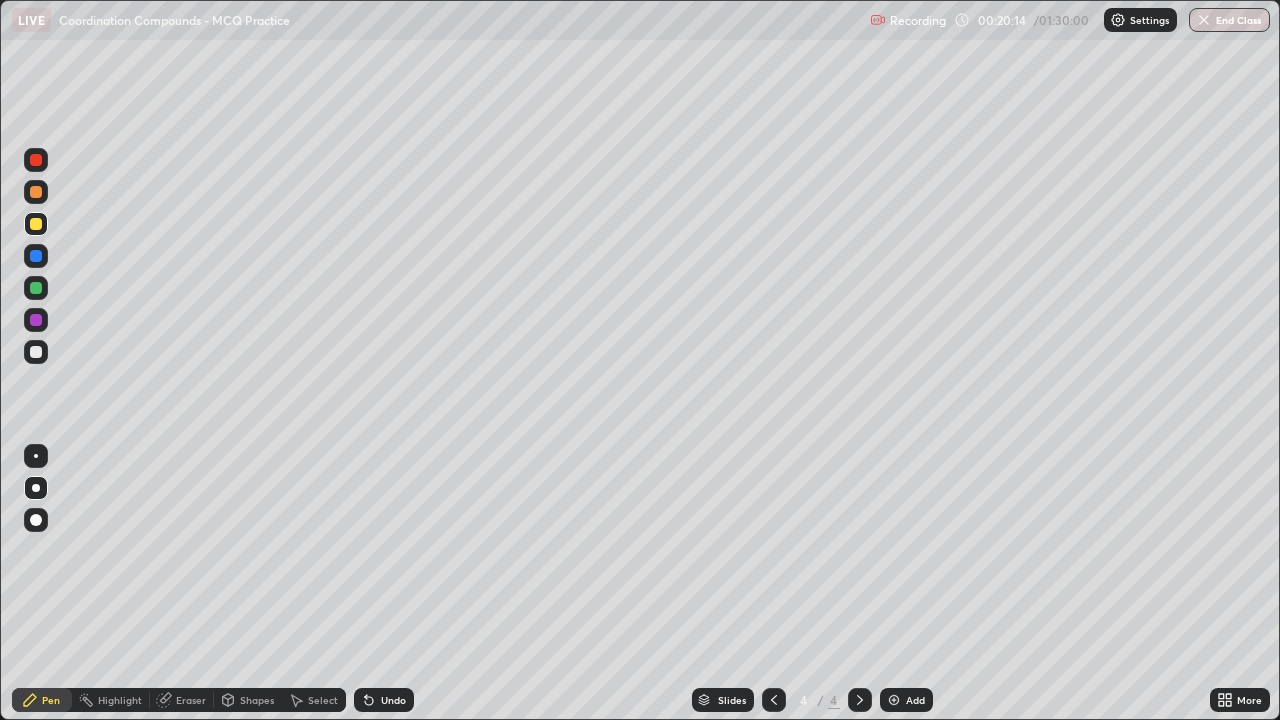 click at bounding box center [36, 192] 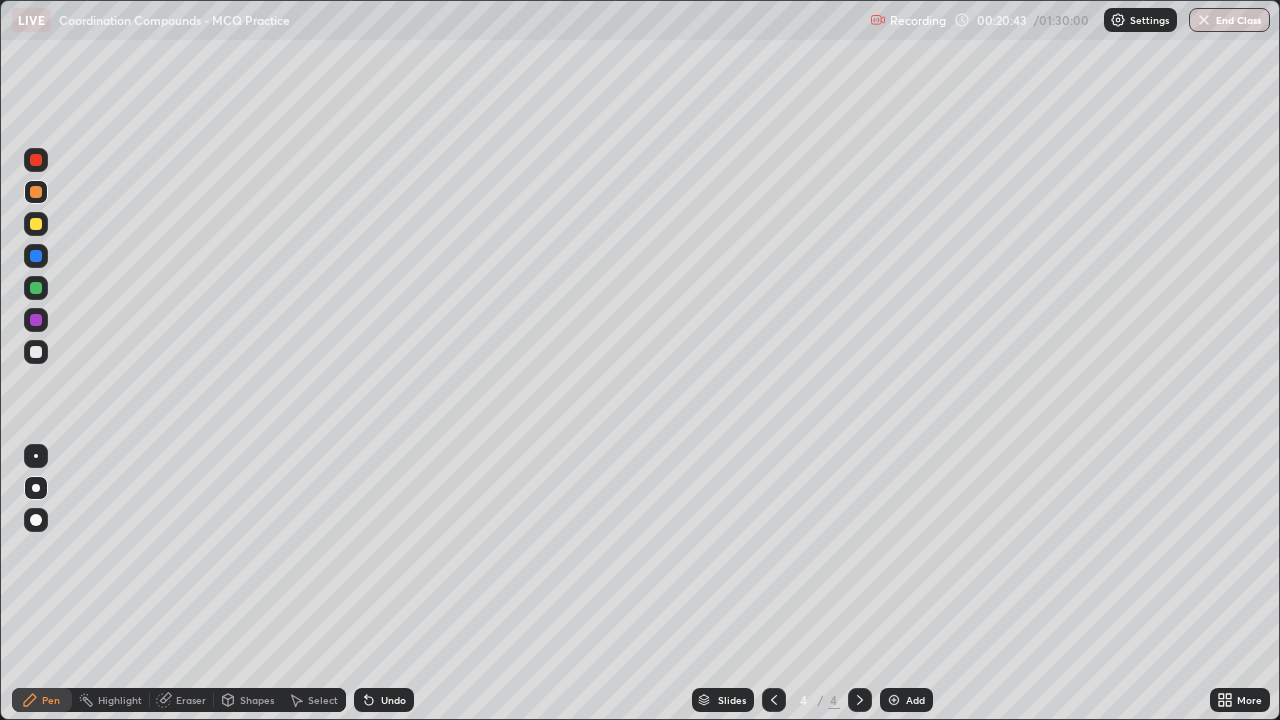 click at bounding box center (36, 320) 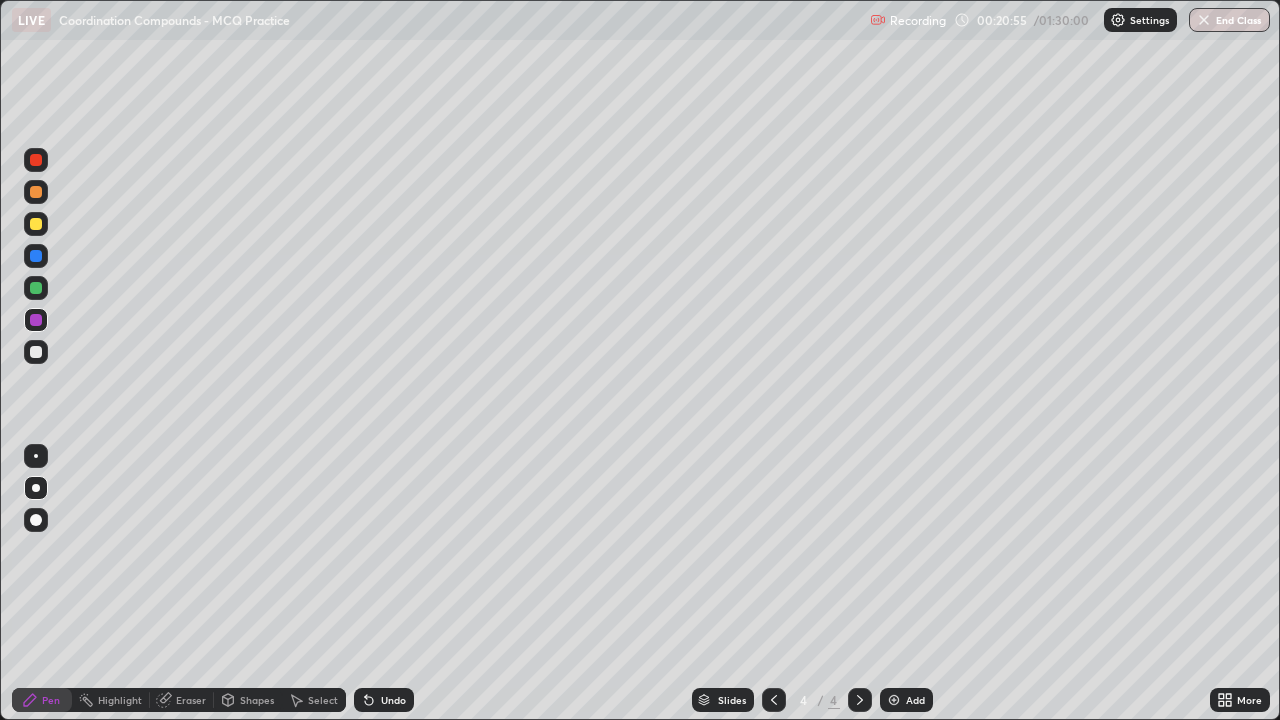 click at bounding box center (36, 352) 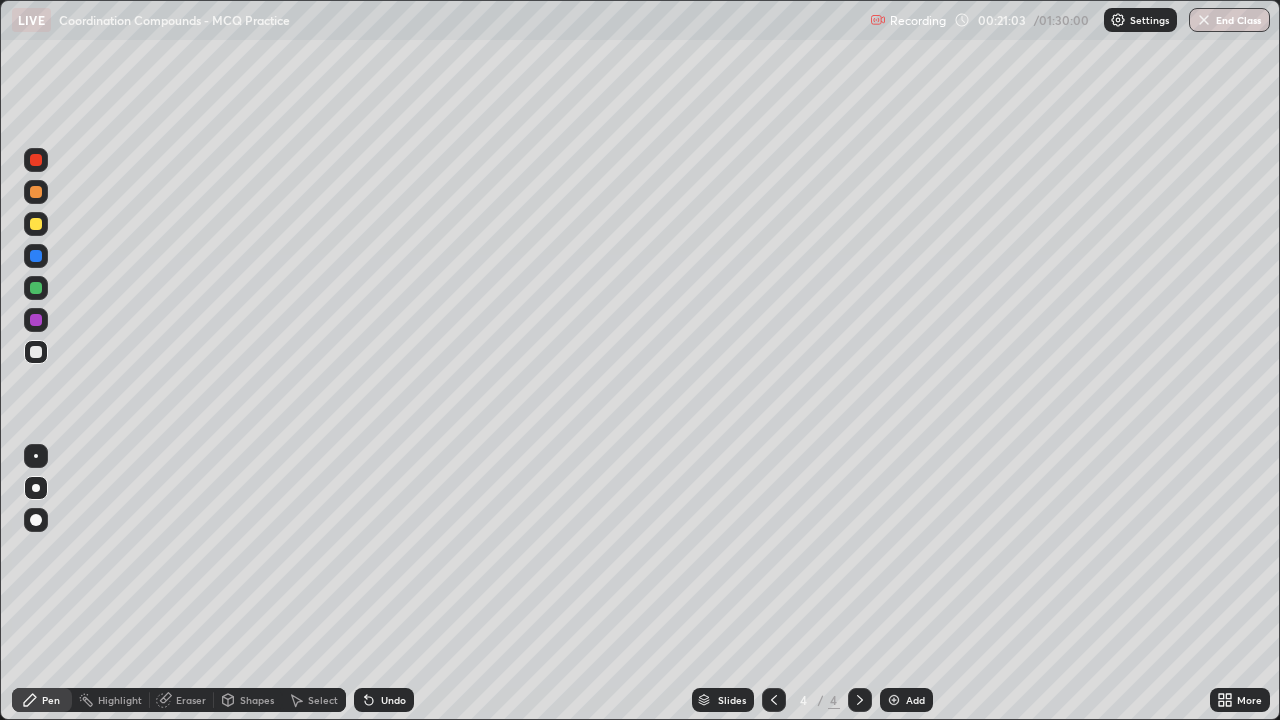 click on "Undo" at bounding box center (384, 700) 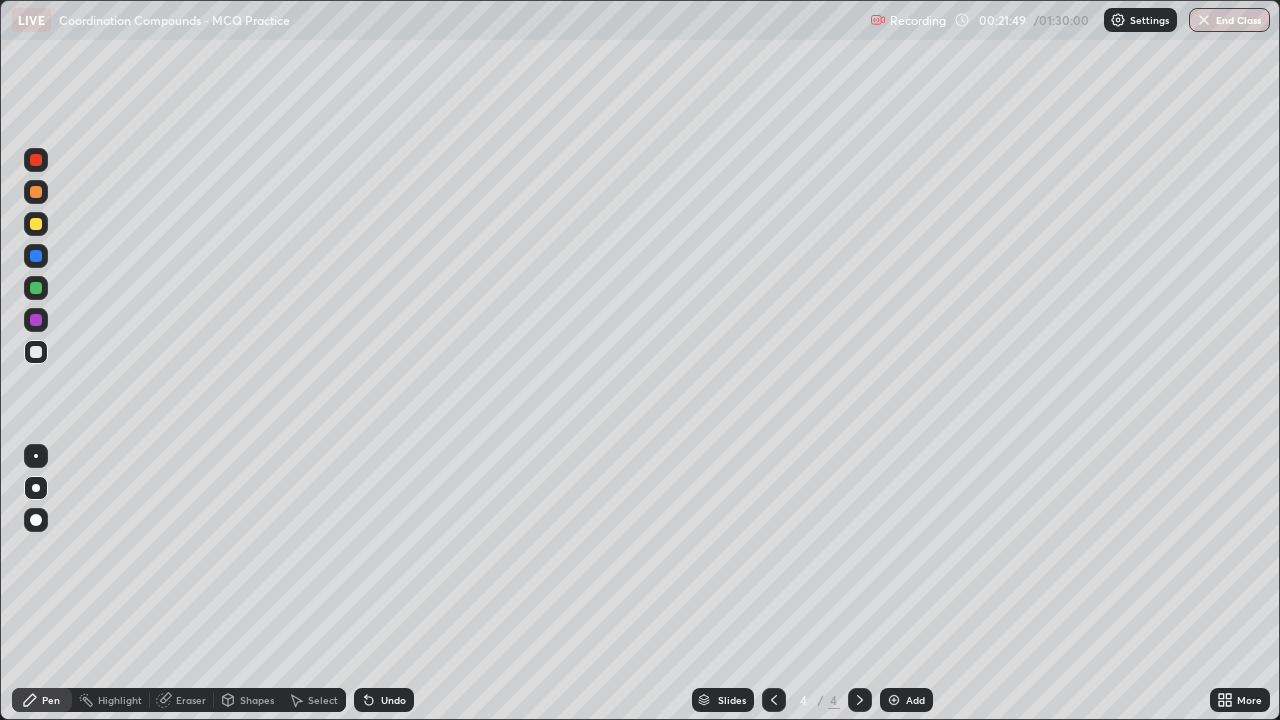 click on "Undo" at bounding box center (393, 700) 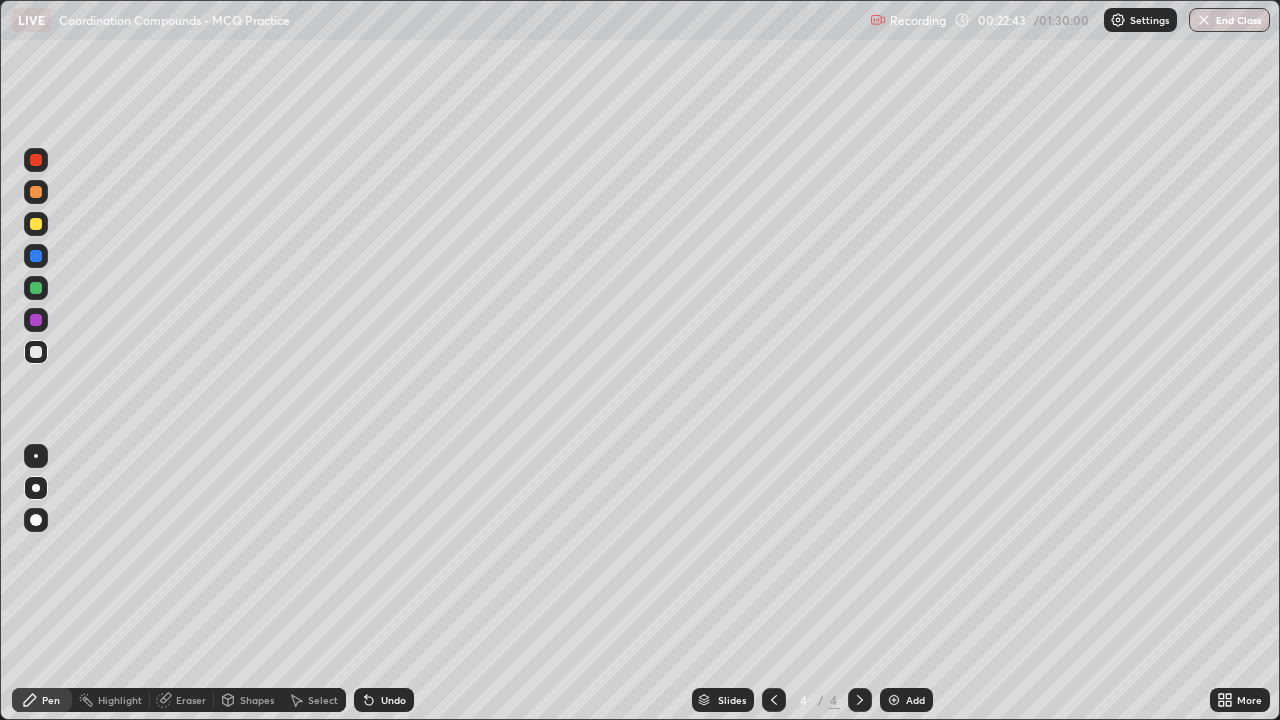 click at bounding box center (894, 700) 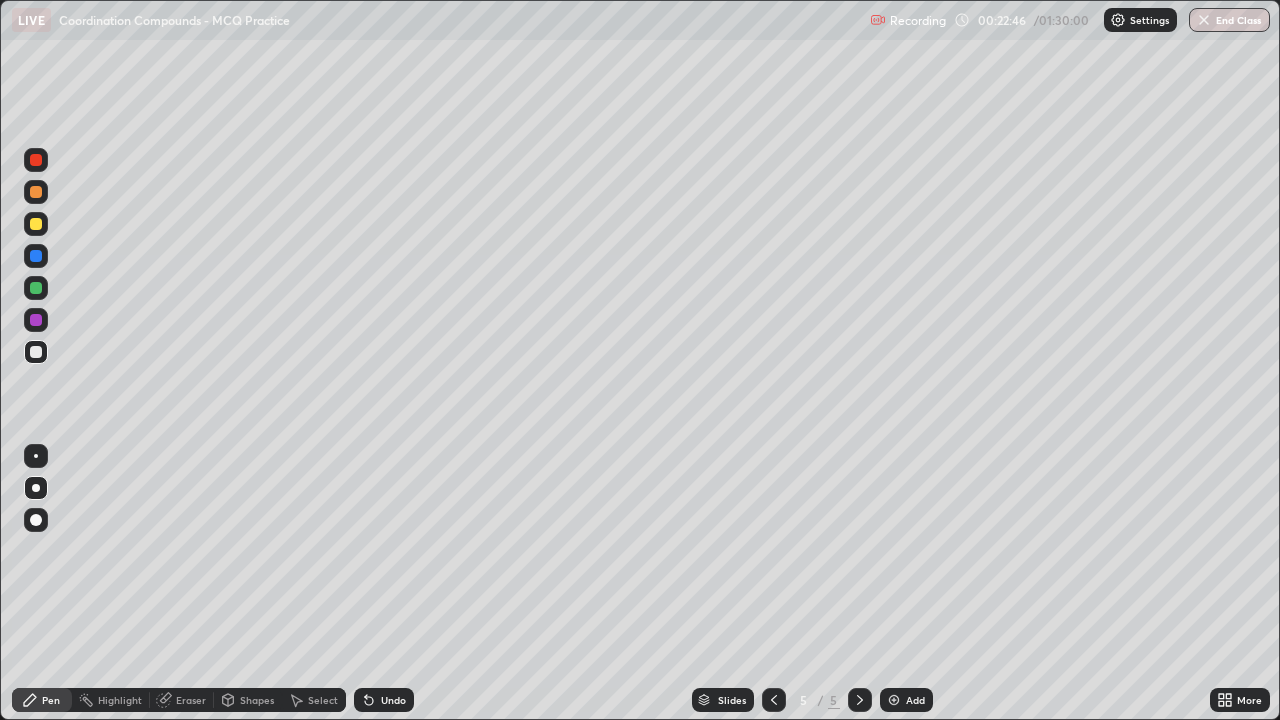 click at bounding box center [36, 192] 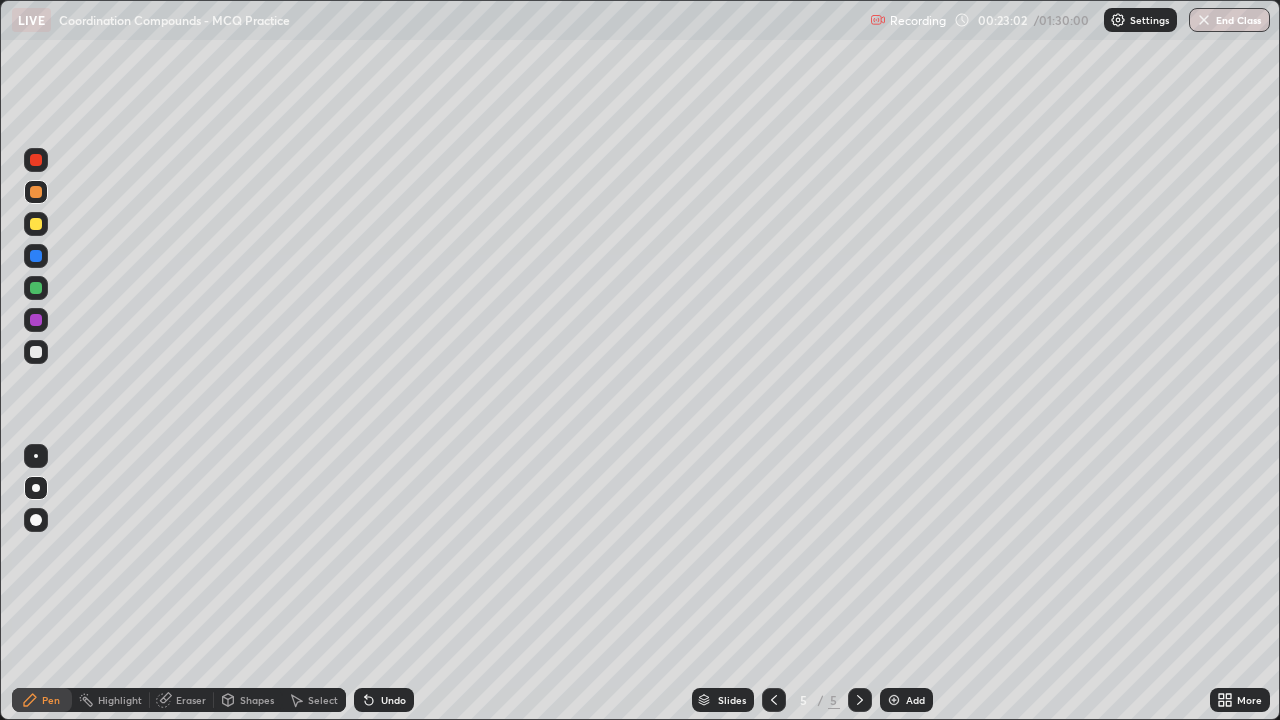 click at bounding box center [36, 288] 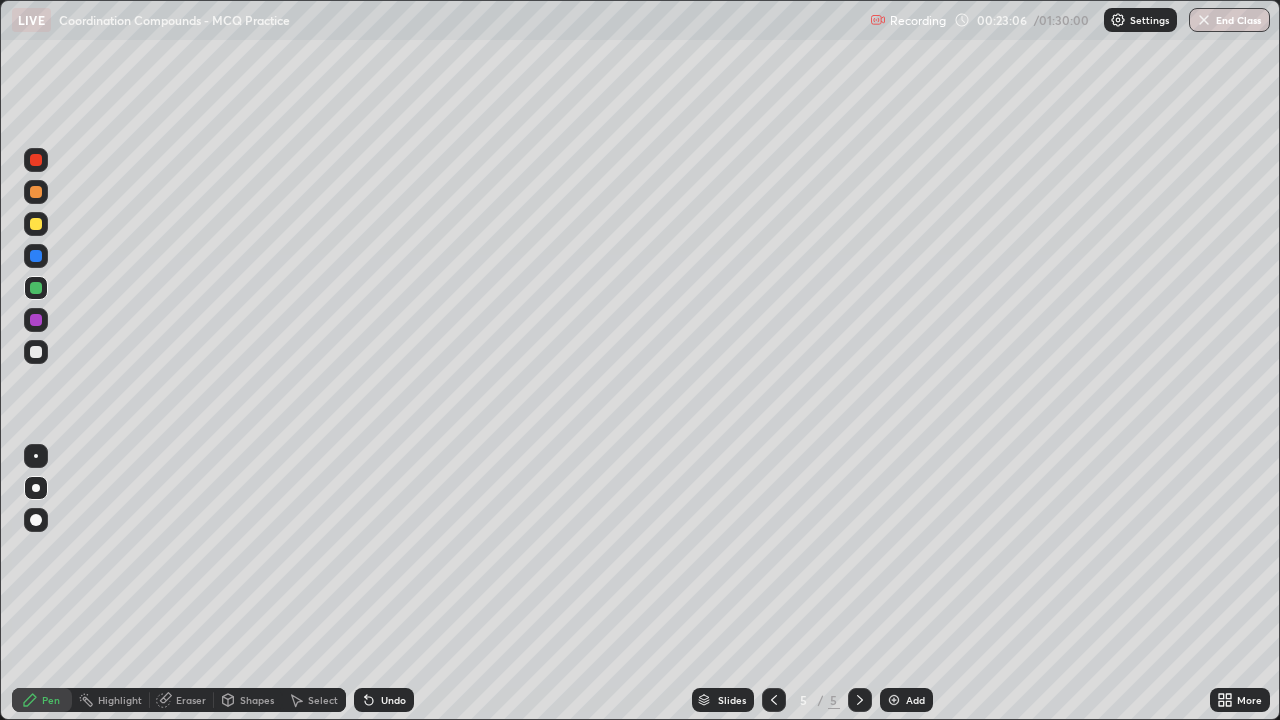 click at bounding box center [36, 352] 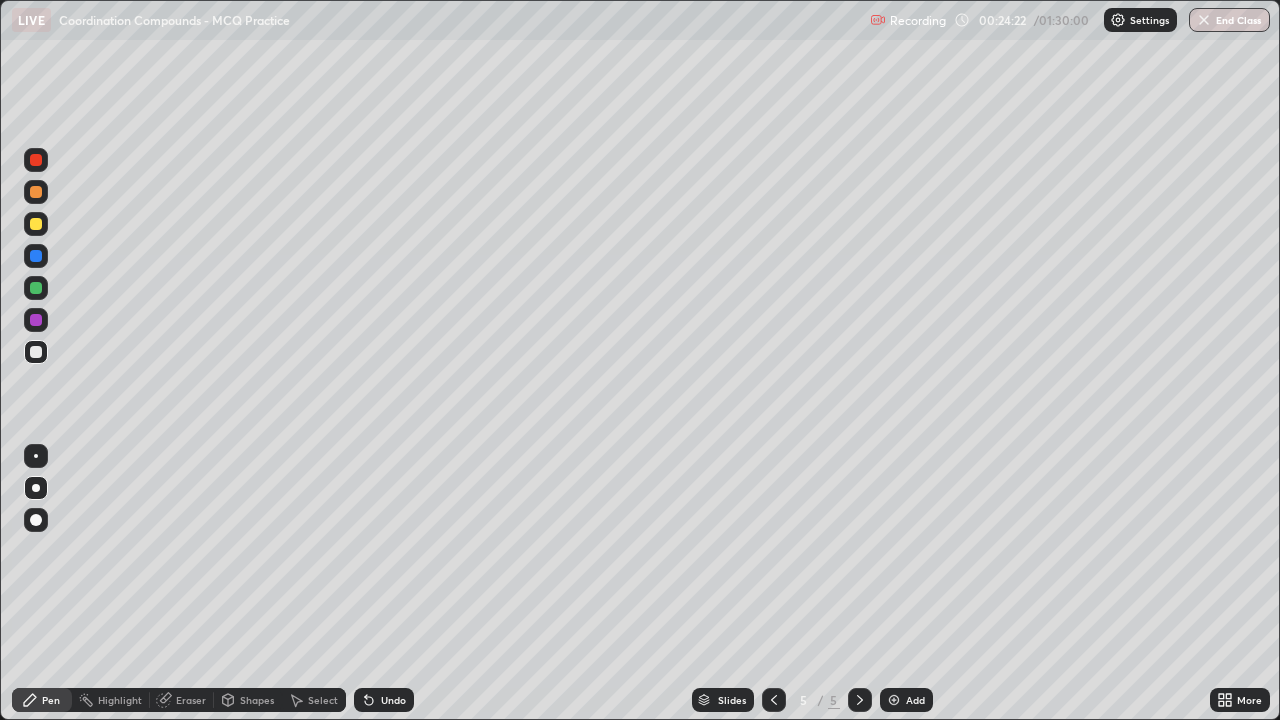 click at bounding box center (36, 320) 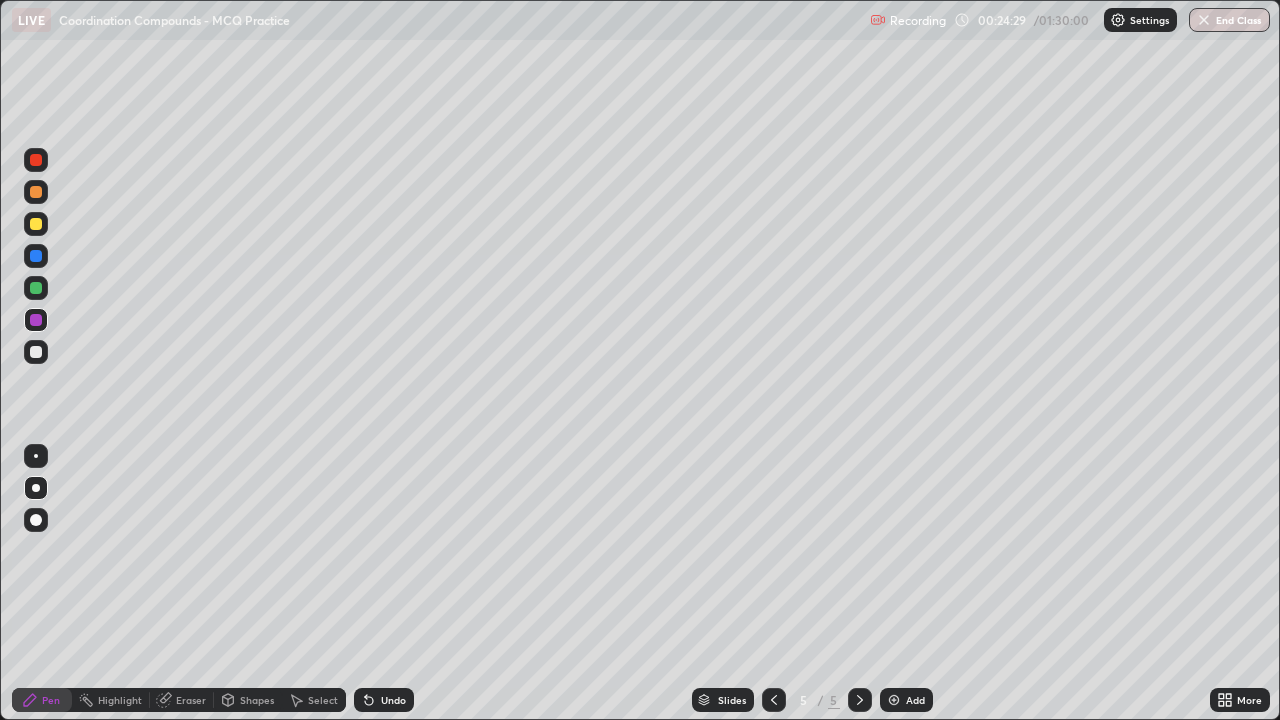 click at bounding box center [36, 224] 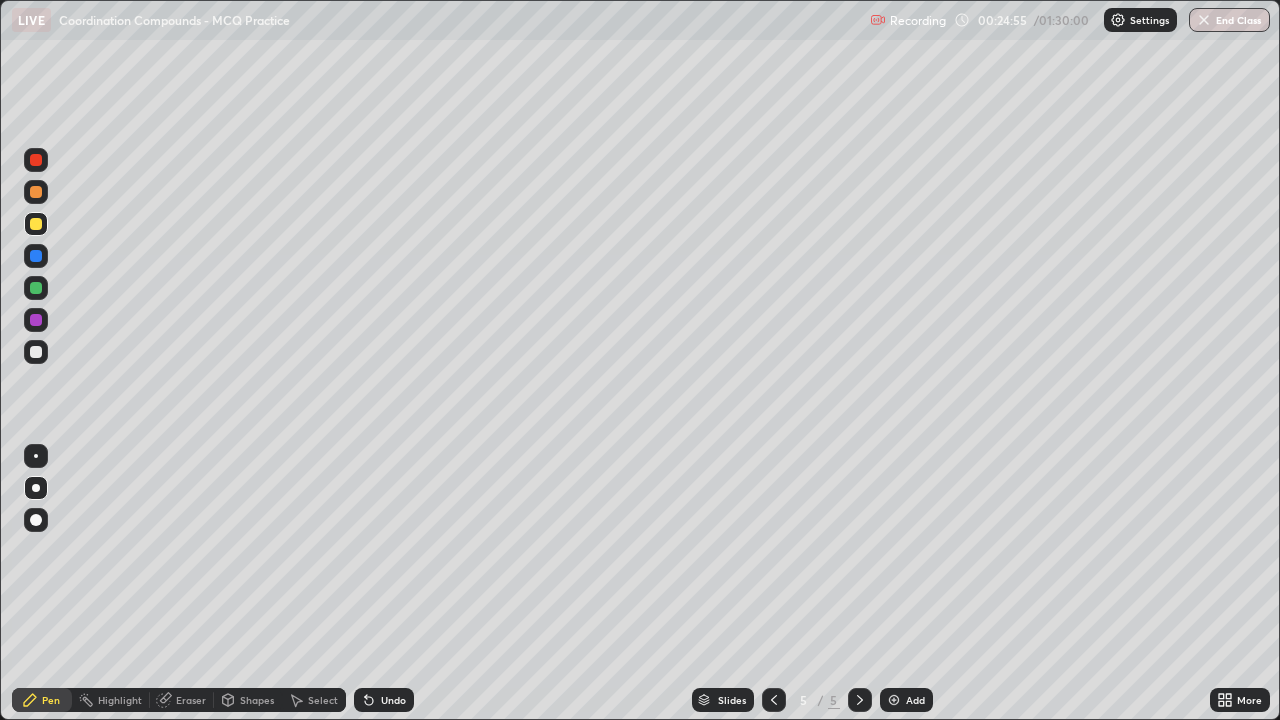 click 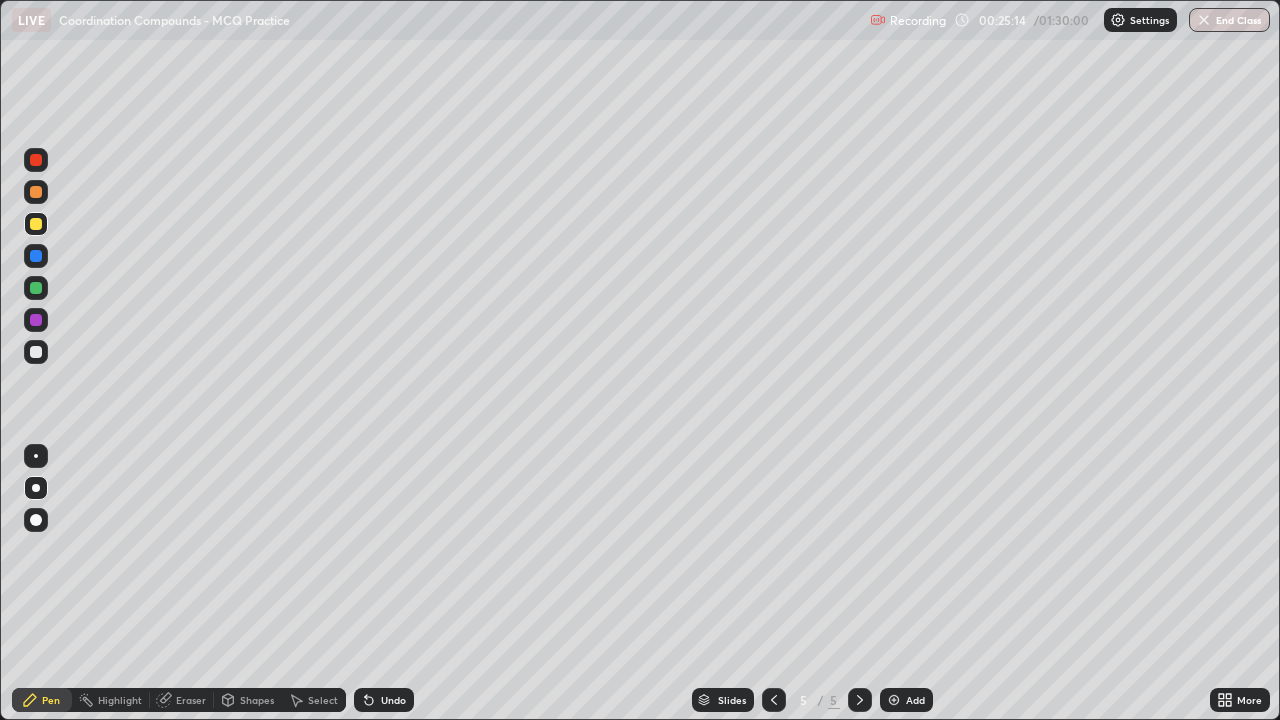 click on "Eraser" at bounding box center [191, 700] 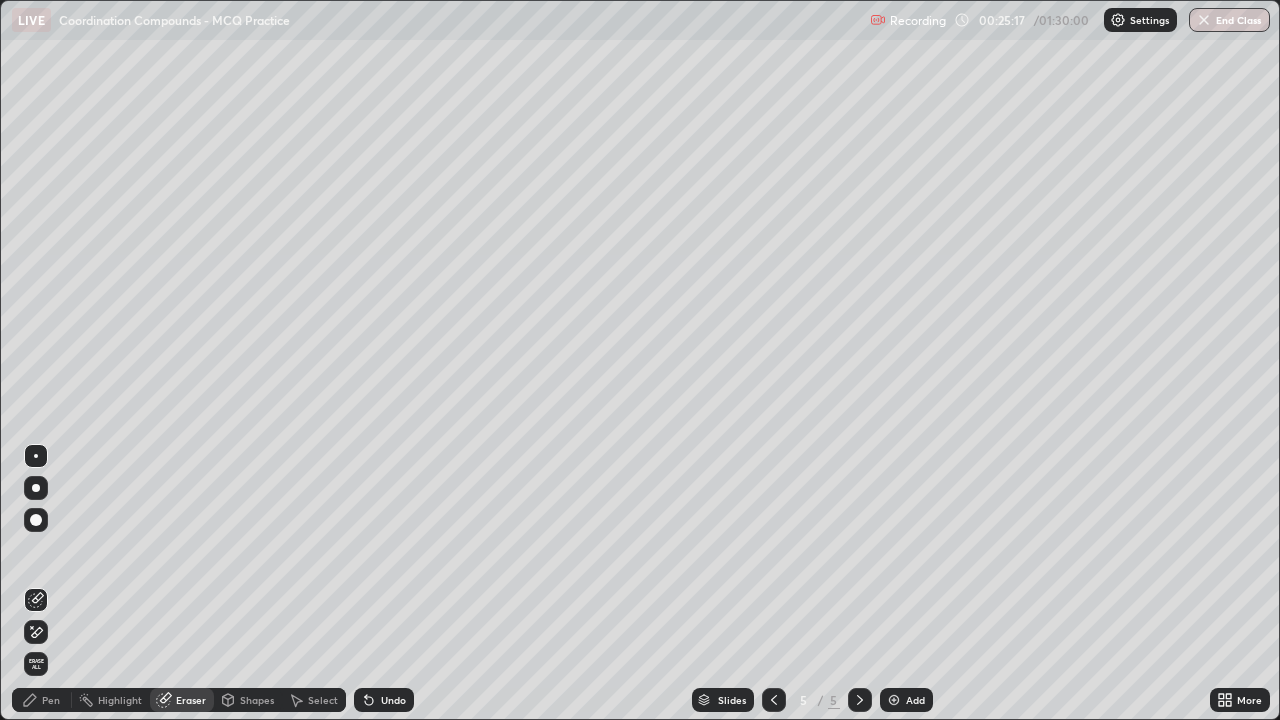 click on "Pen" at bounding box center (42, 700) 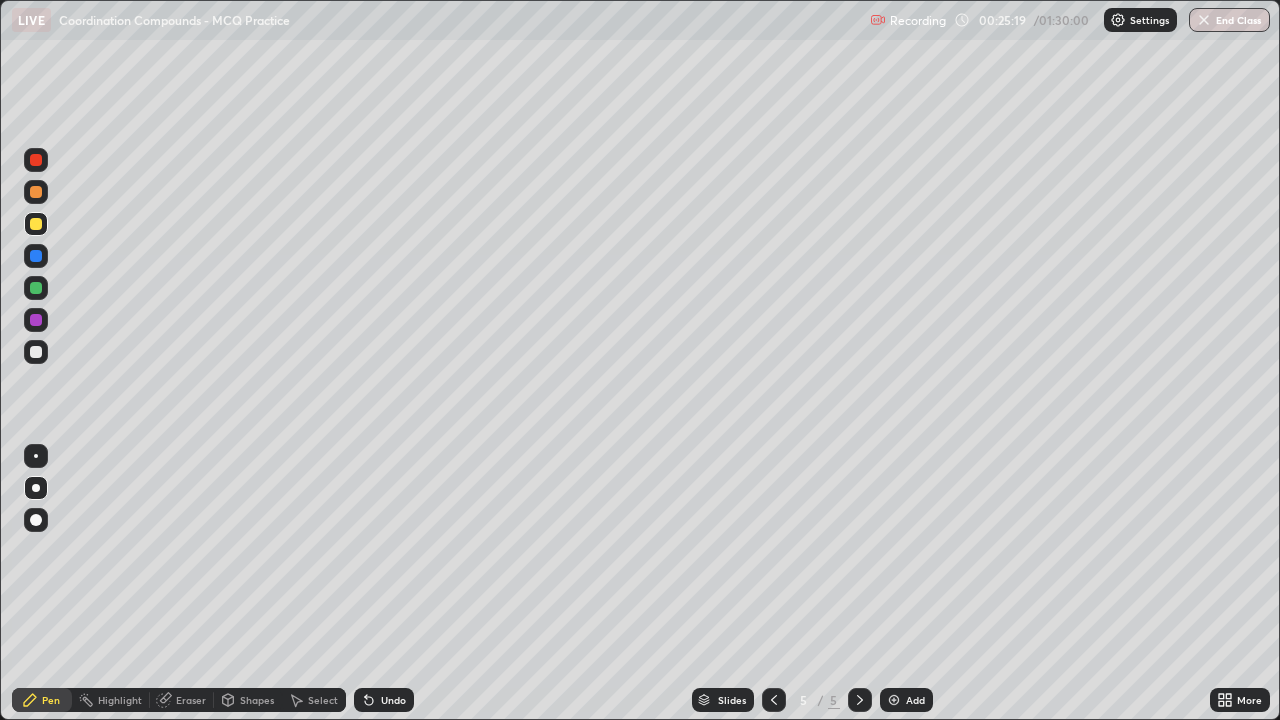 click at bounding box center [36, 320] 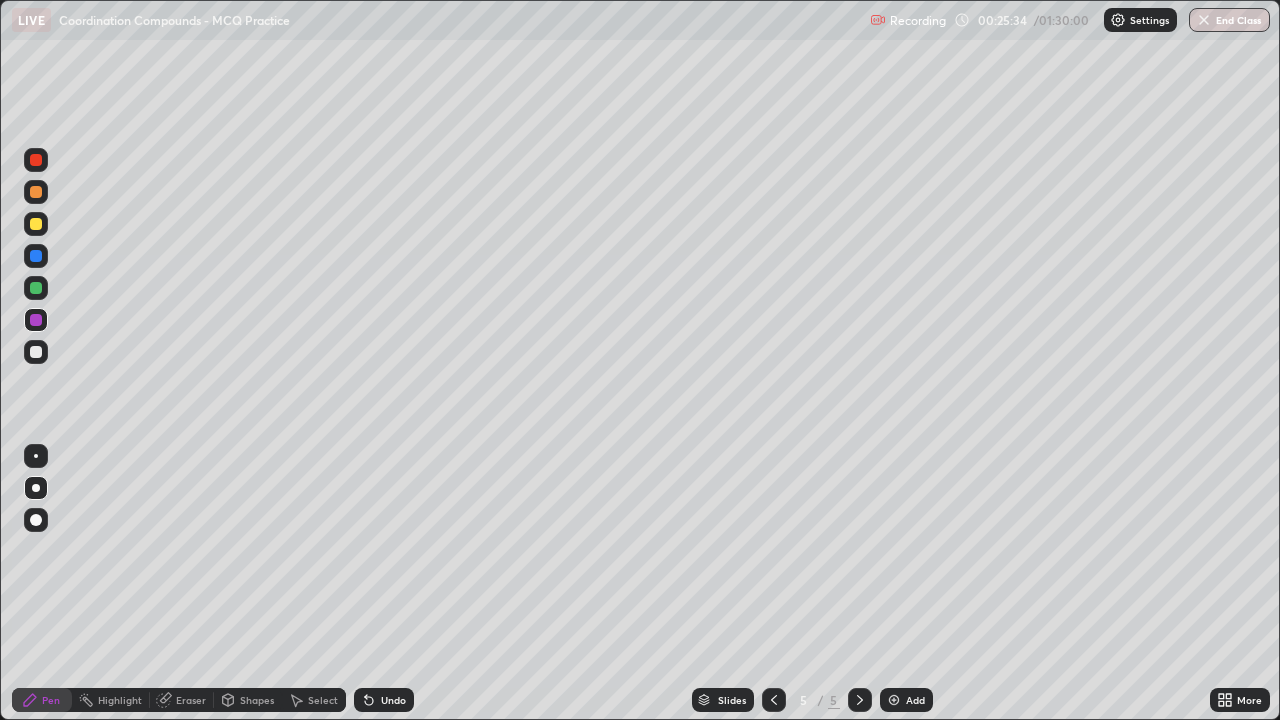 click at bounding box center (36, 352) 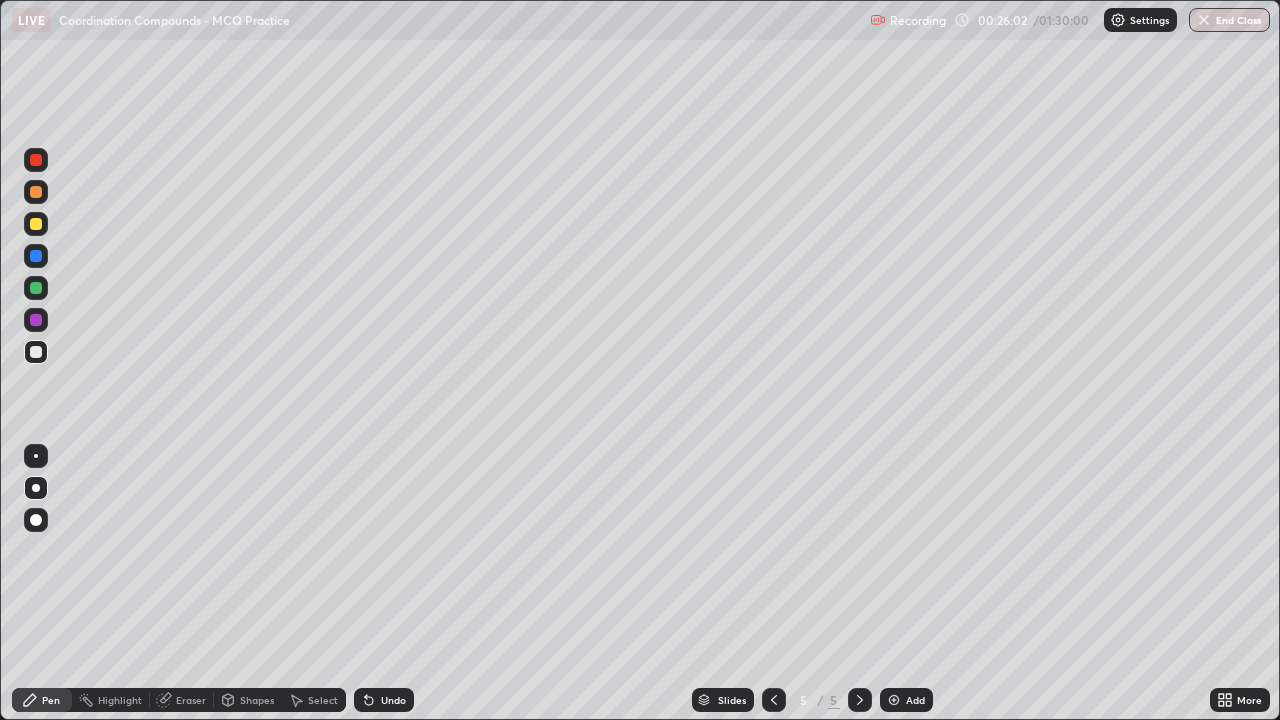 click at bounding box center [36, 224] 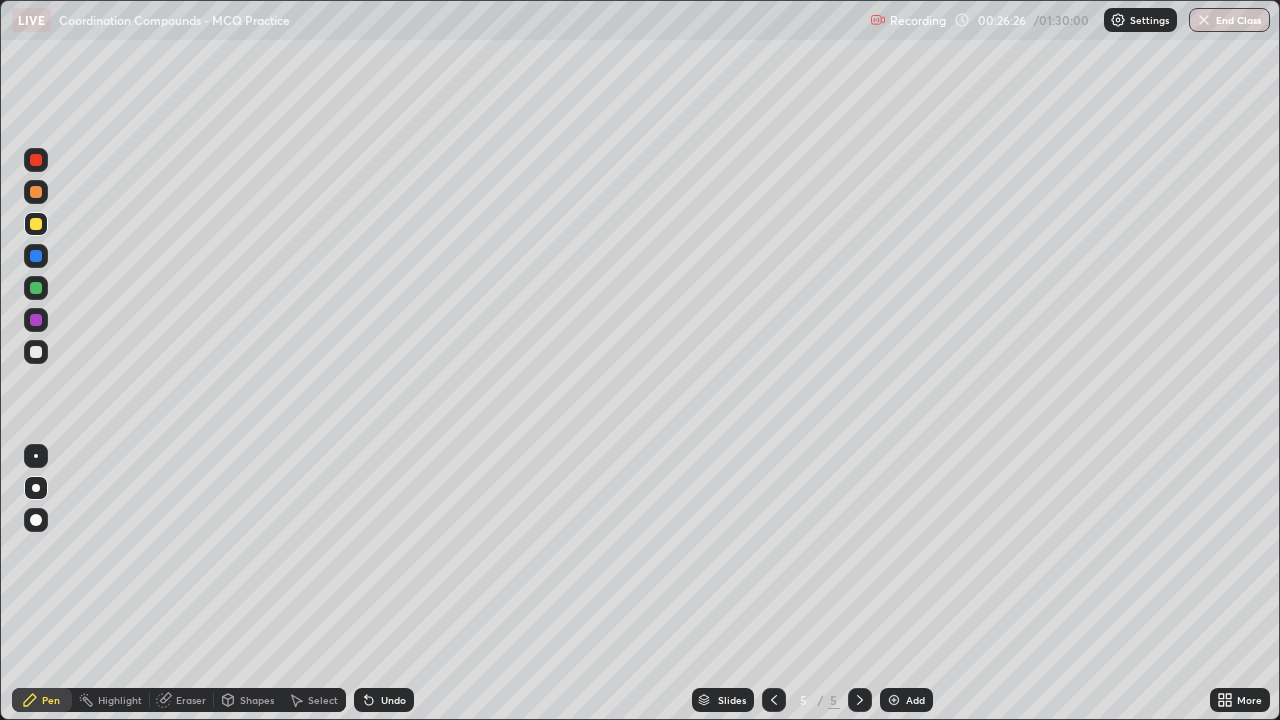 click at bounding box center (36, 352) 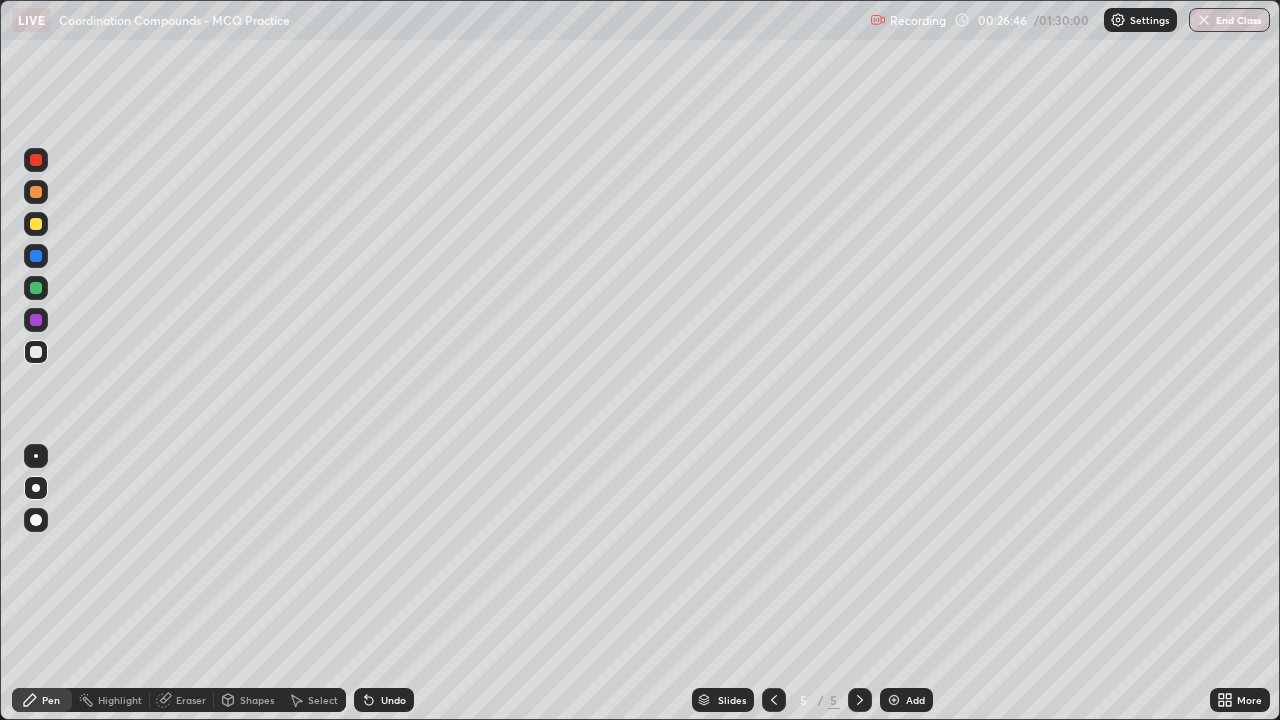 click at bounding box center (36, 192) 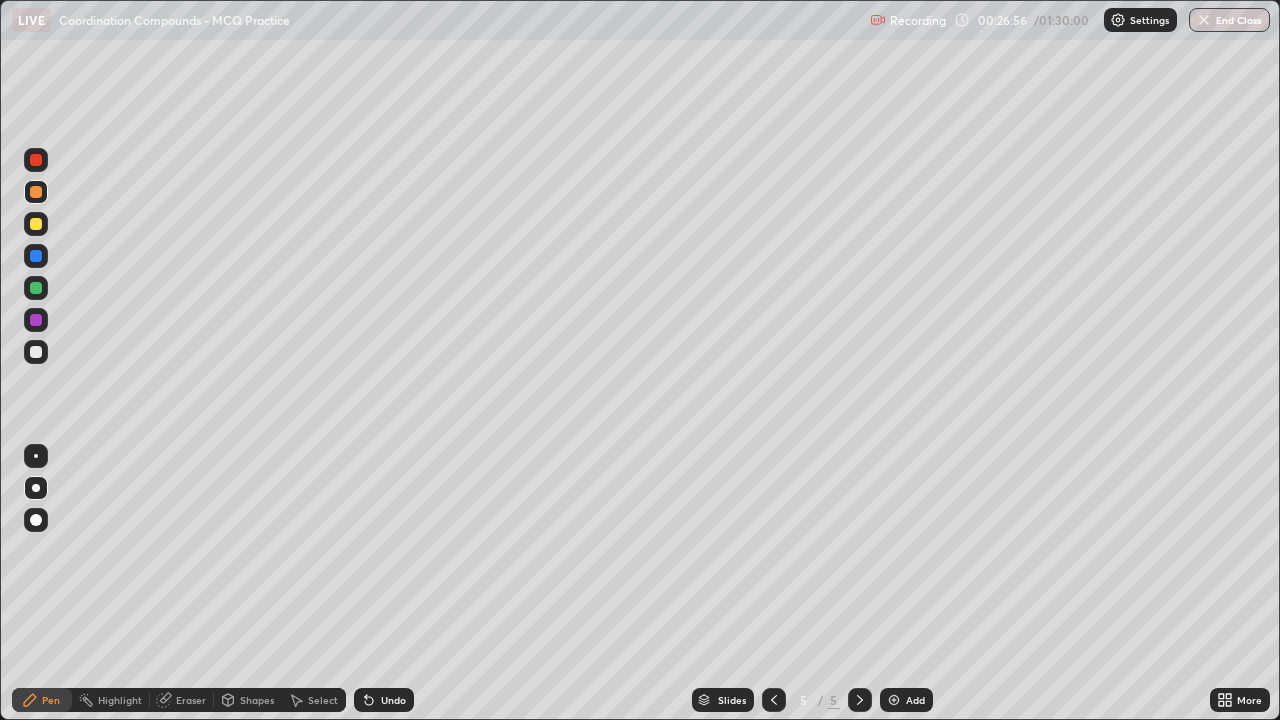 click at bounding box center [36, 352] 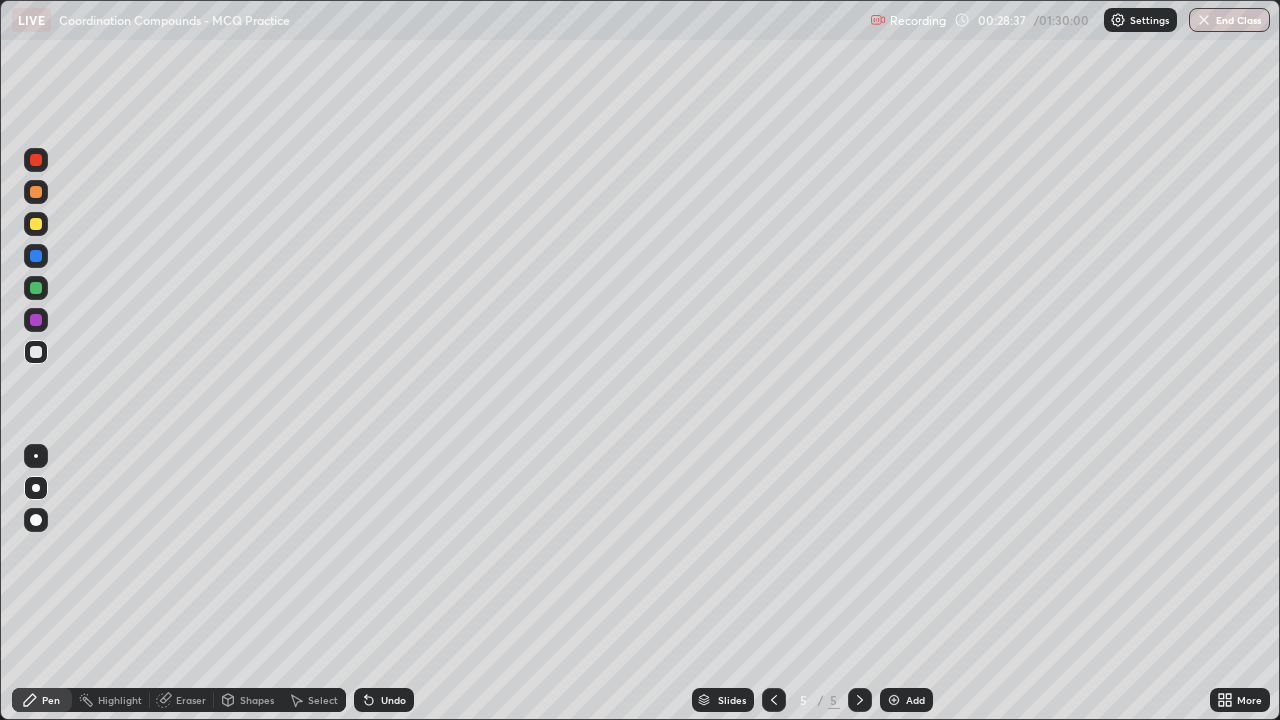 click at bounding box center [36, 288] 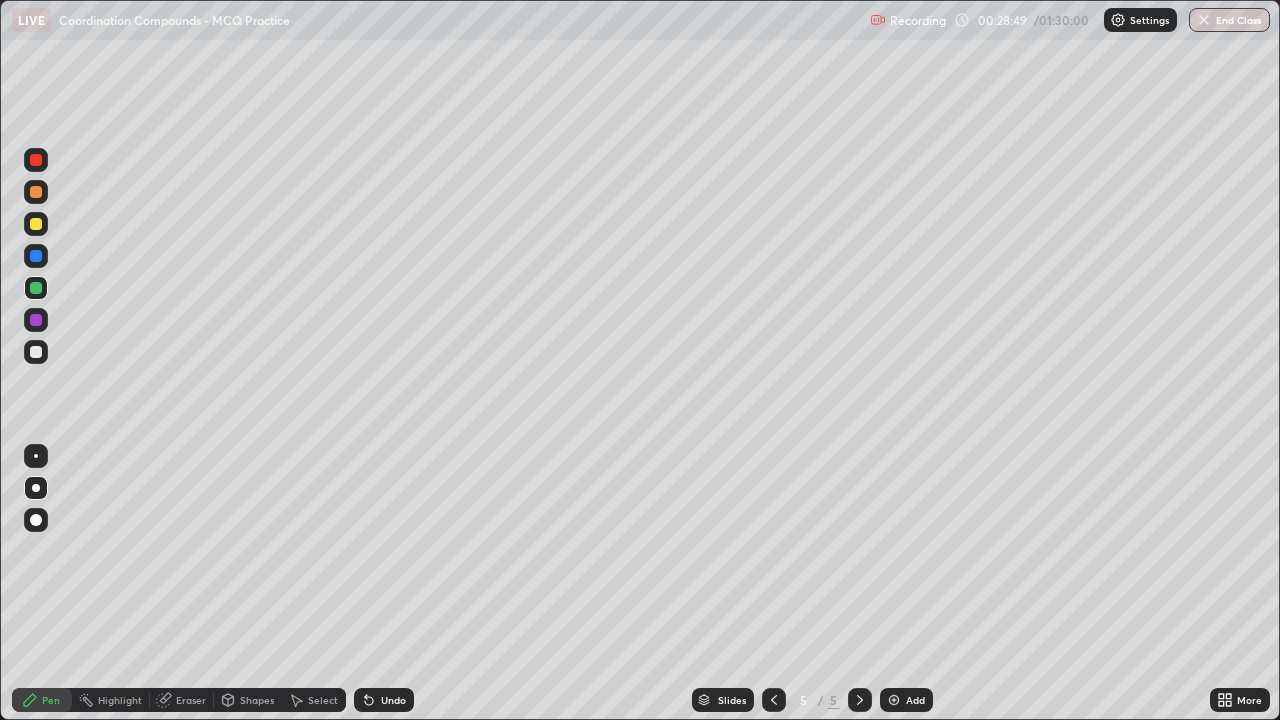 click at bounding box center [36, 320] 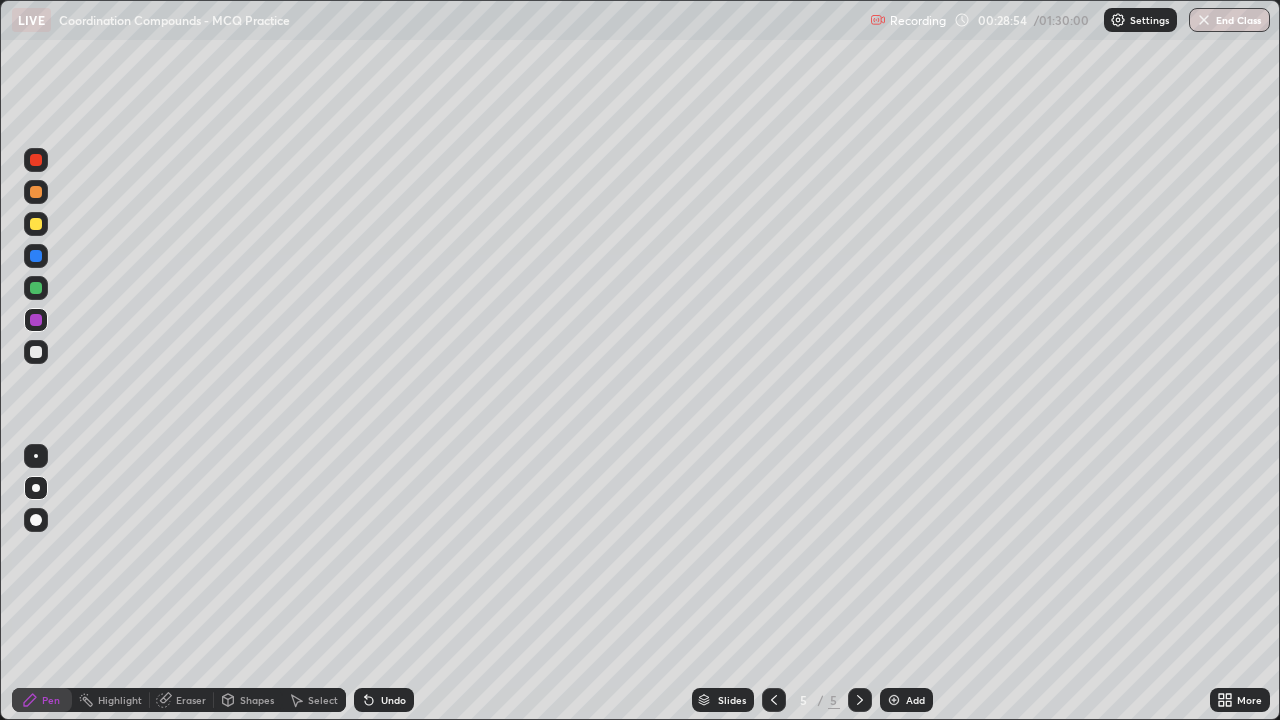 click at bounding box center (36, 352) 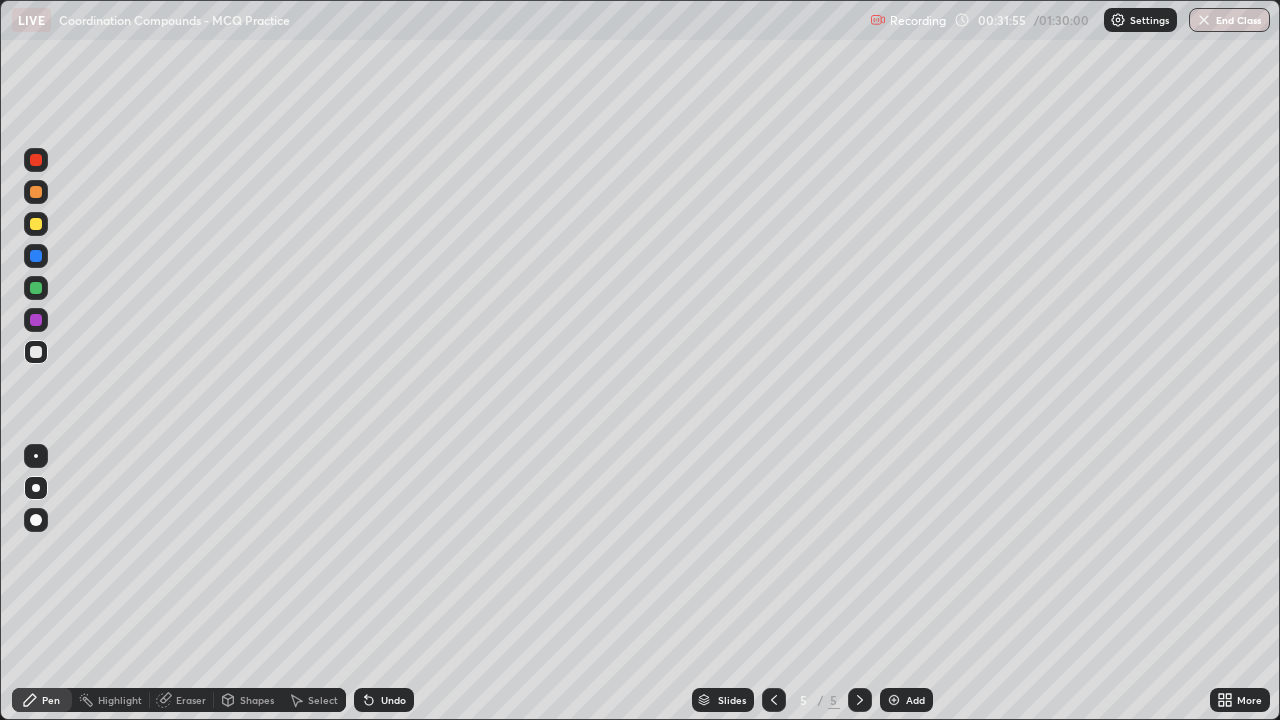 click 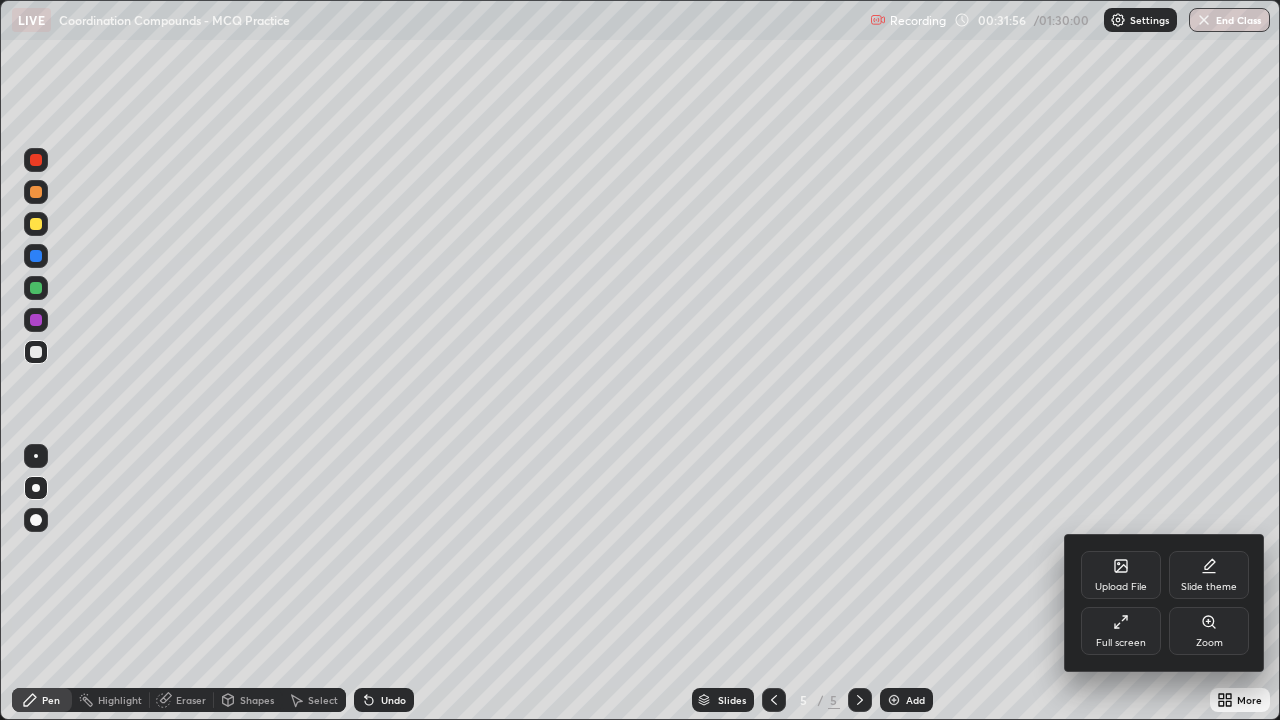 click on "Full screen" at bounding box center [1121, 631] 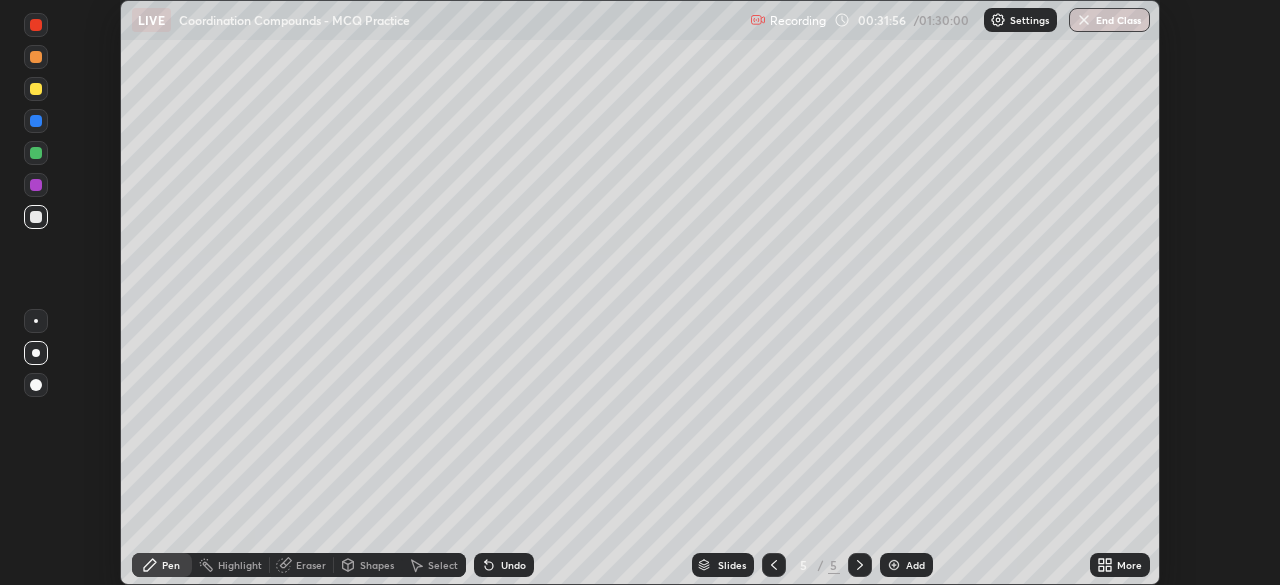 scroll, scrollTop: 585, scrollLeft: 1280, axis: both 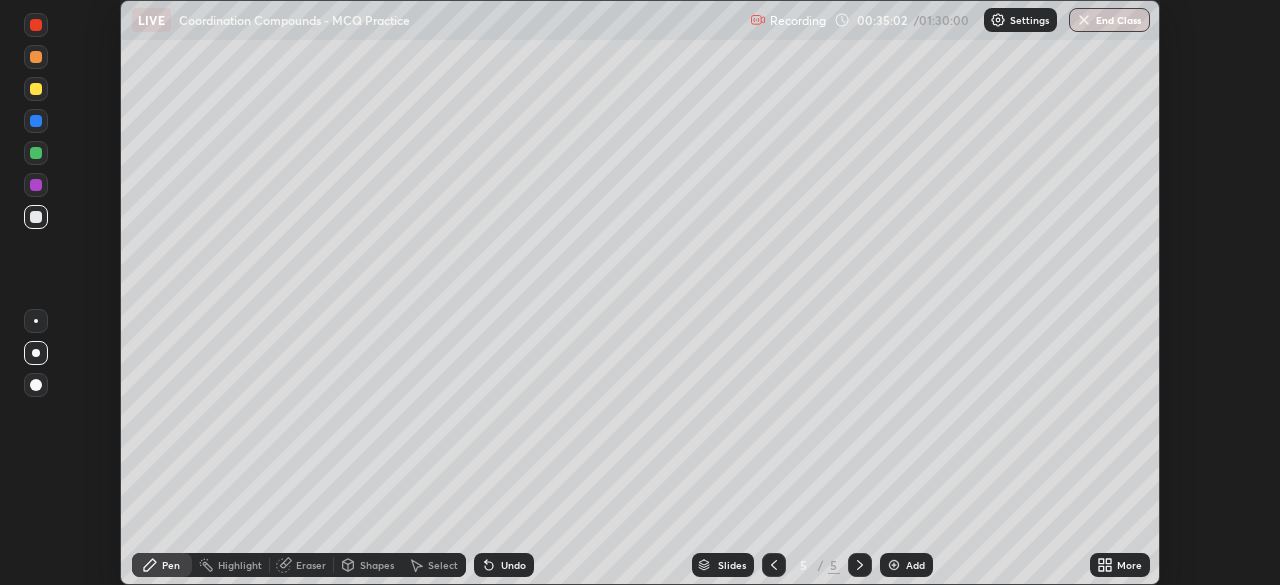 click at bounding box center [894, 565] 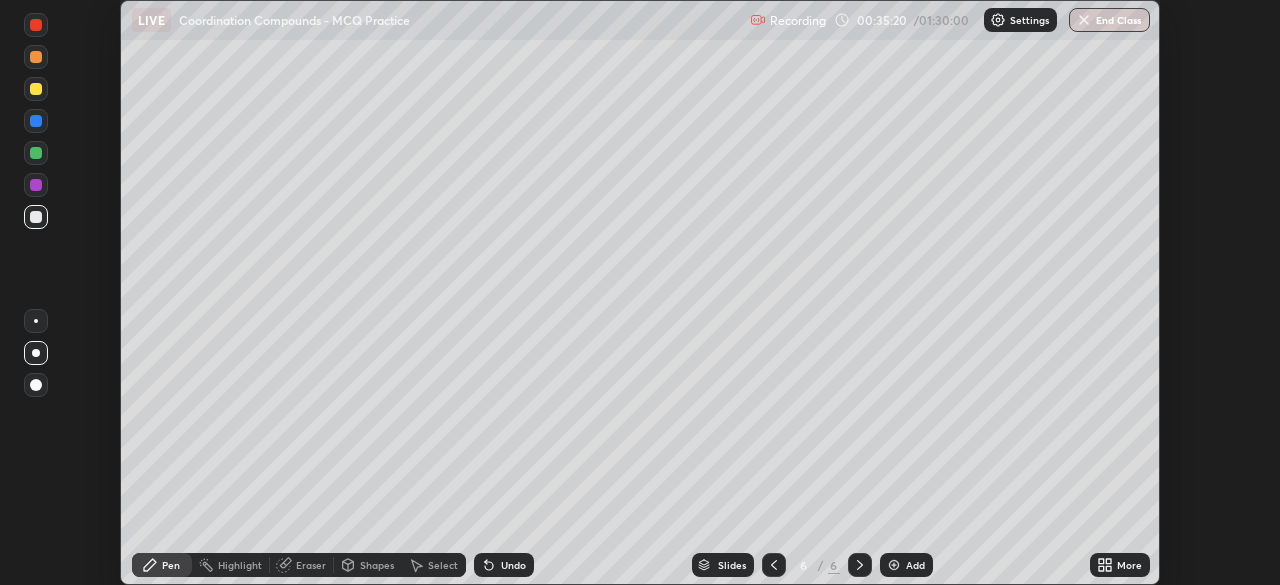 click 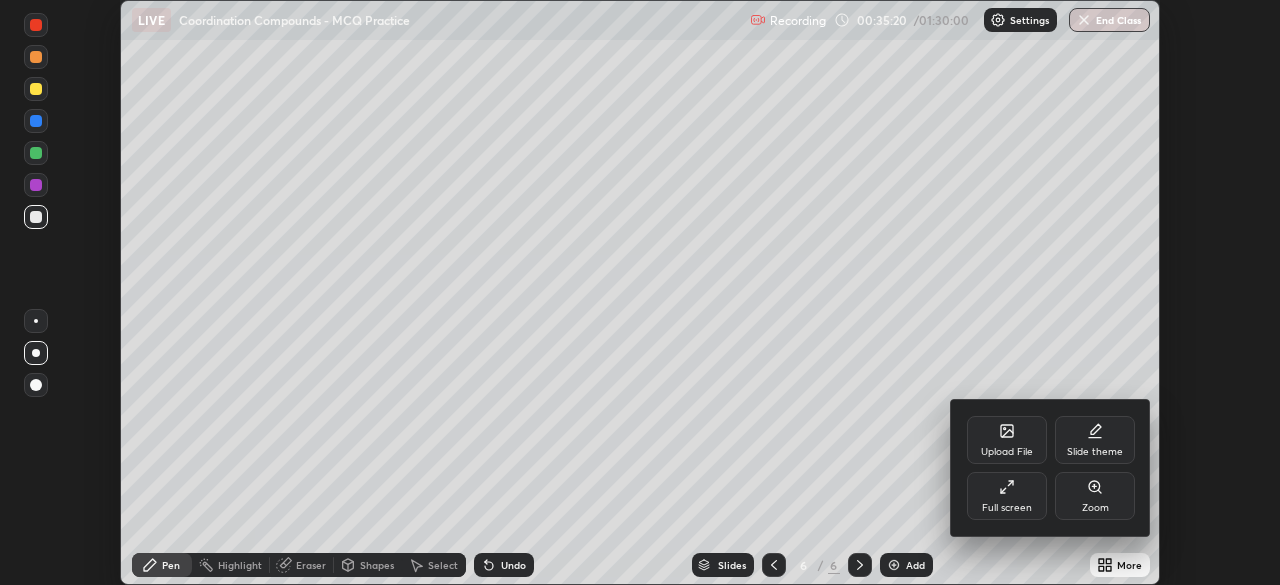 click on "Full screen" at bounding box center [1007, 496] 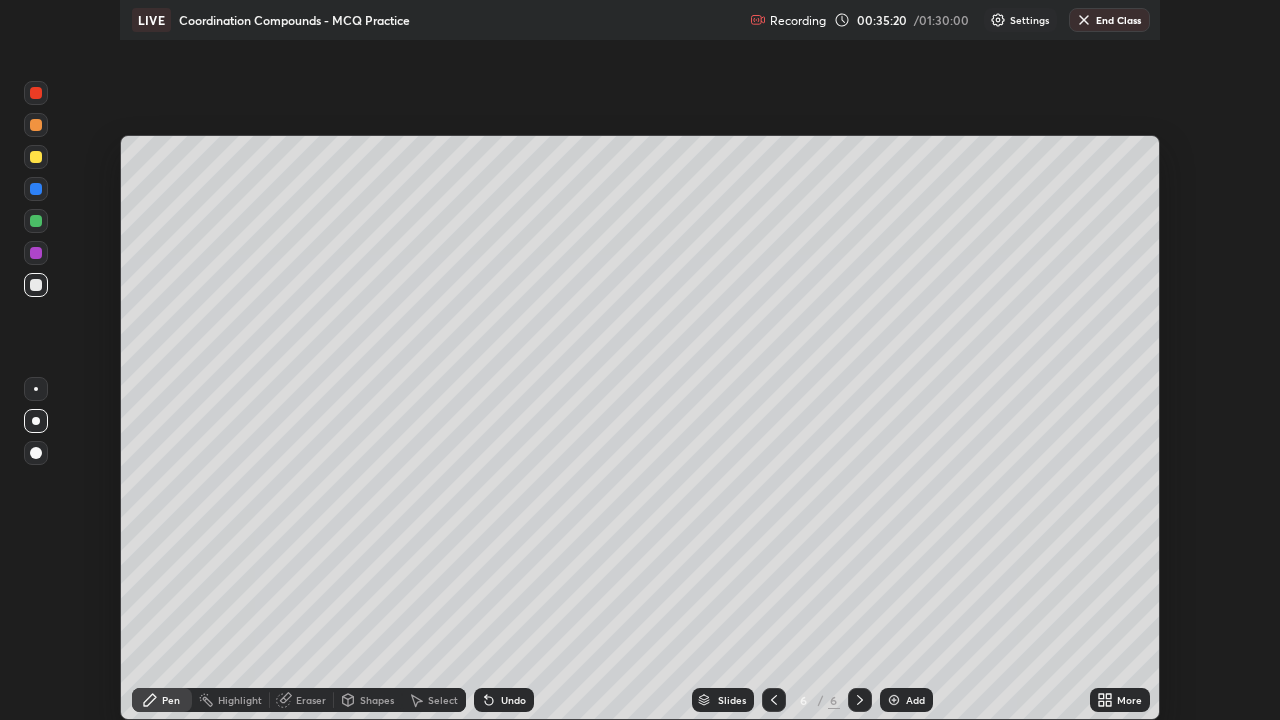 scroll, scrollTop: 99280, scrollLeft: 98720, axis: both 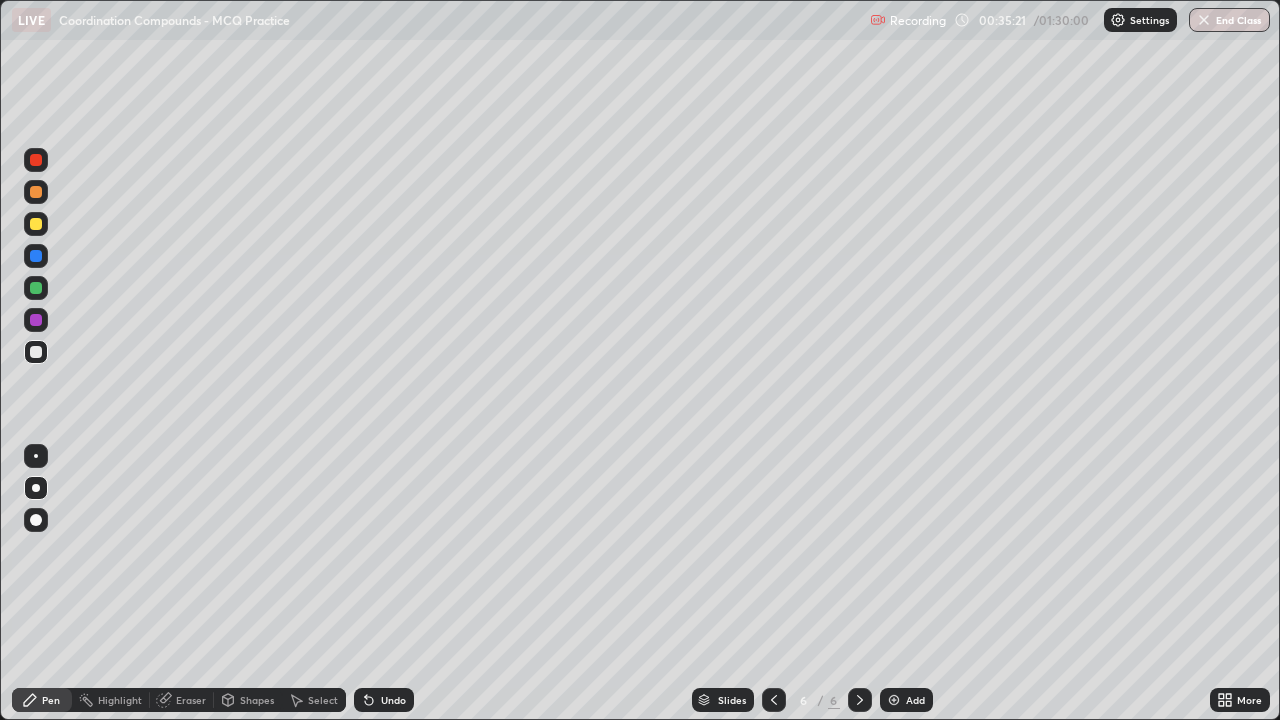 click at bounding box center [36, 224] 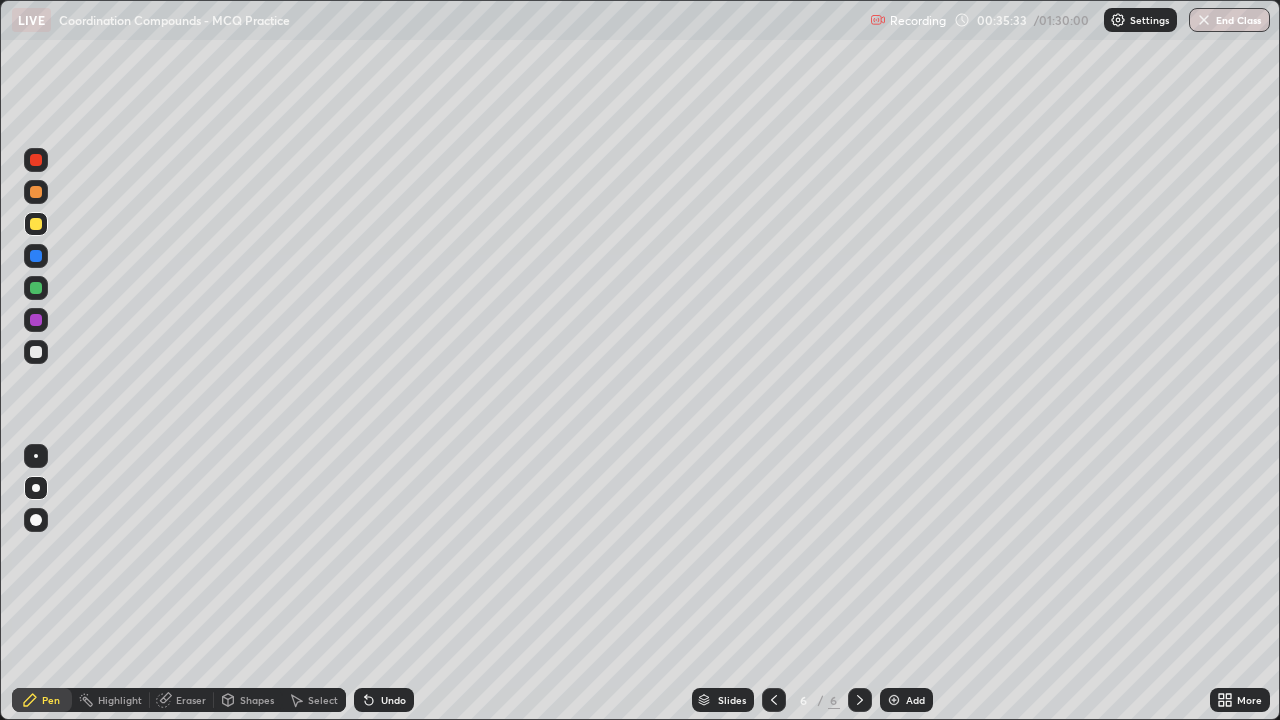 click at bounding box center [36, 352] 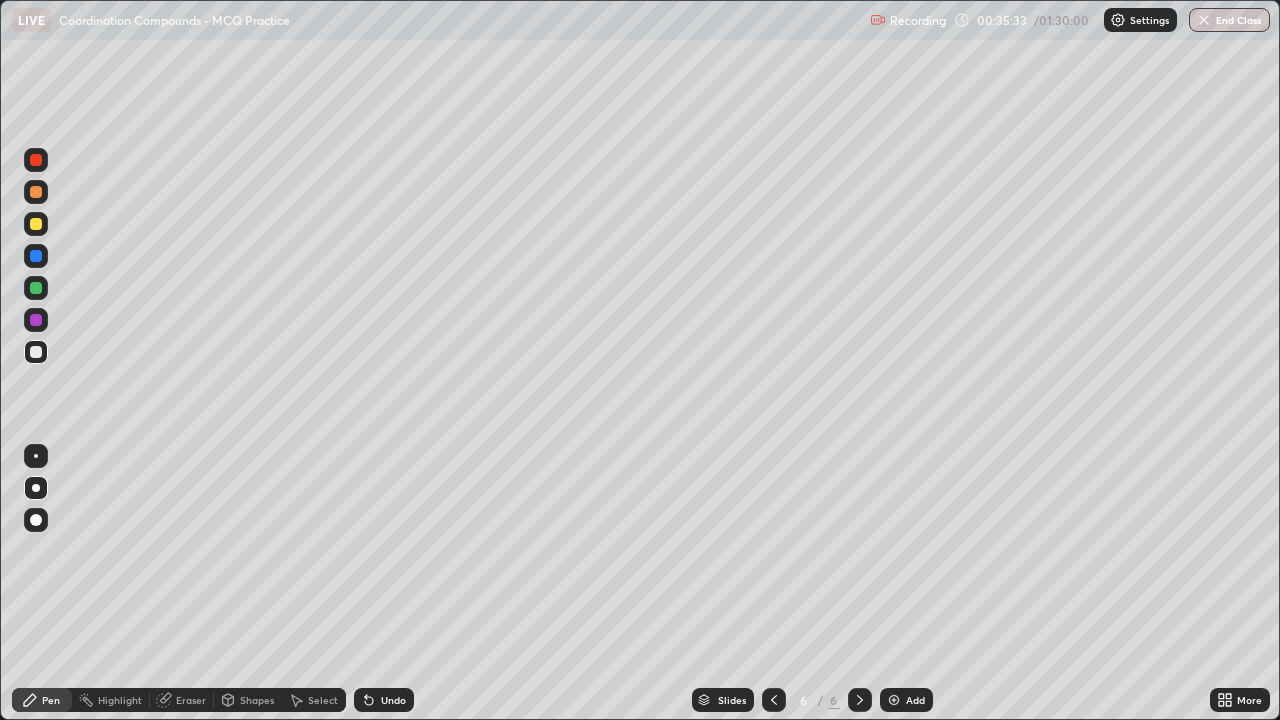 click at bounding box center (36, 320) 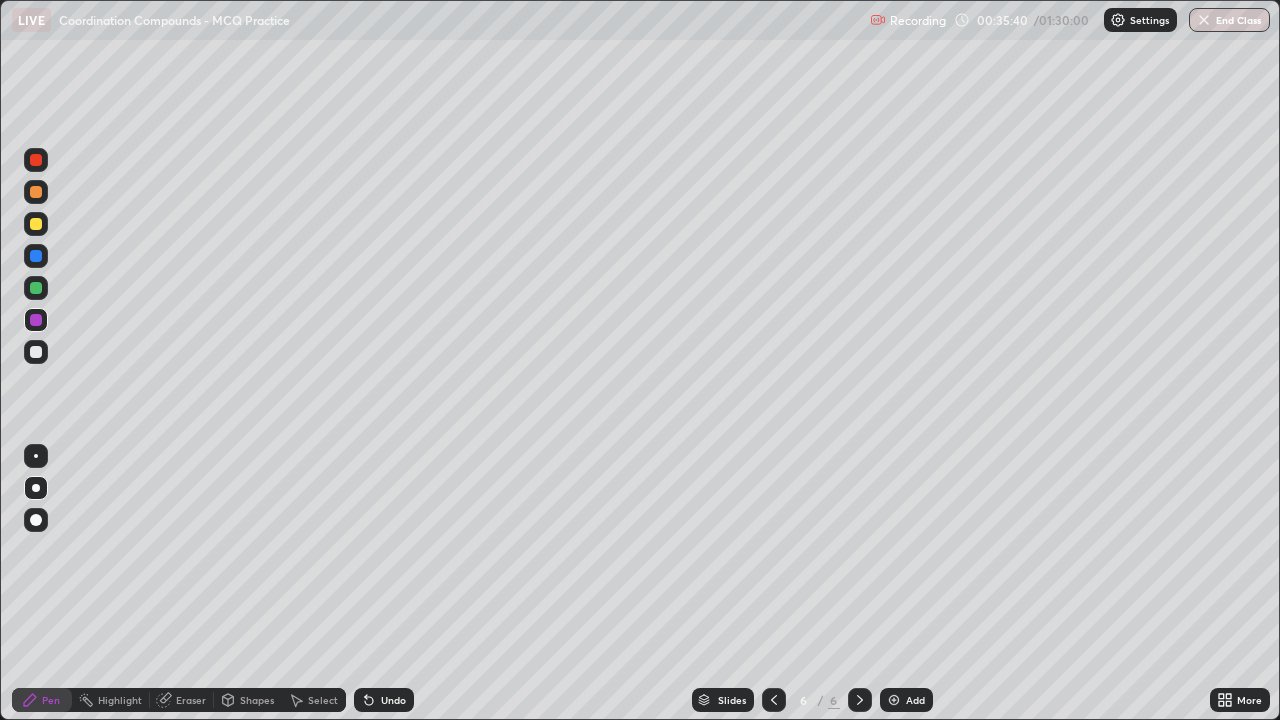 click on "Undo" at bounding box center (384, 700) 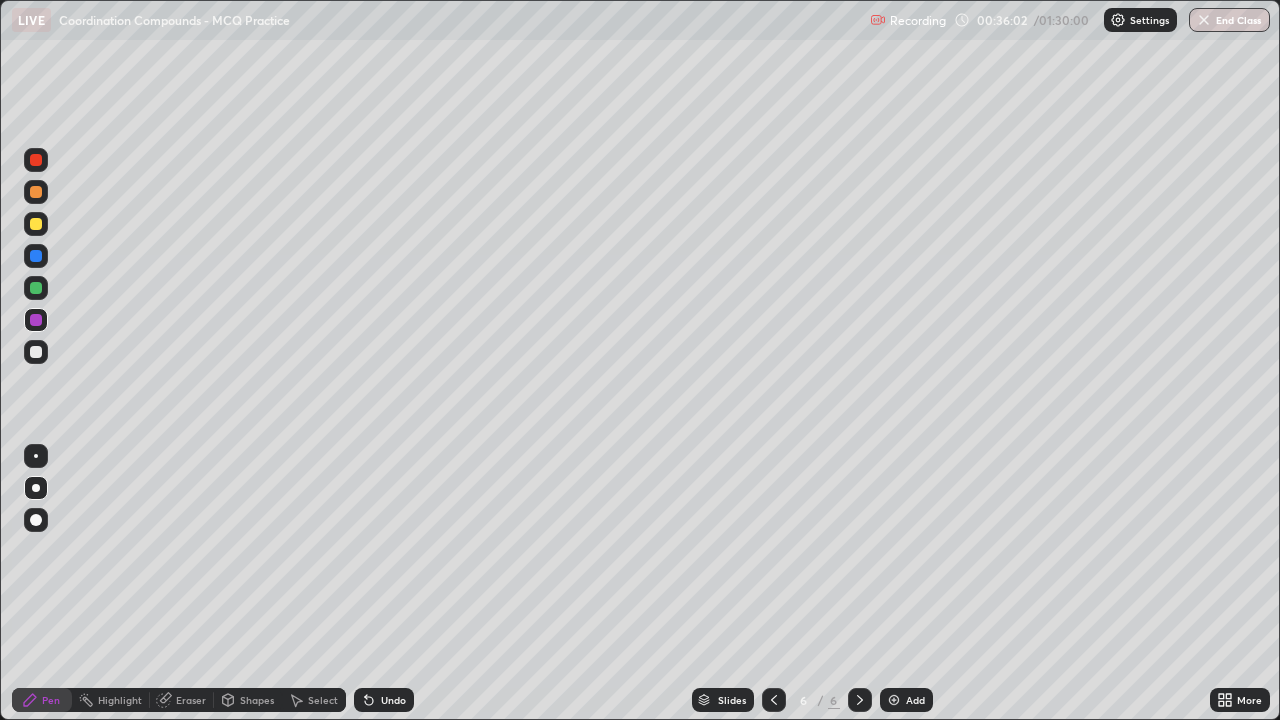 click on "Undo" at bounding box center (393, 700) 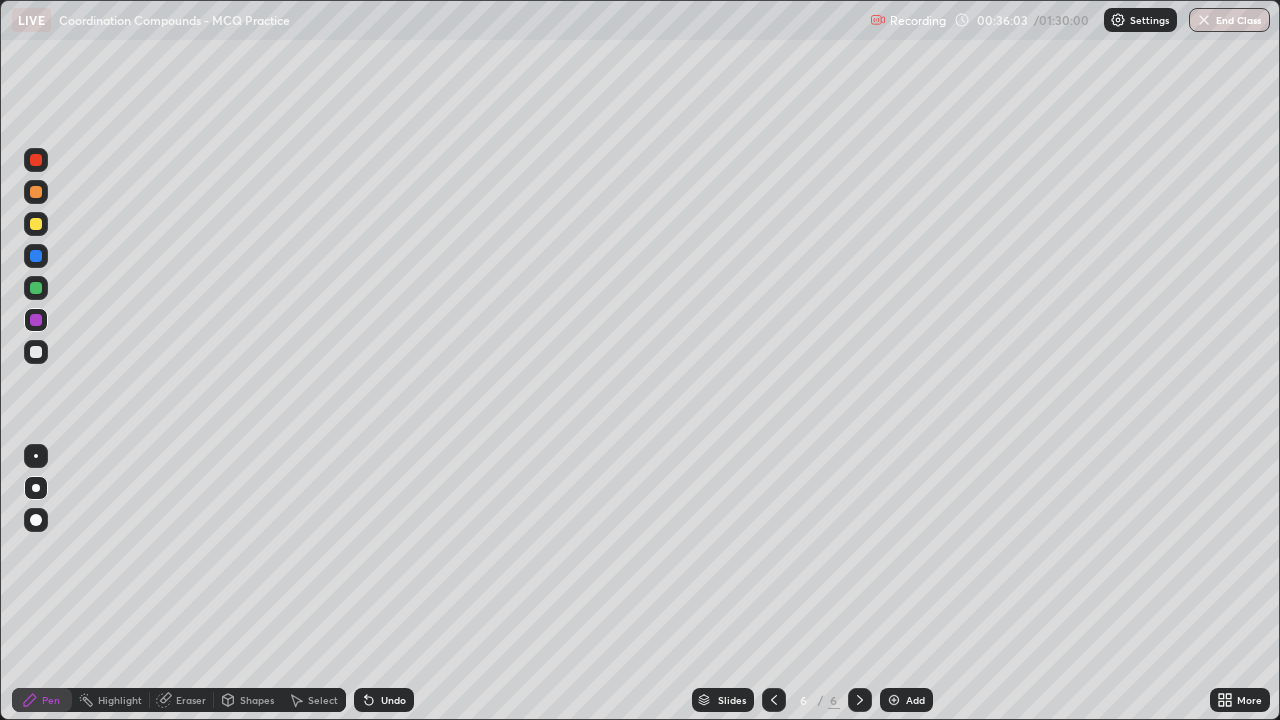 click at bounding box center (36, 224) 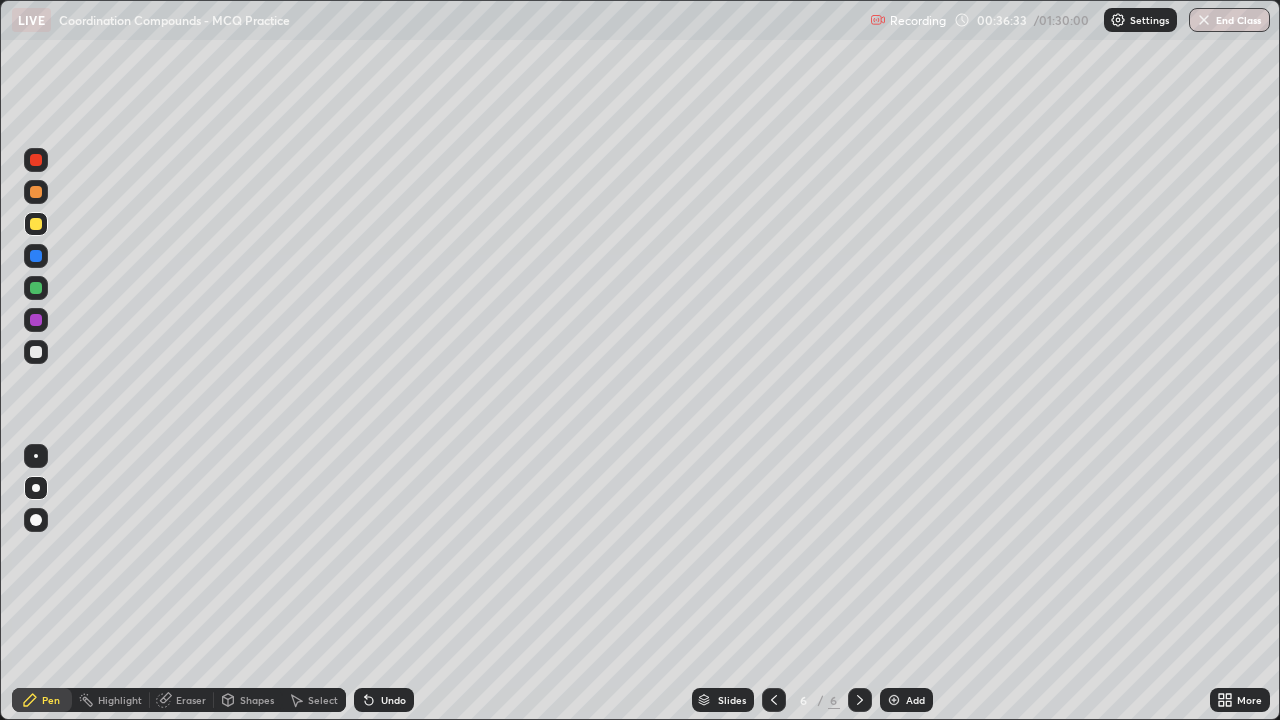 click at bounding box center (36, 352) 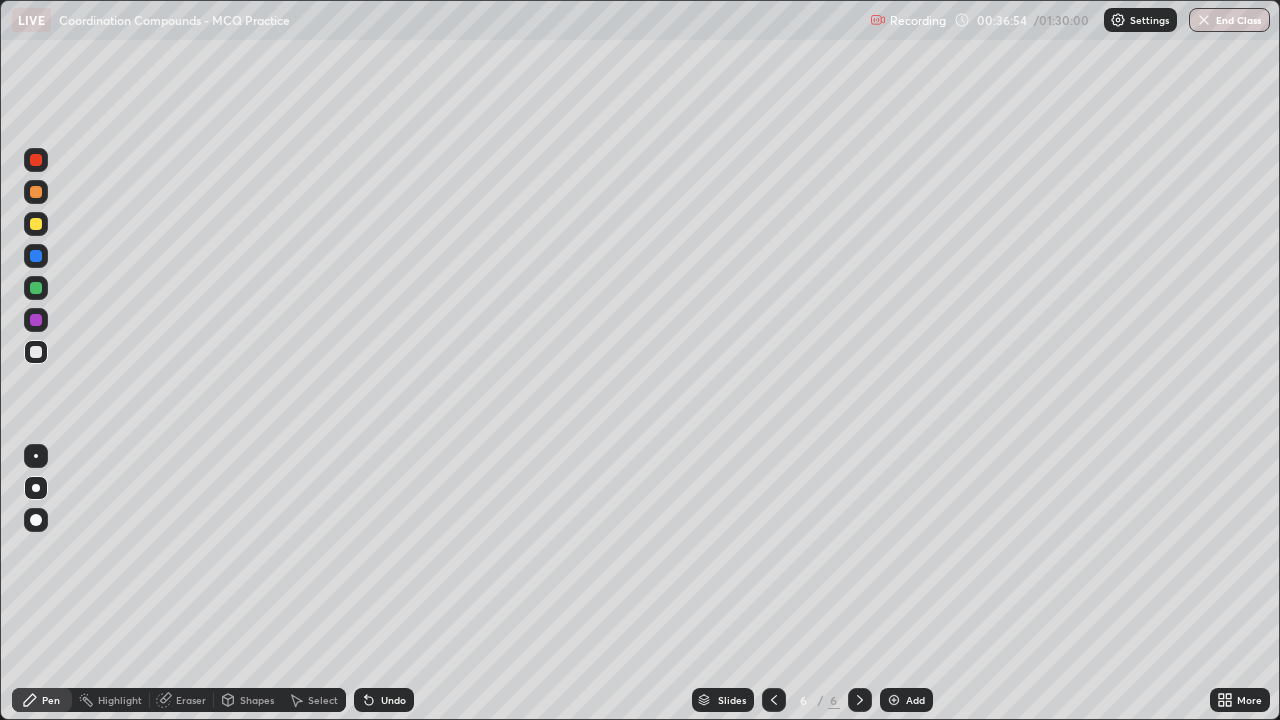click on "Undo" at bounding box center (393, 700) 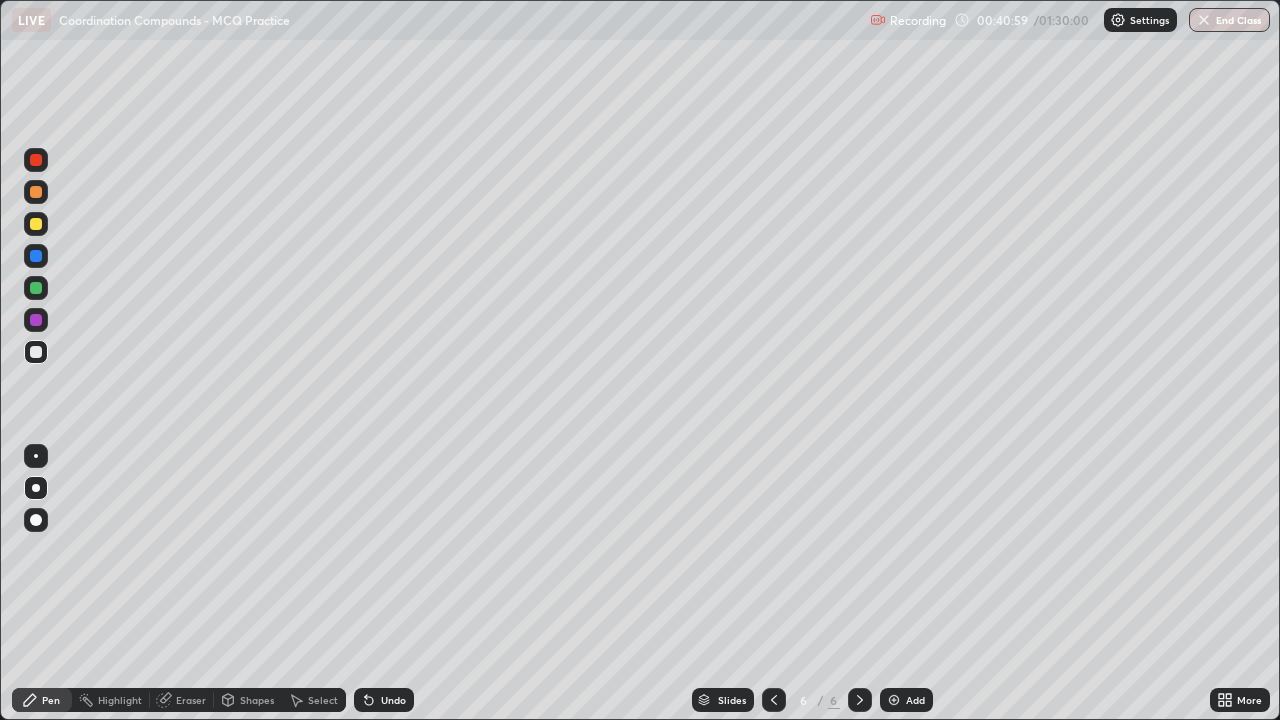 click on "More" at bounding box center (1249, 700) 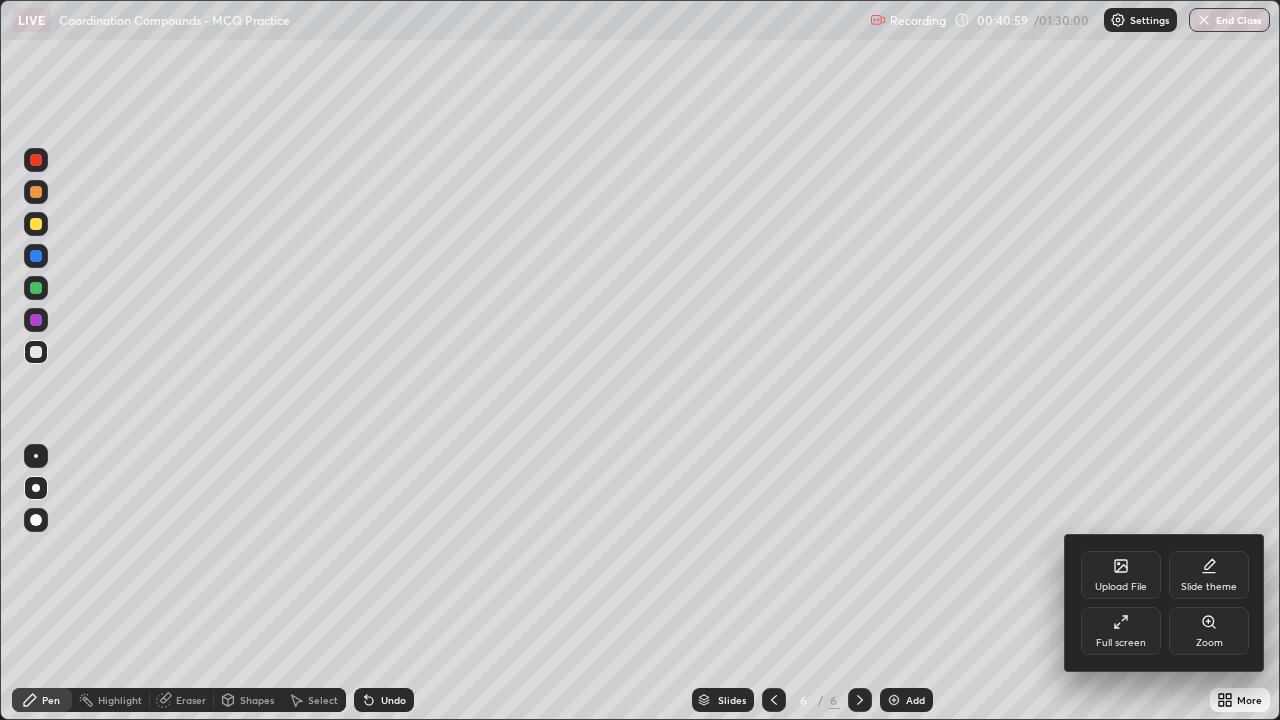 click on "Full screen" at bounding box center [1121, 631] 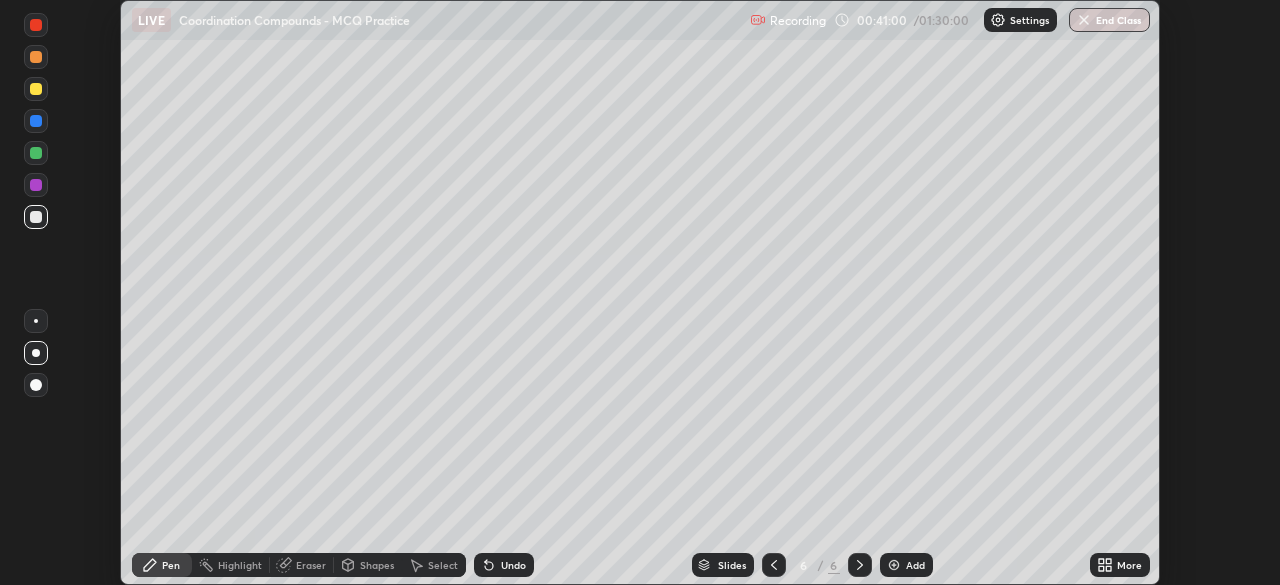 scroll, scrollTop: 585, scrollLeft: 1280, axis: both 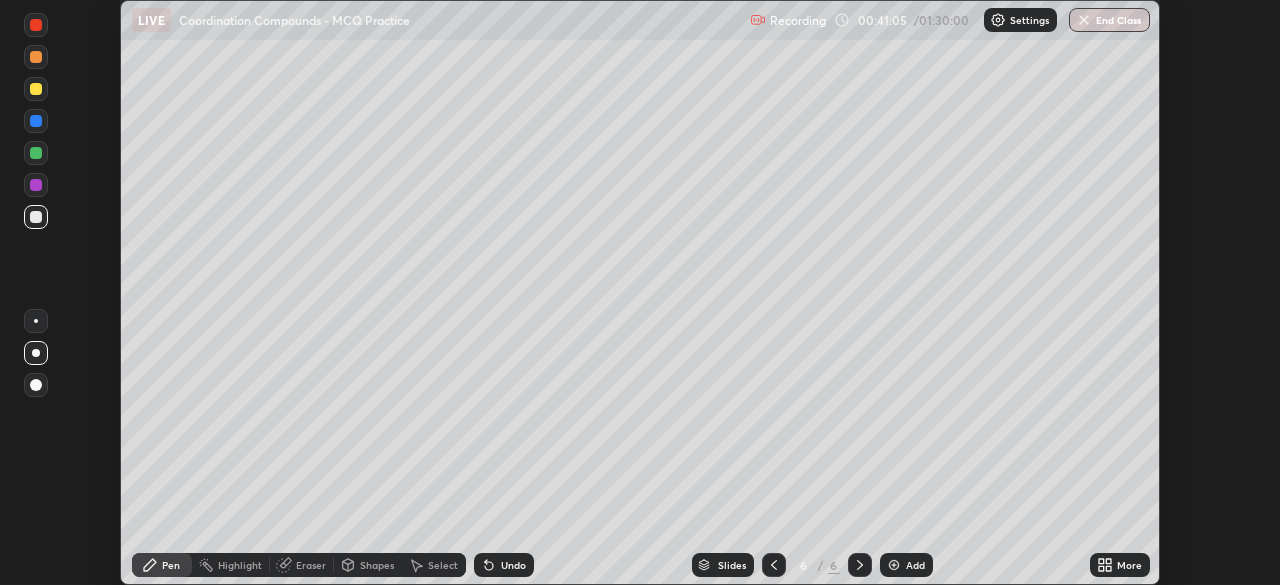 click 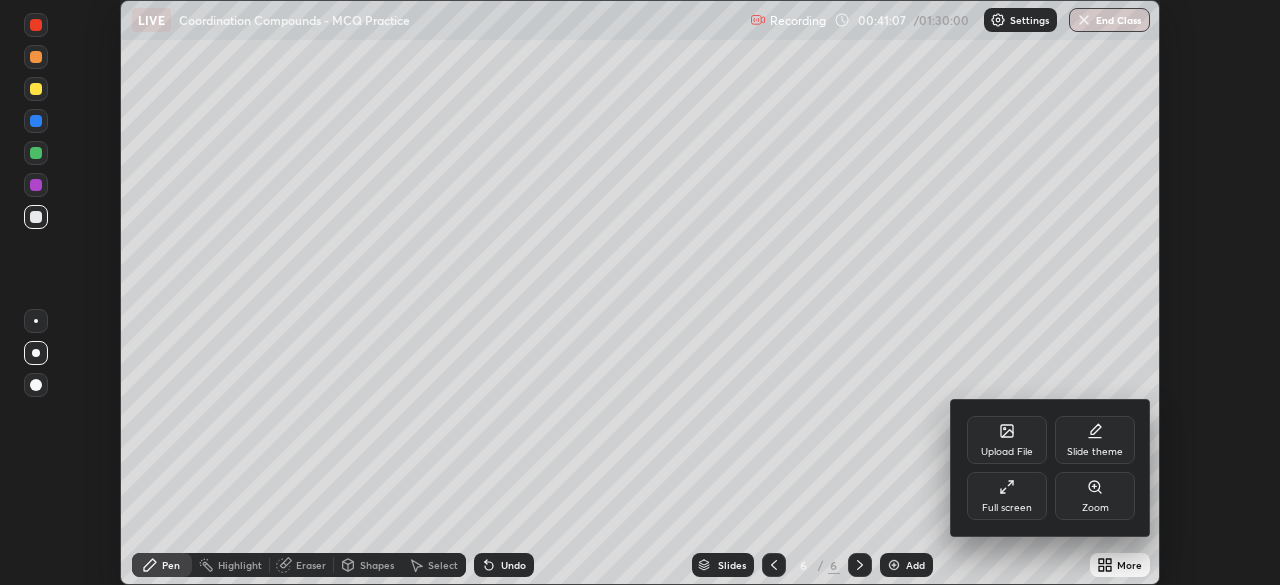 click on "Upload File" at bounding box center (1007, 440) 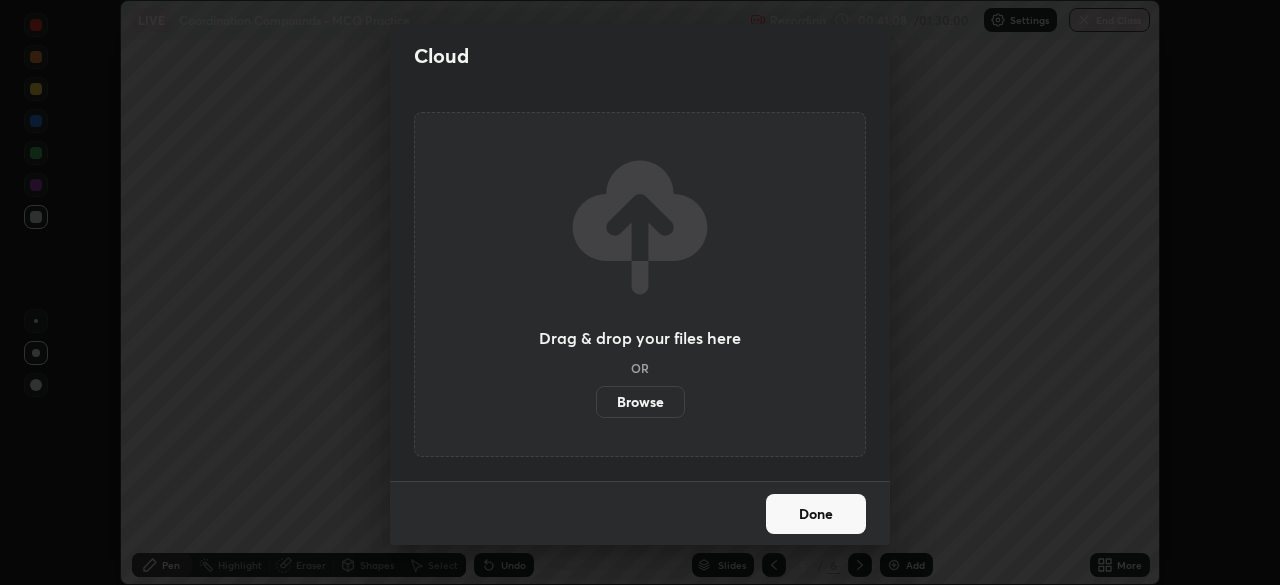 click on "Browse" at bounding box center [640, 402] 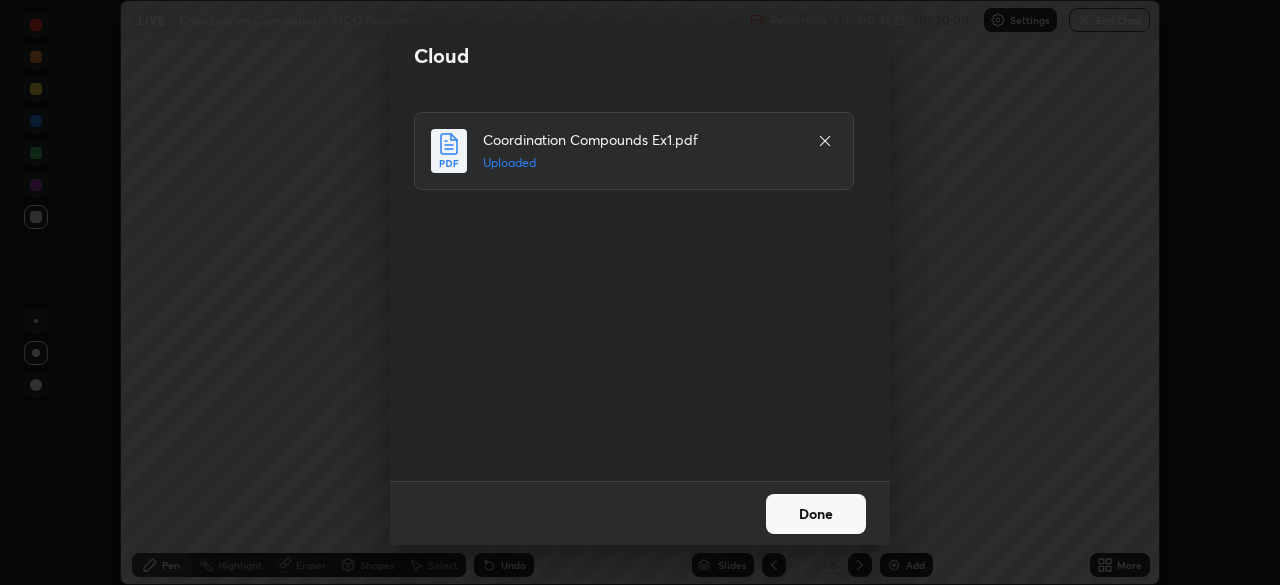 click on "Done" at bounding box center [816, 514] 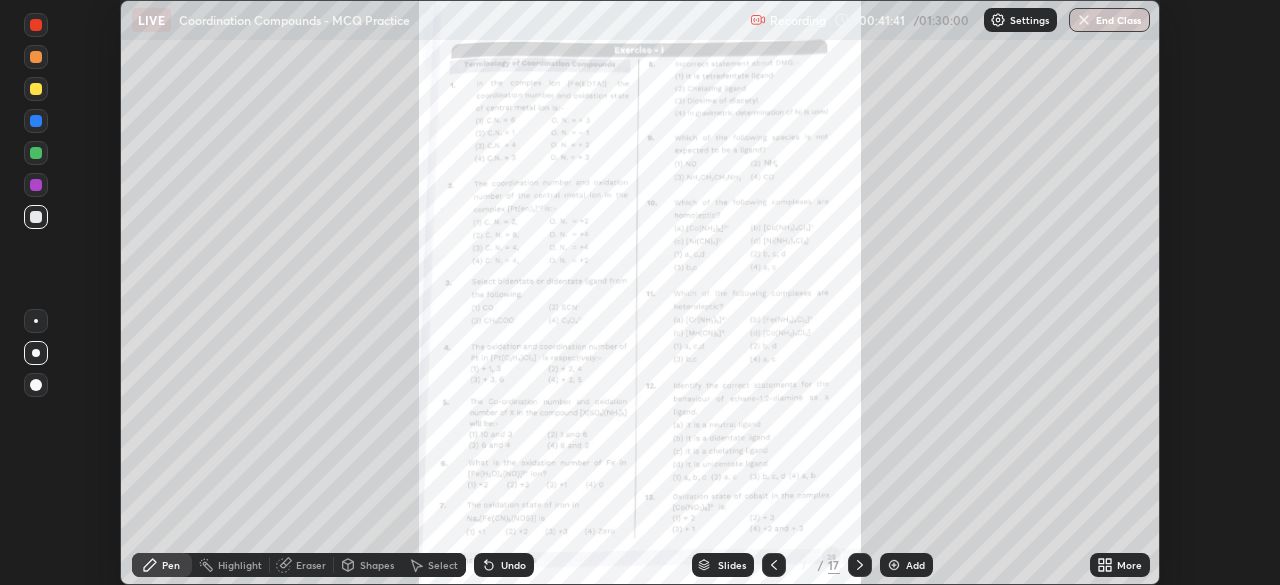 click on "More" at bounding box center (1129, 565) 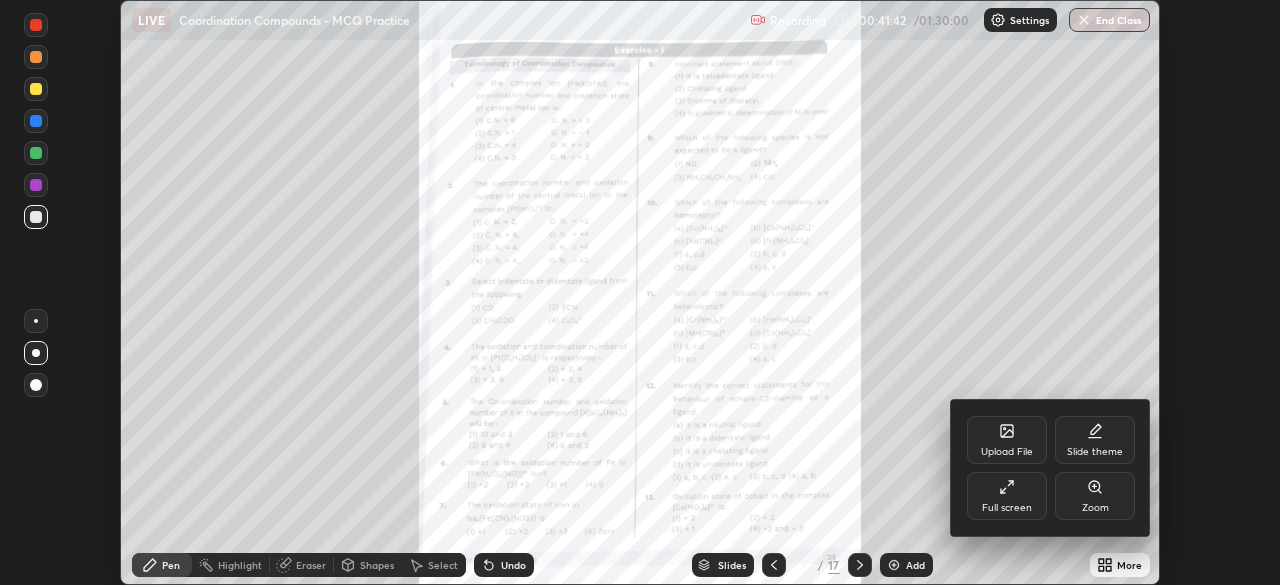 click on "Full screen" at bounding box center (1007, 496) 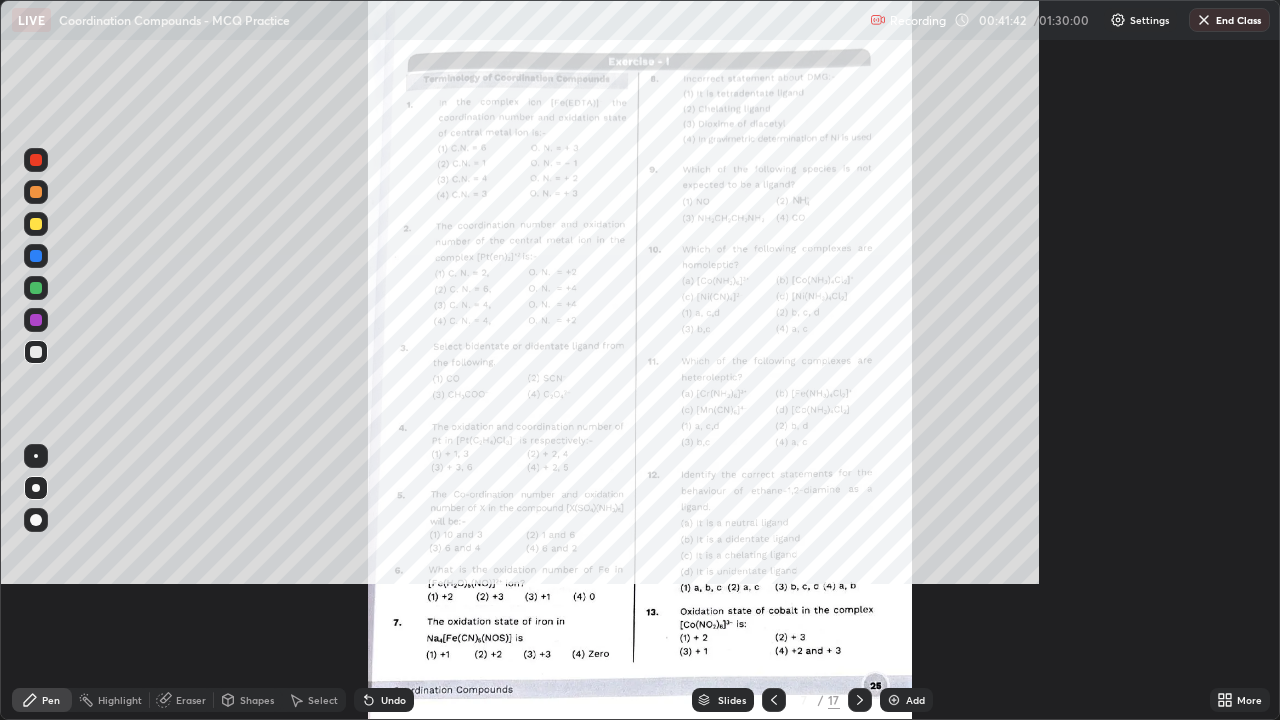 scroll, scrollTop: 99280, scrollLeft: 98720, axis: both 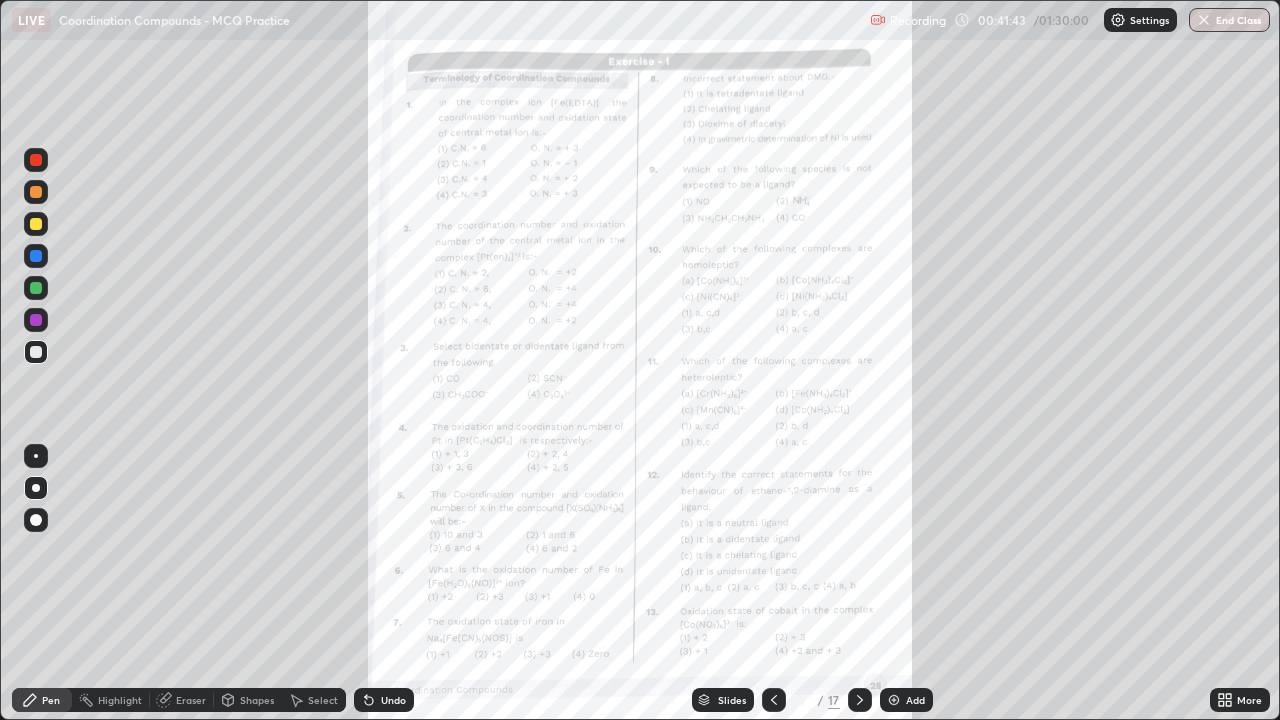 click on "More" at bounding box center (1240, 700) 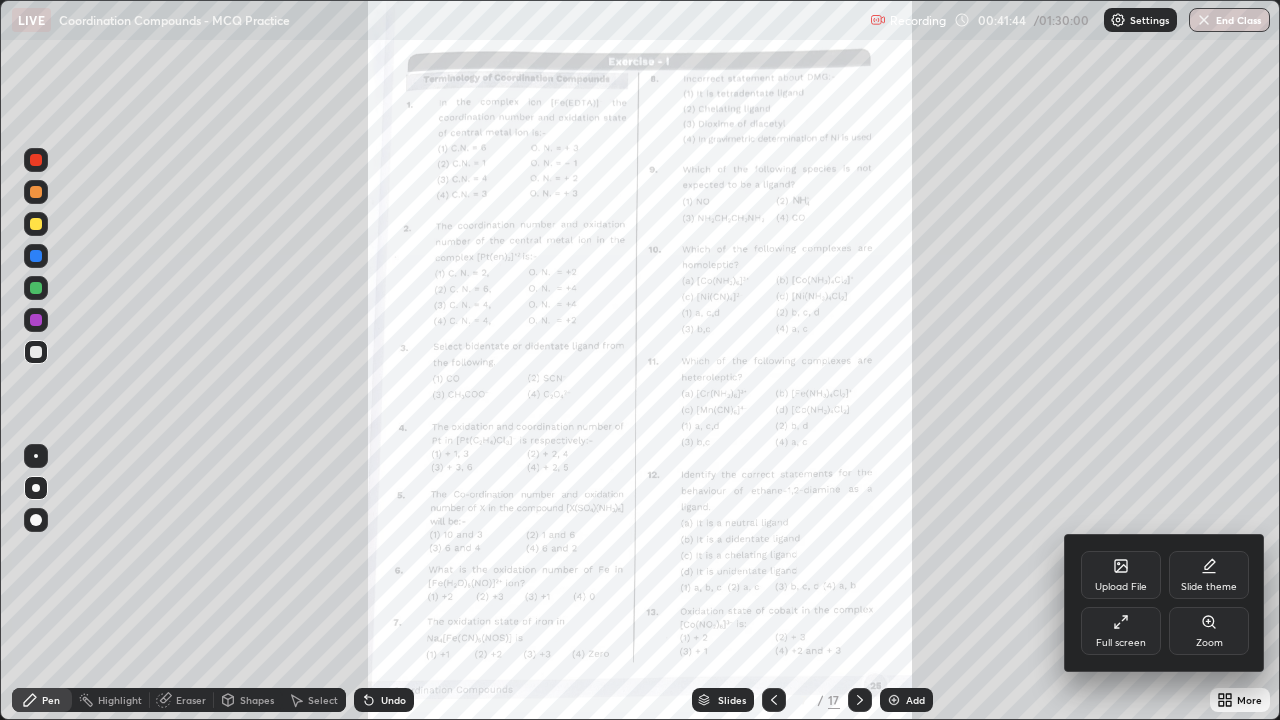 click on "Zoom" at bounding box center (1209, 643) 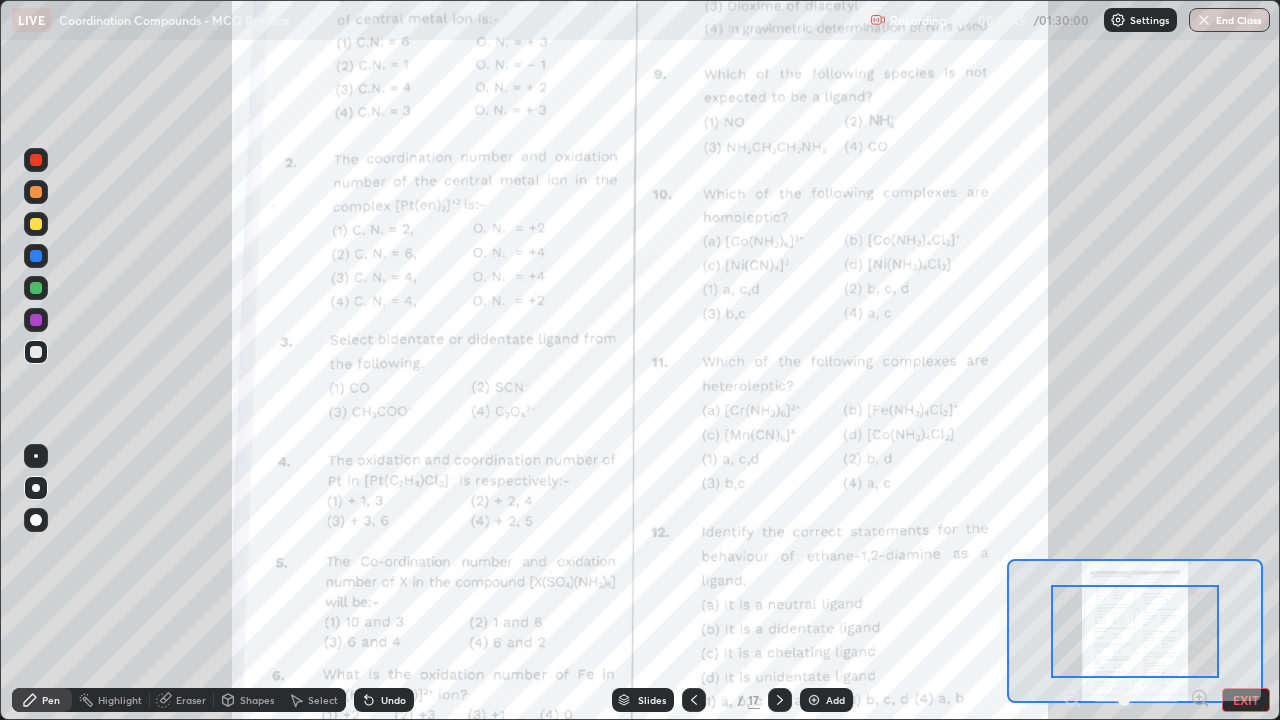 click 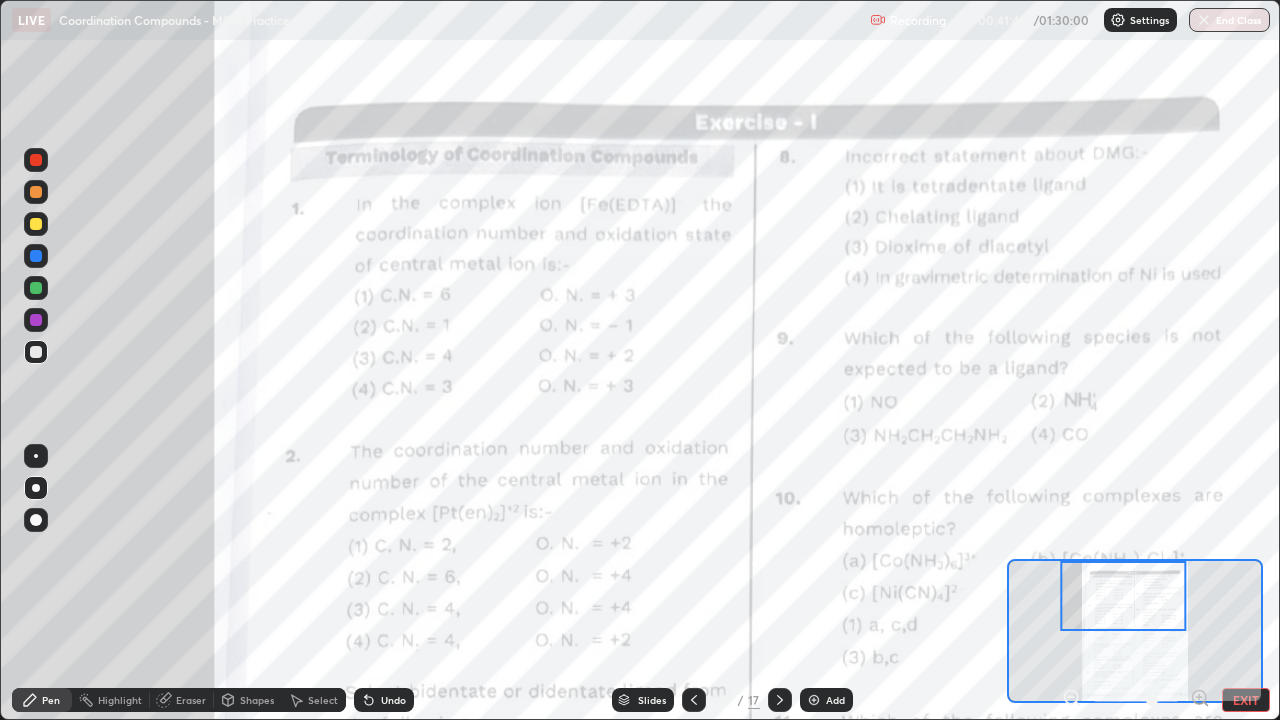 click at bounding box center (36, 320) 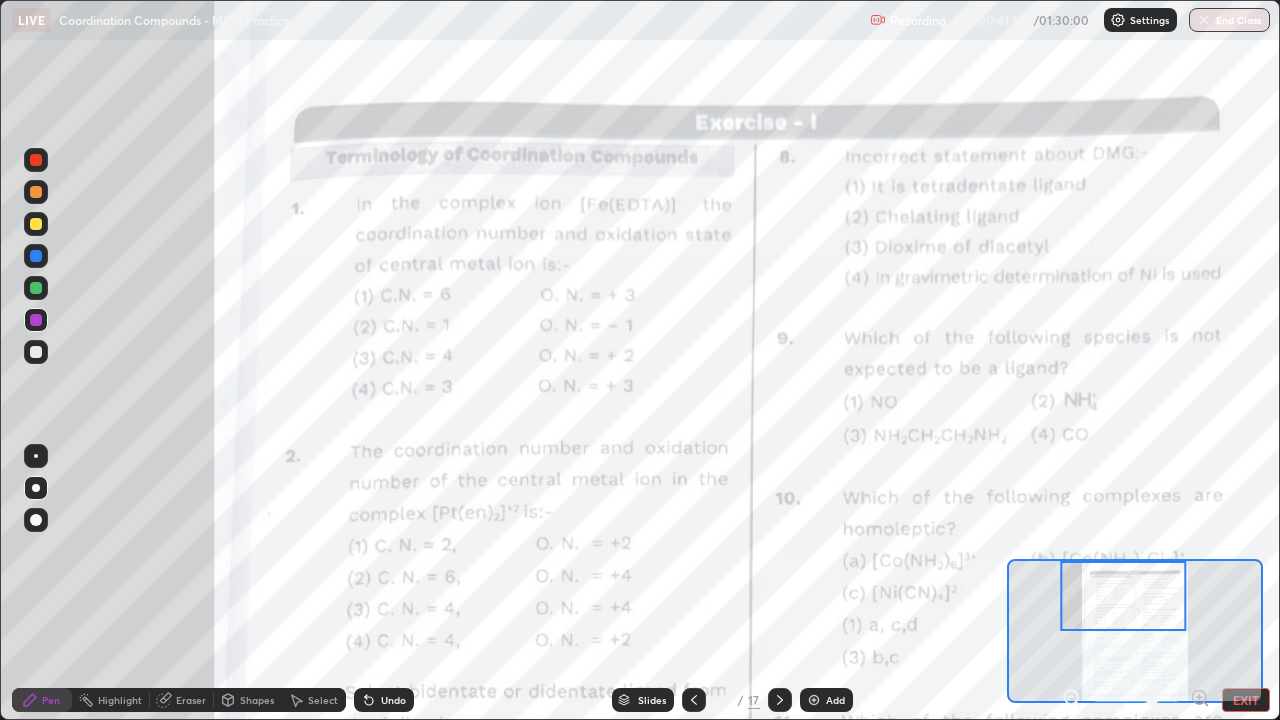 click at bounding box center (36, 456) 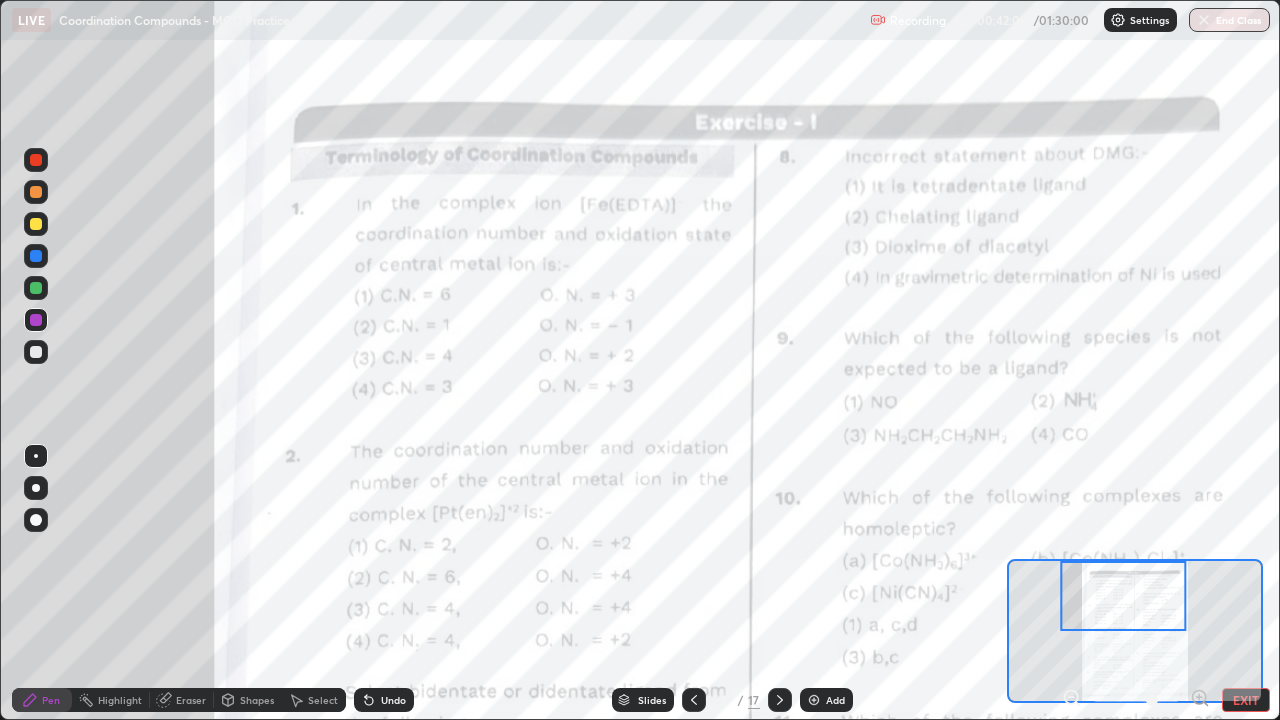 click on "Undo" at bounding box center [393, 700] 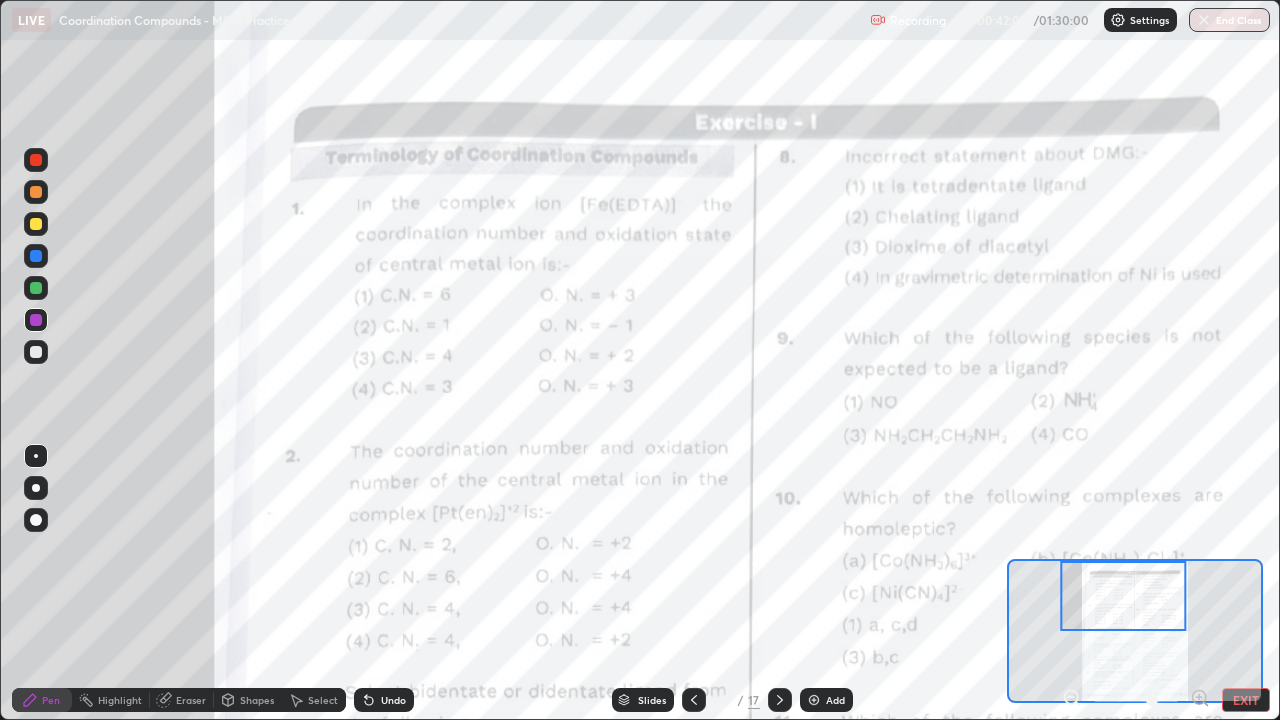 click on "Undo" at bounding box center (393, 700) 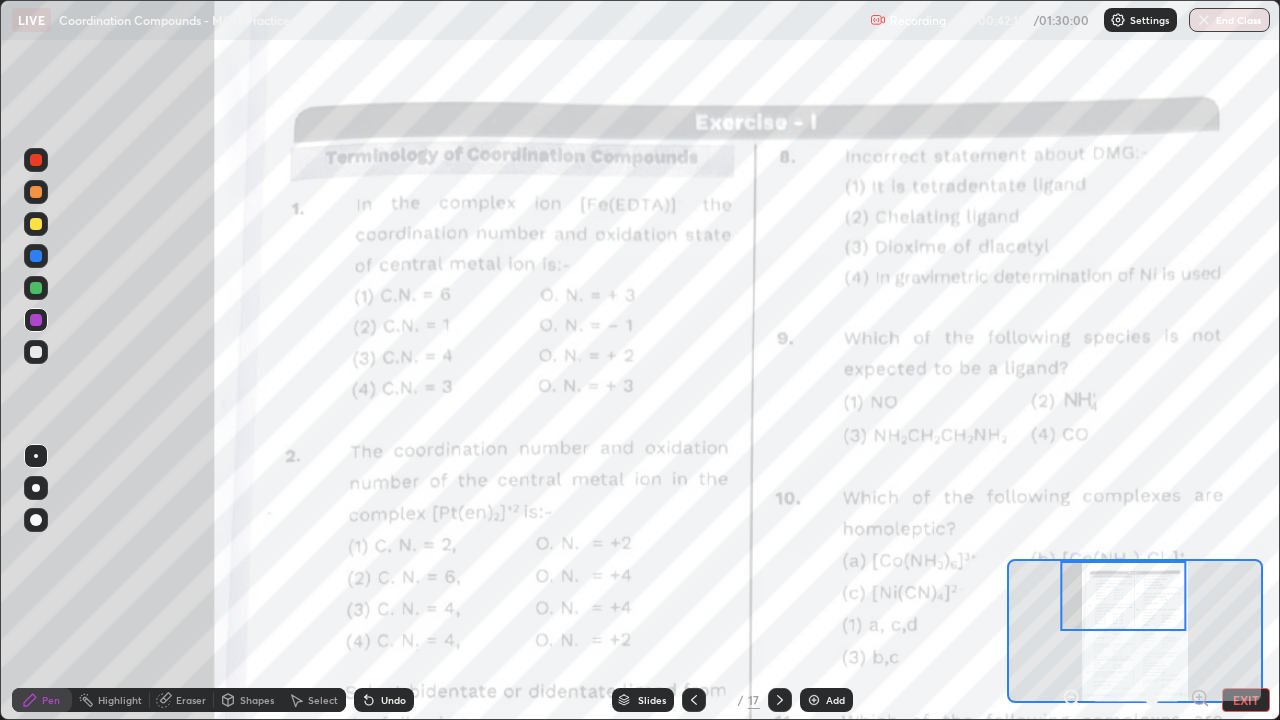 click on "Undo" at bounding box center [384, 700] 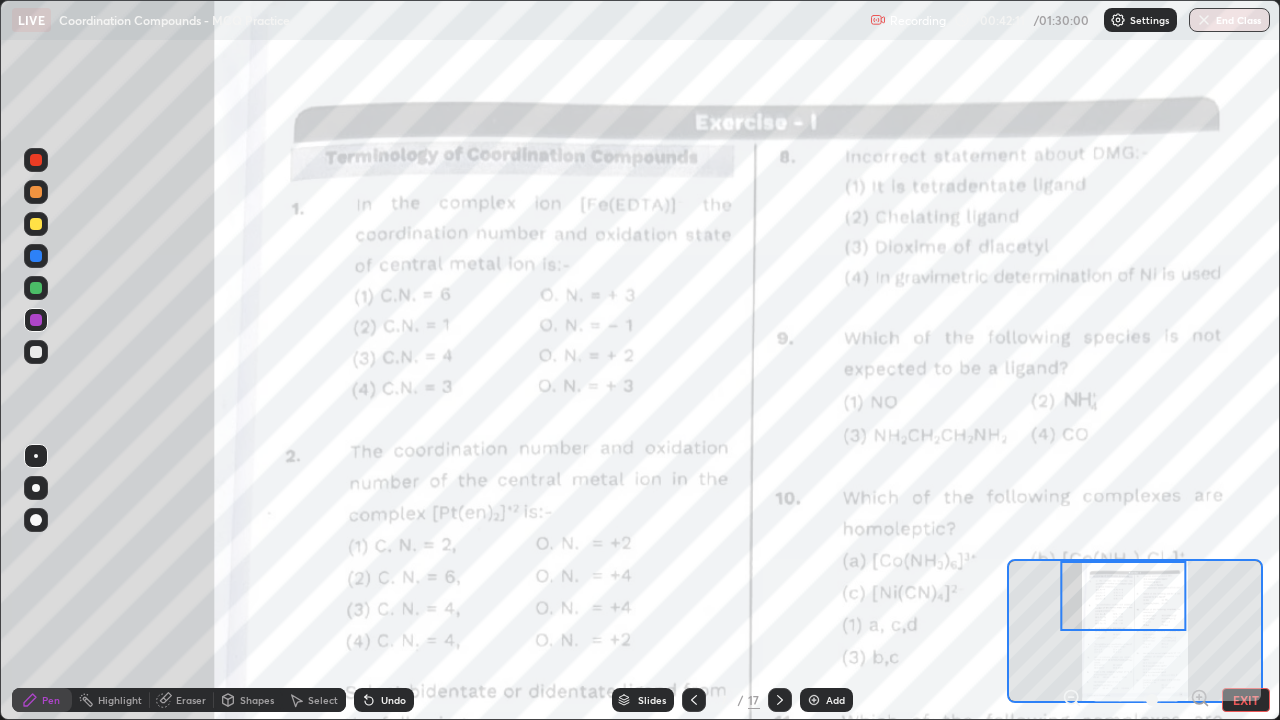 click on "Undo" at bounding box center (384, 700) 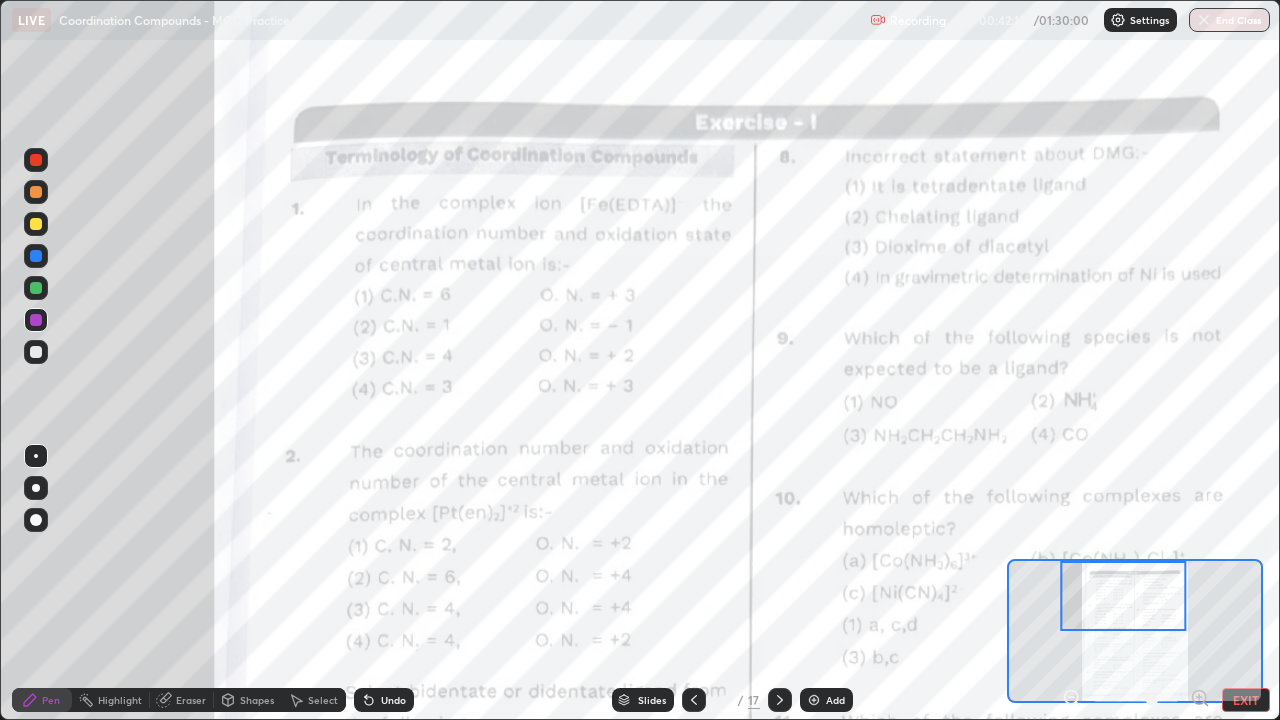 click on "Undo" at bounding box center (393, 700) 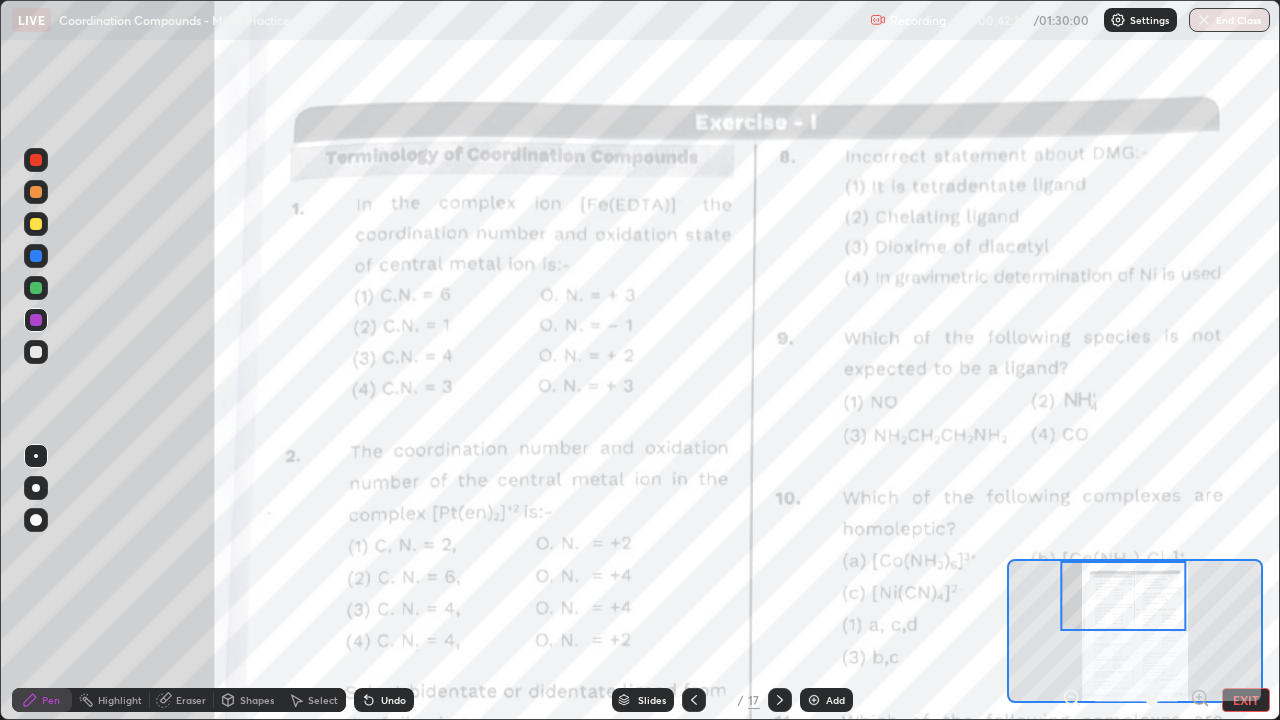 click at bounding box center (36, 224) 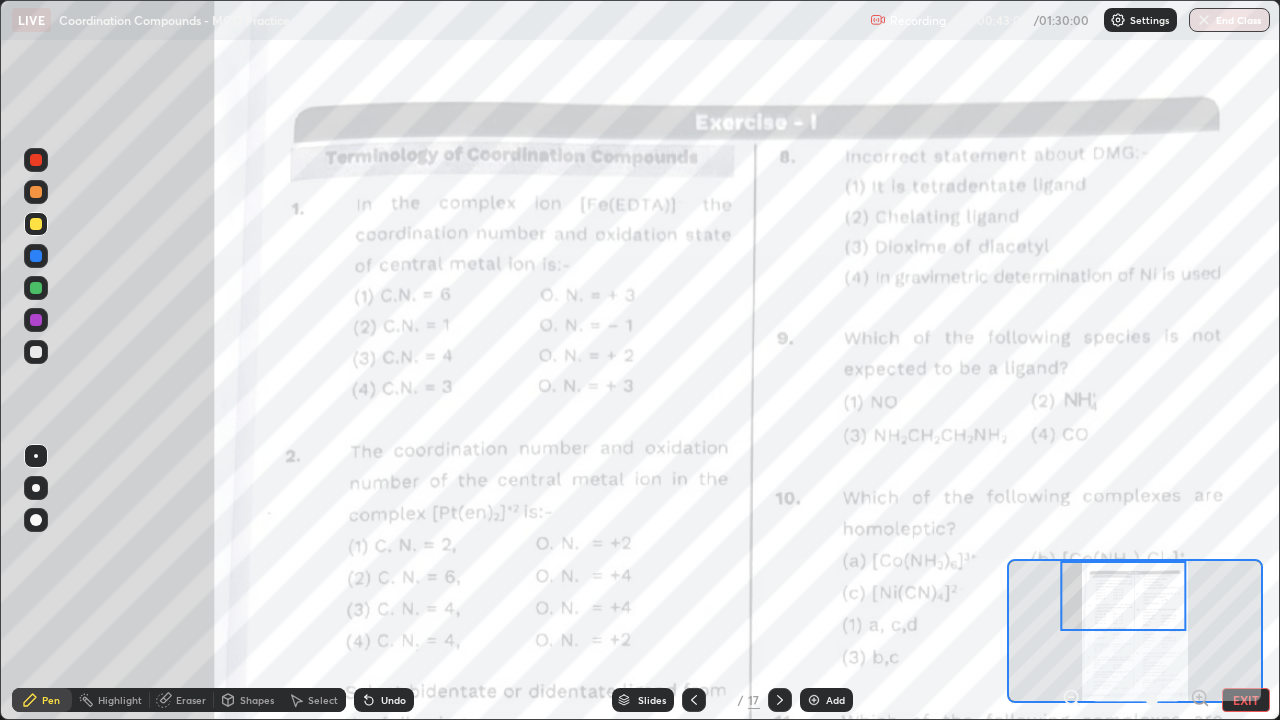 click at bounding box center (36, 320) 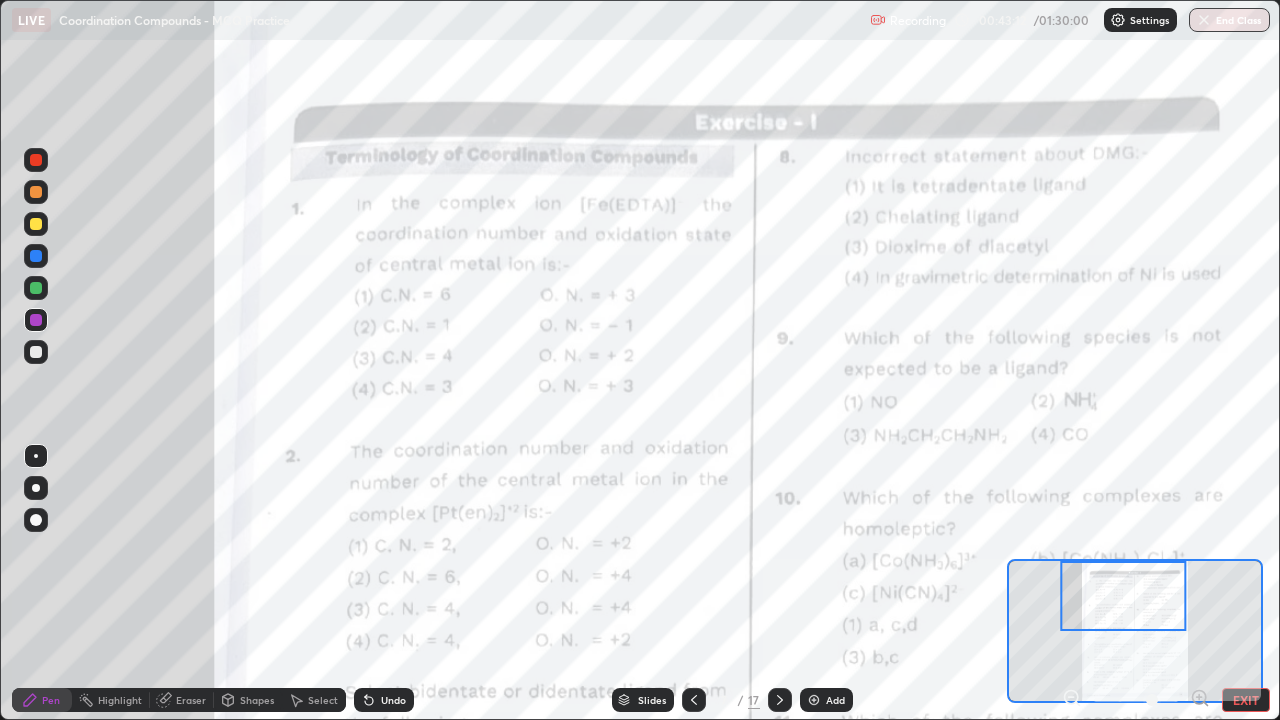 click at bounding box center (36, 224) 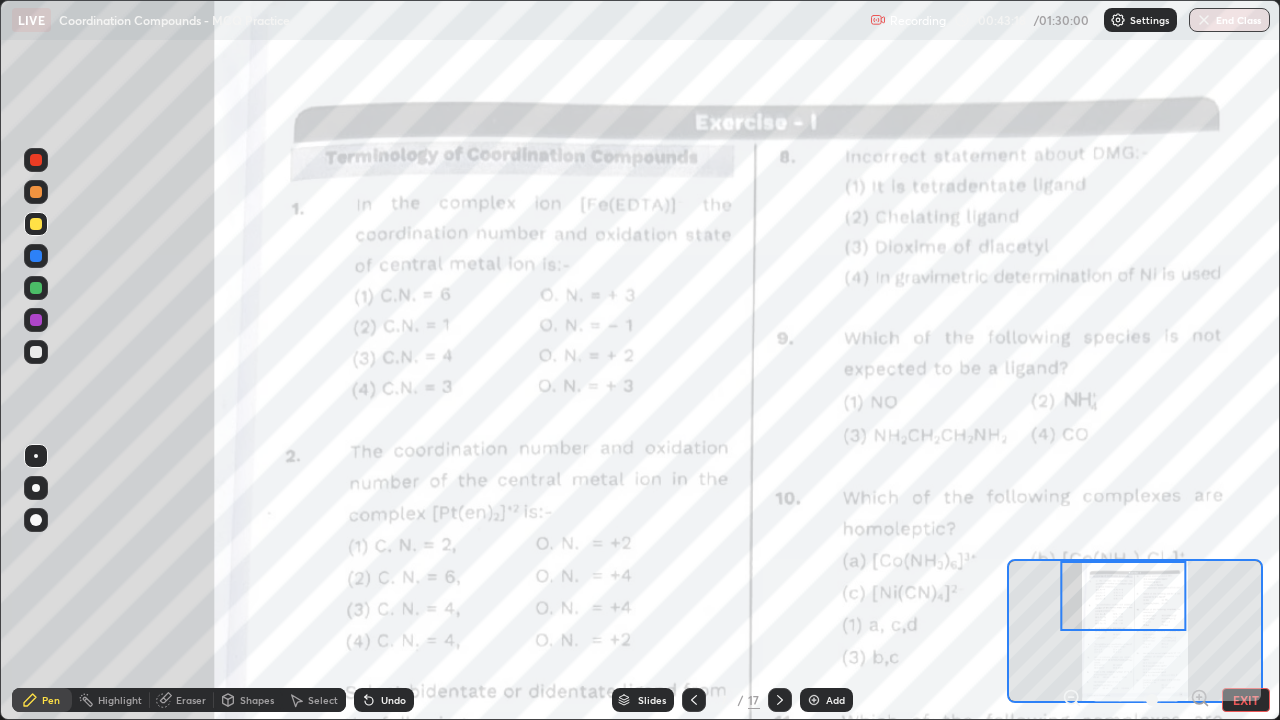 click at bounding box center [36, 320] 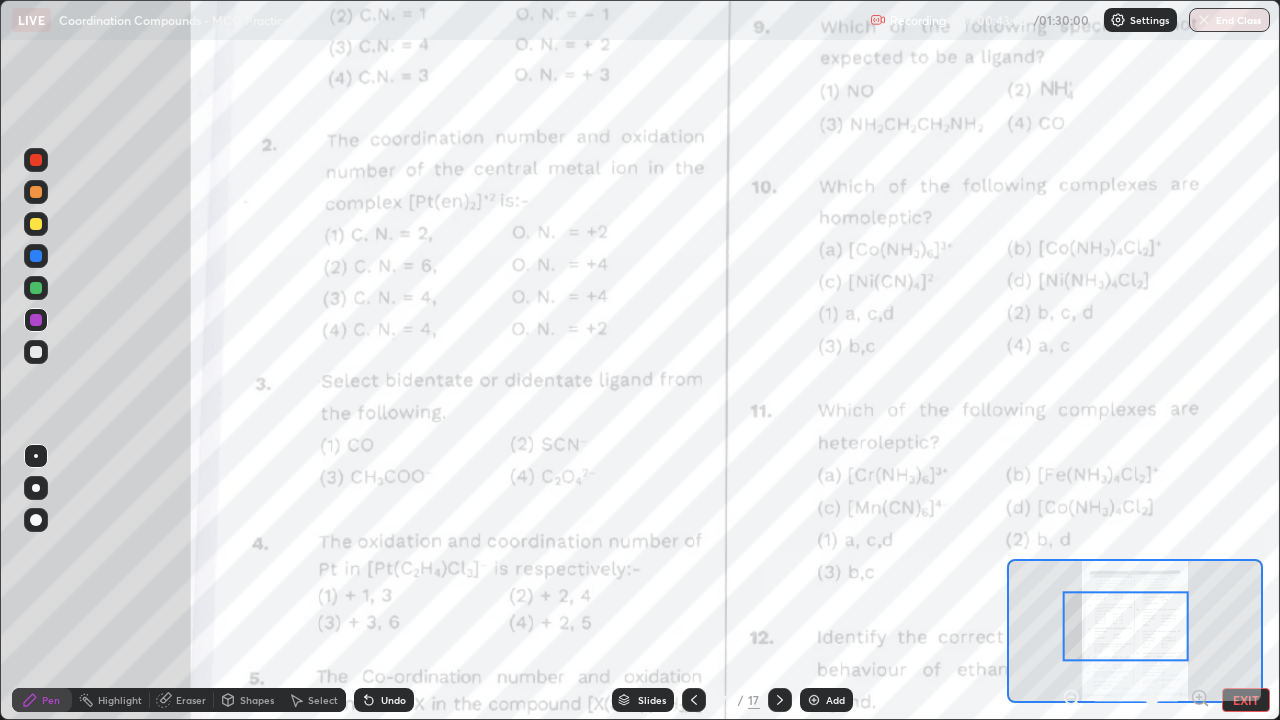 click at bounding box center [36, 288] 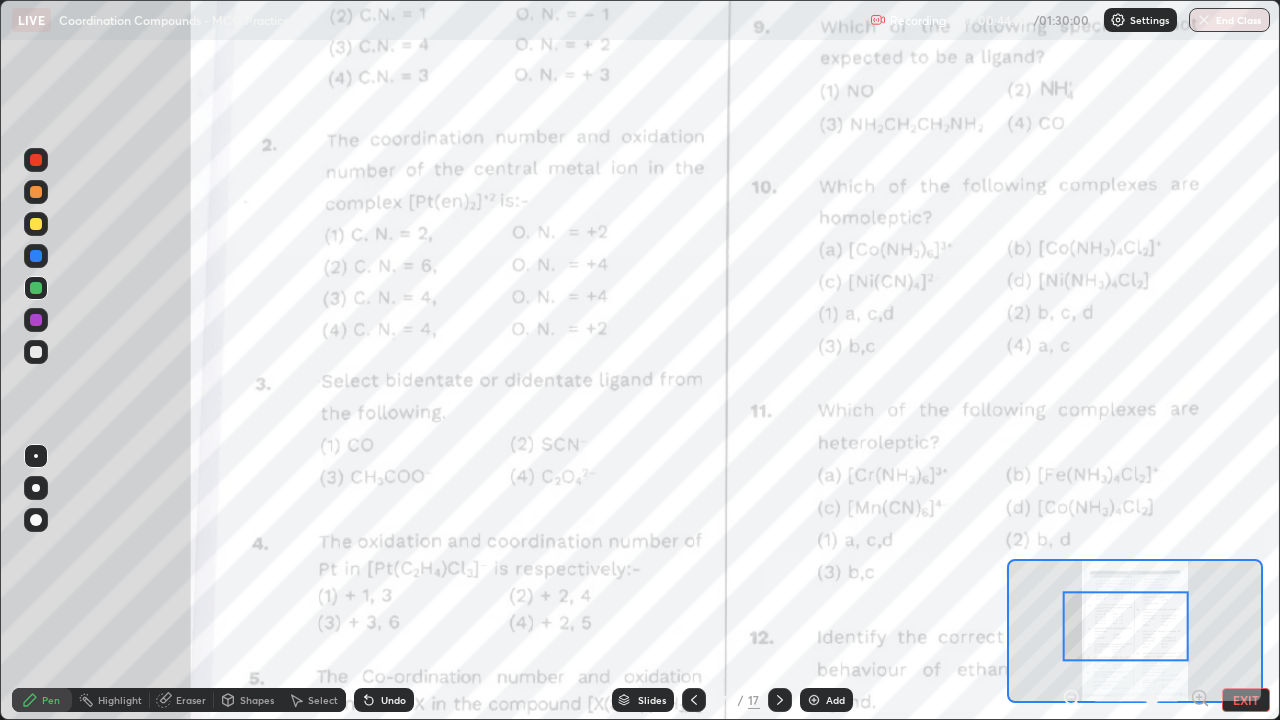 click at bounding box center (36, 192) 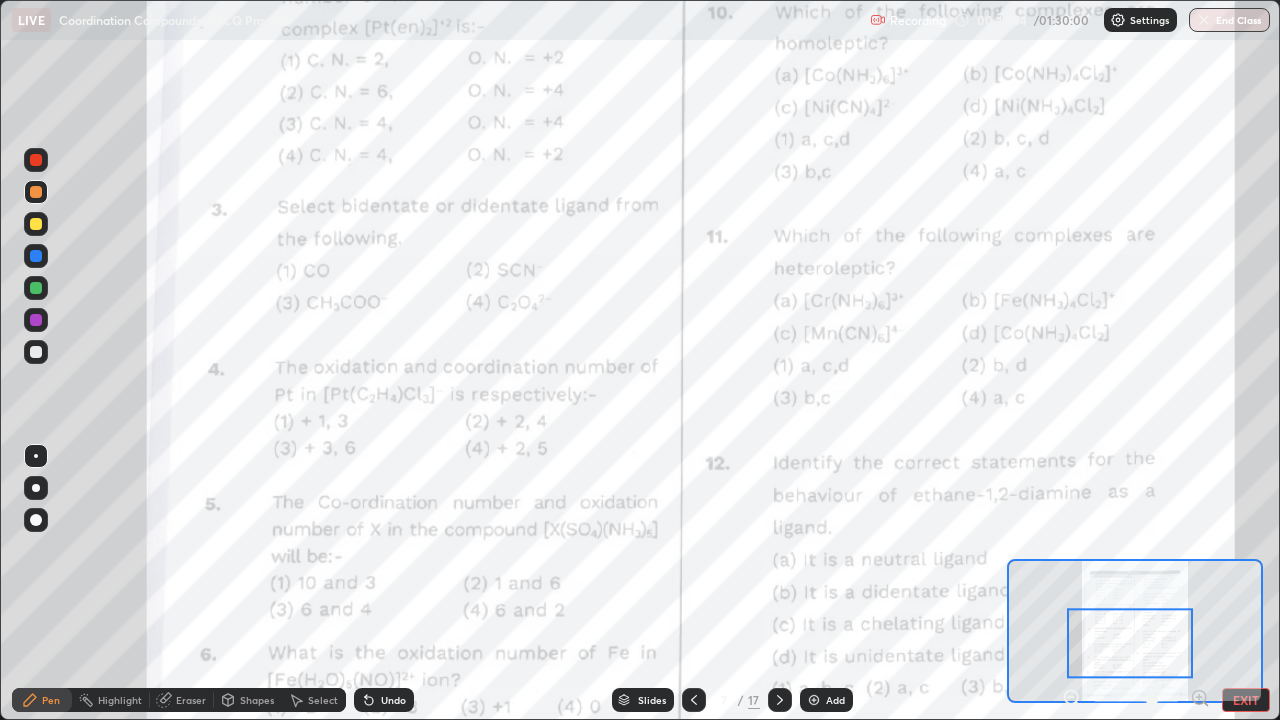 click on "Eraser" at bounding box center (191, 700) 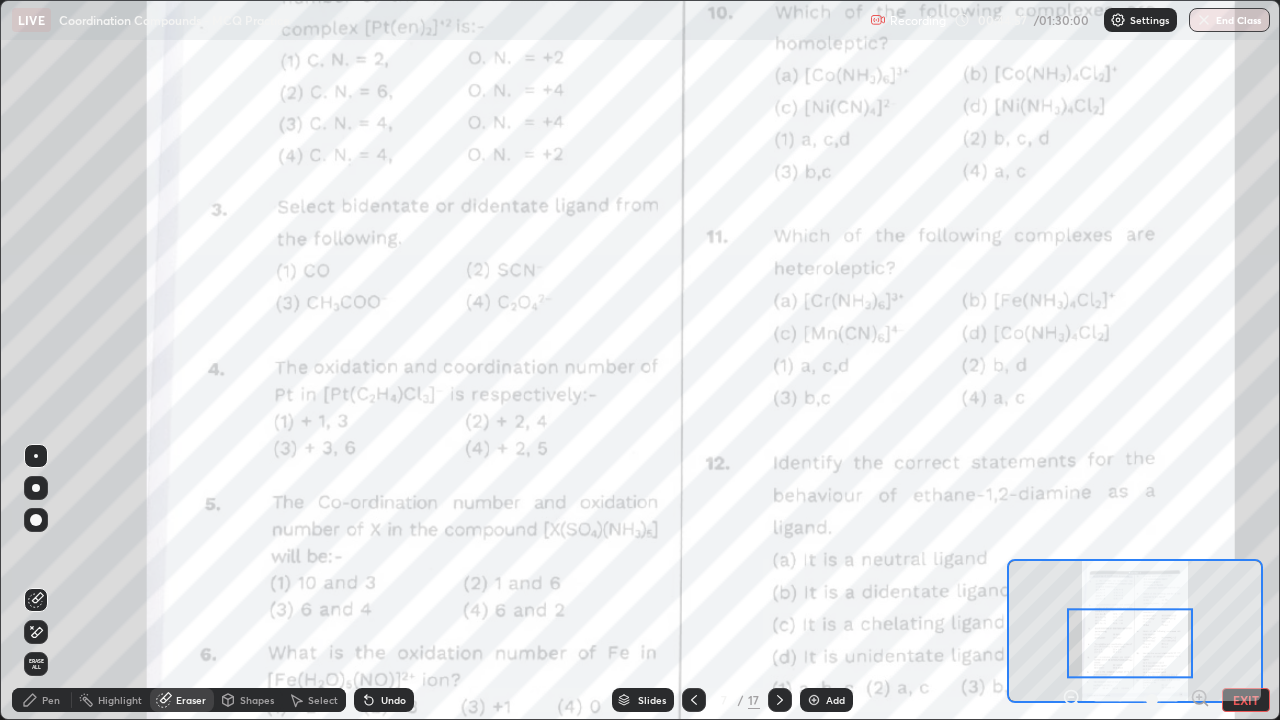 click 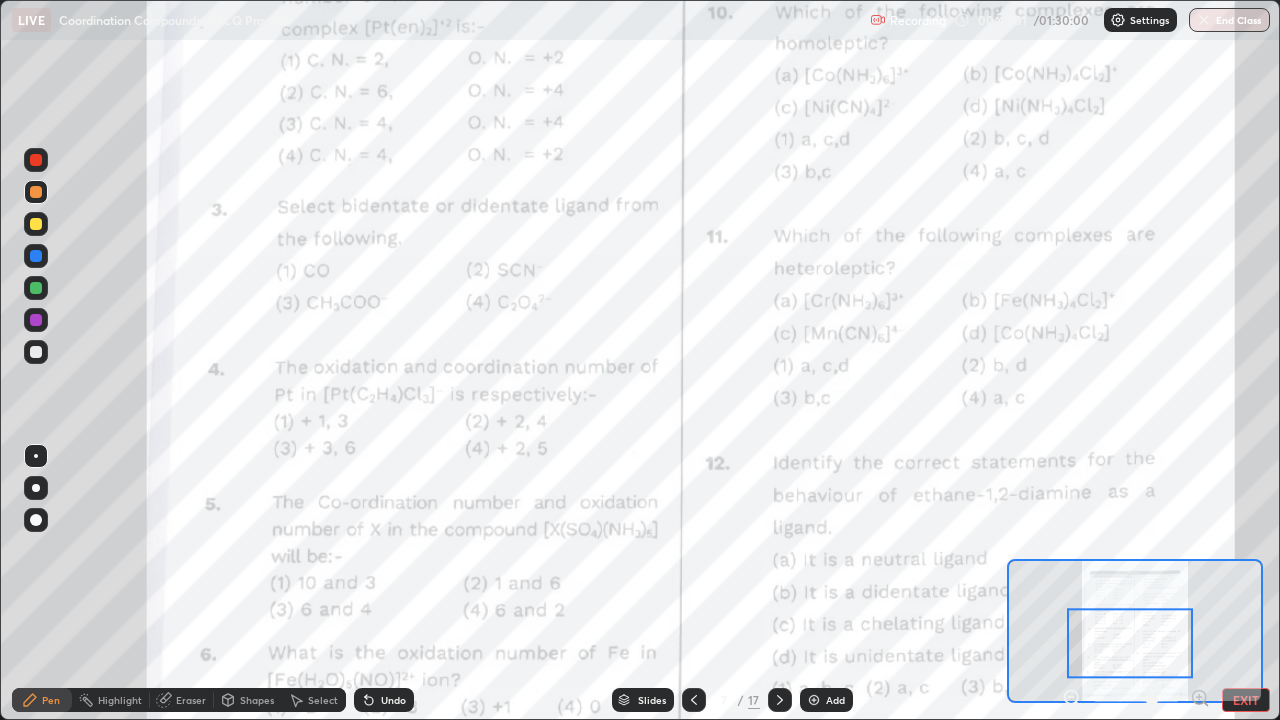 click at bounding box center [36, 352] 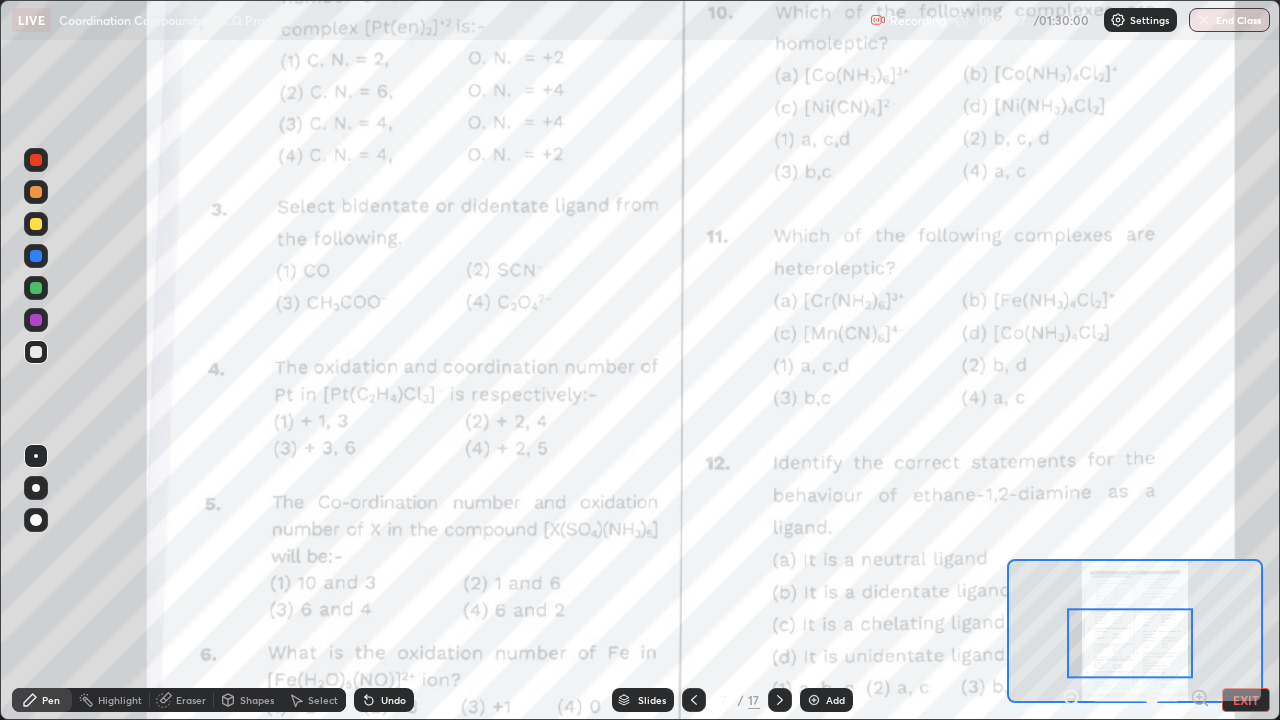 click on "Undo" at bounding box center [384, 700] 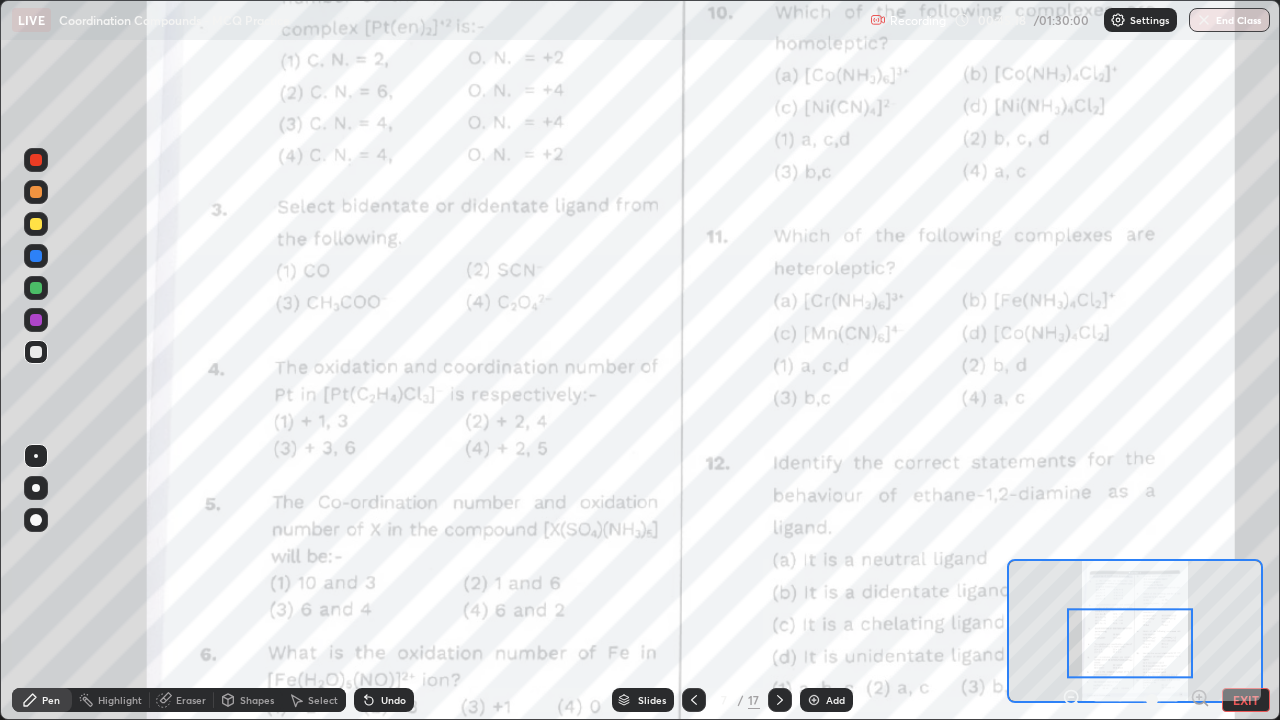click at bounding box center (36, 320) 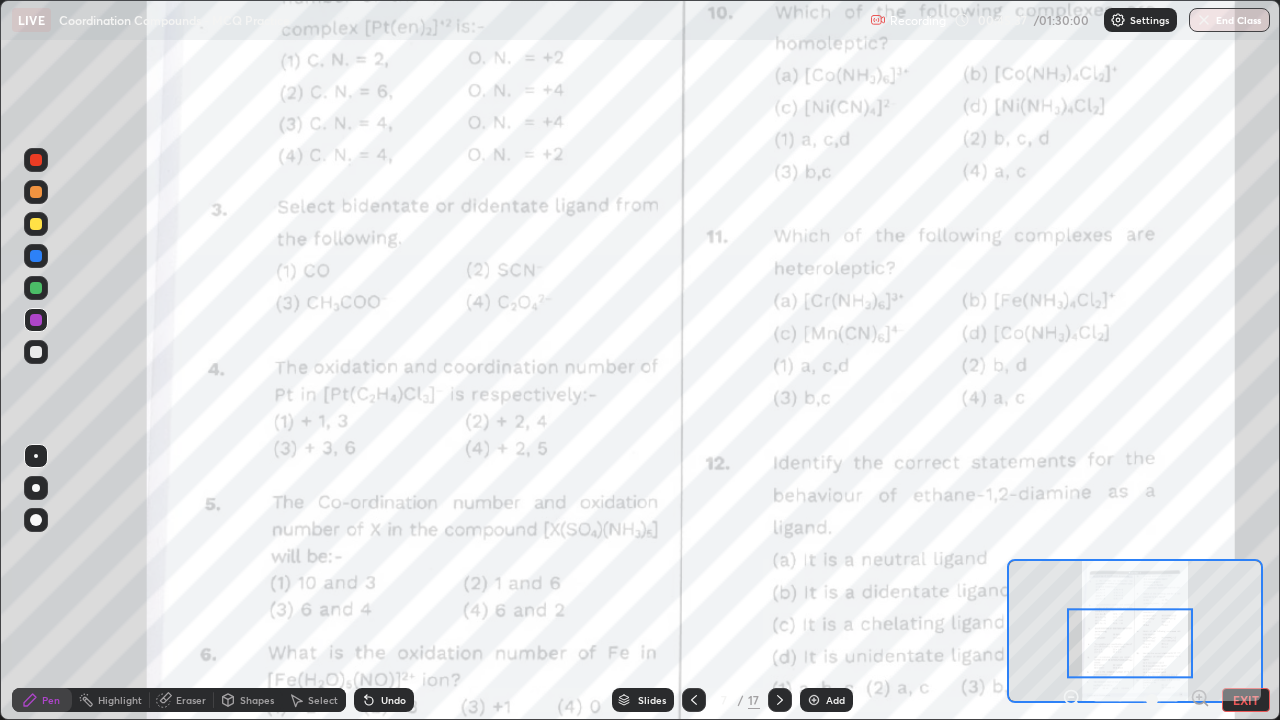 click on "Undo" at bounding box center (384, 700) 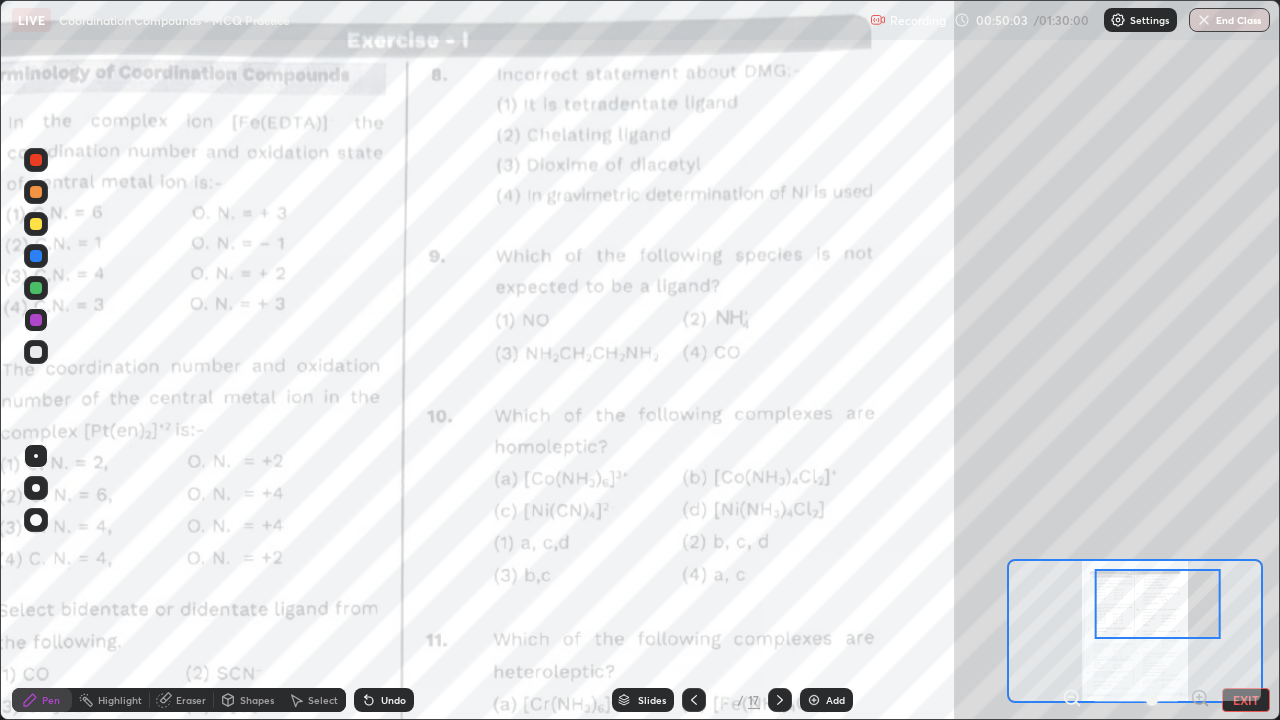 click on "Eraser" at bounding box center [191, 700] 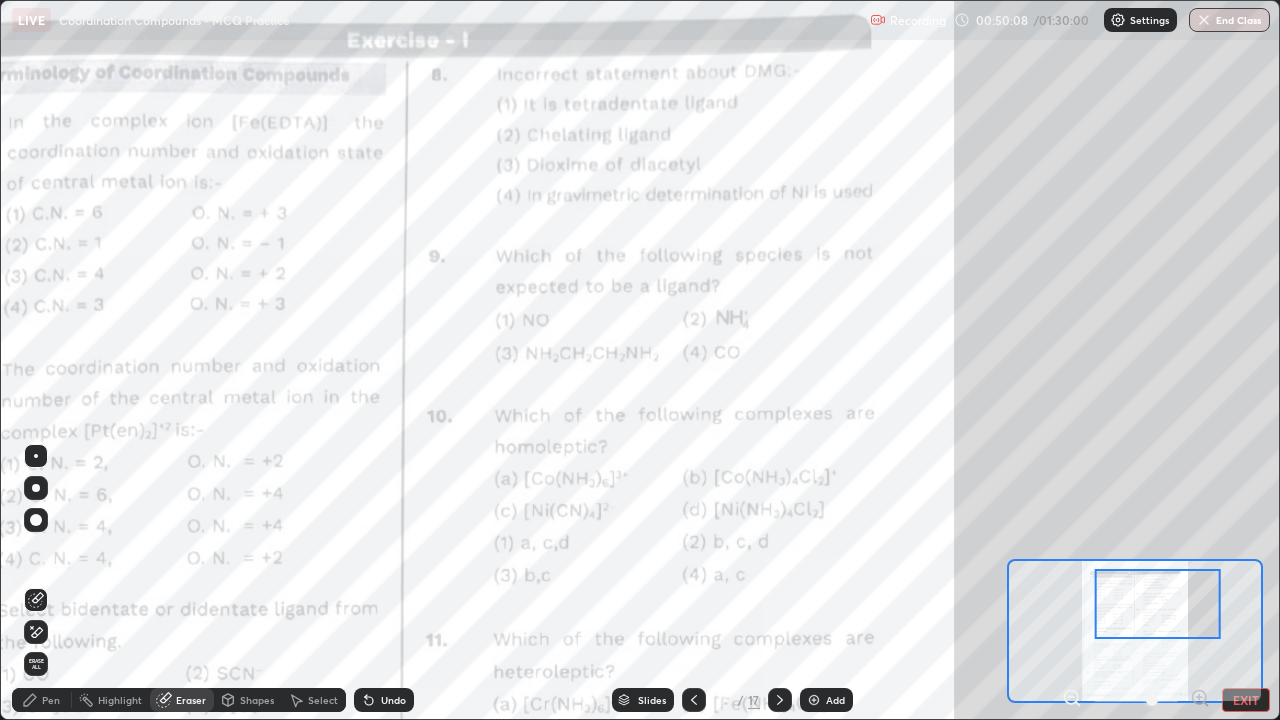 click on "Pen" at bounding box center [42, 700] 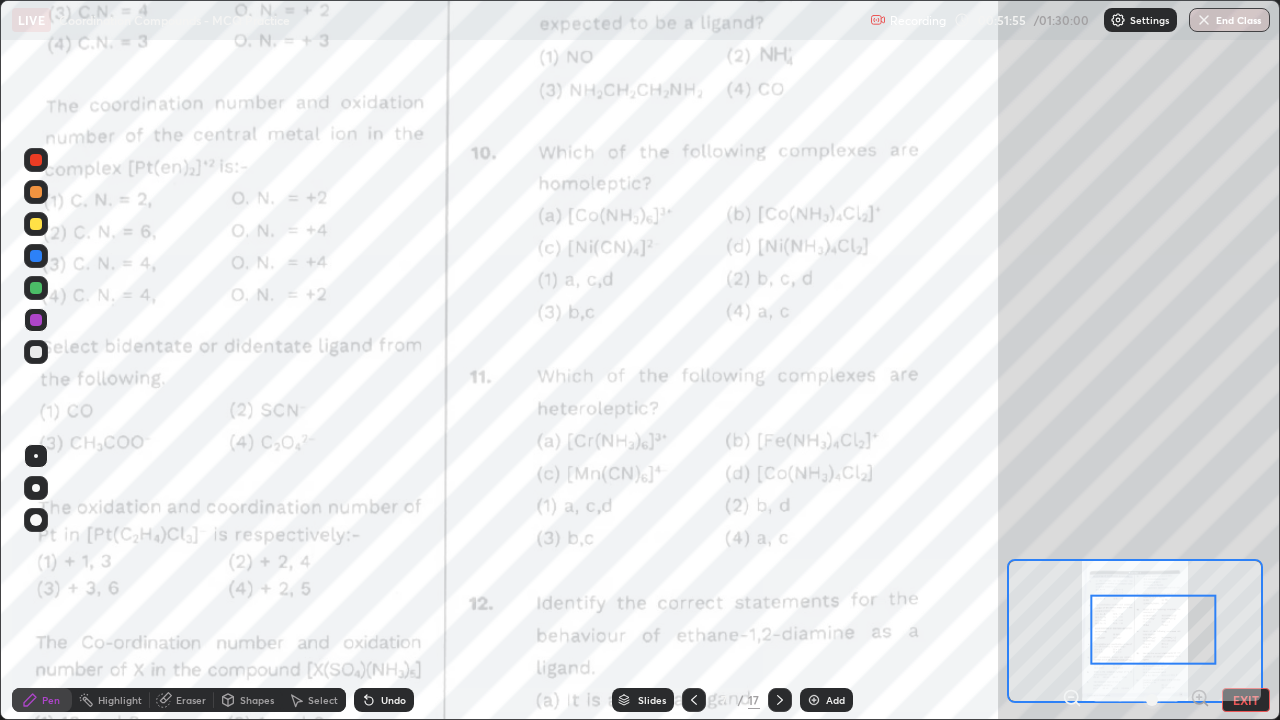click on "Undo" at bounding box center (384, 700) 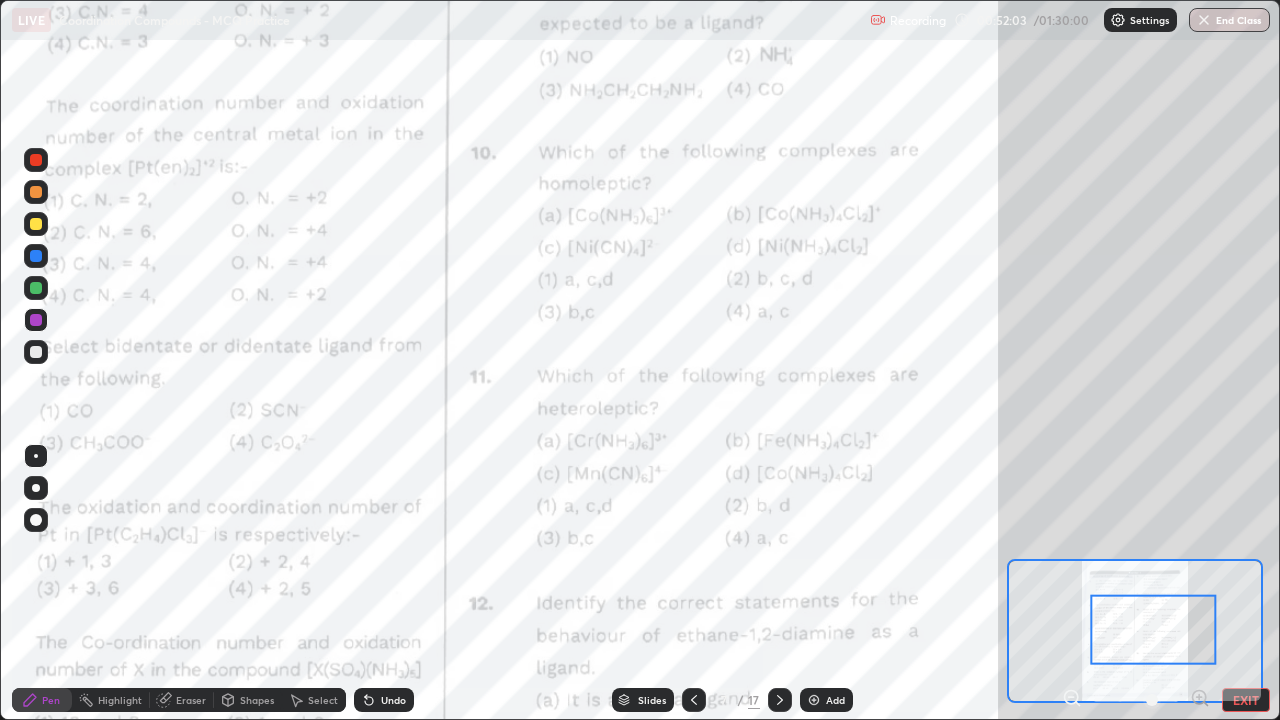 click on "Undo" at bounding box center [384, 700] 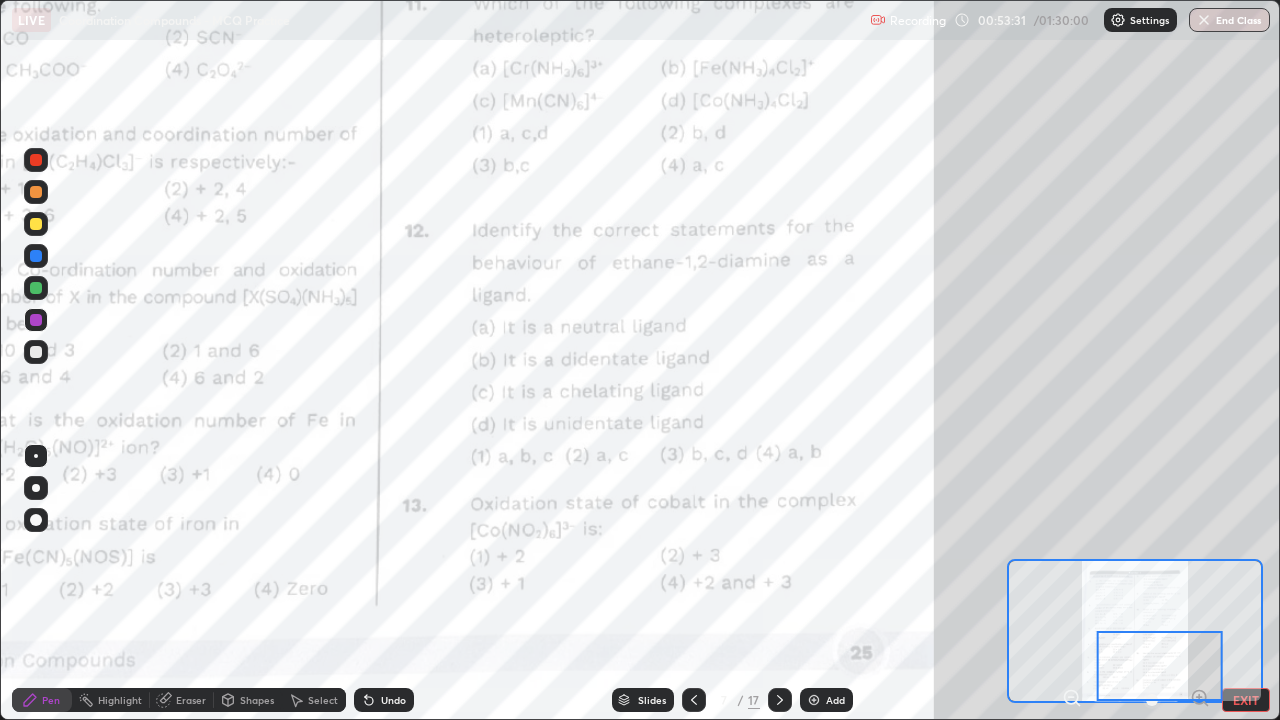 click 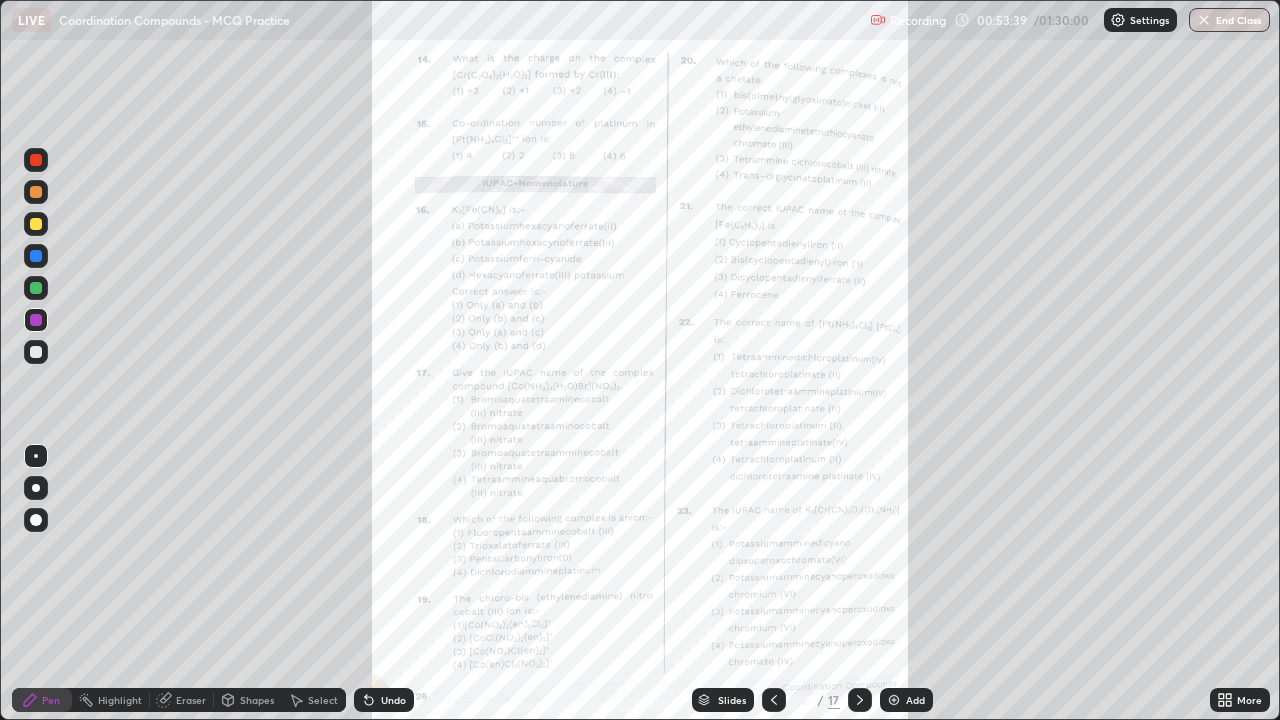 click 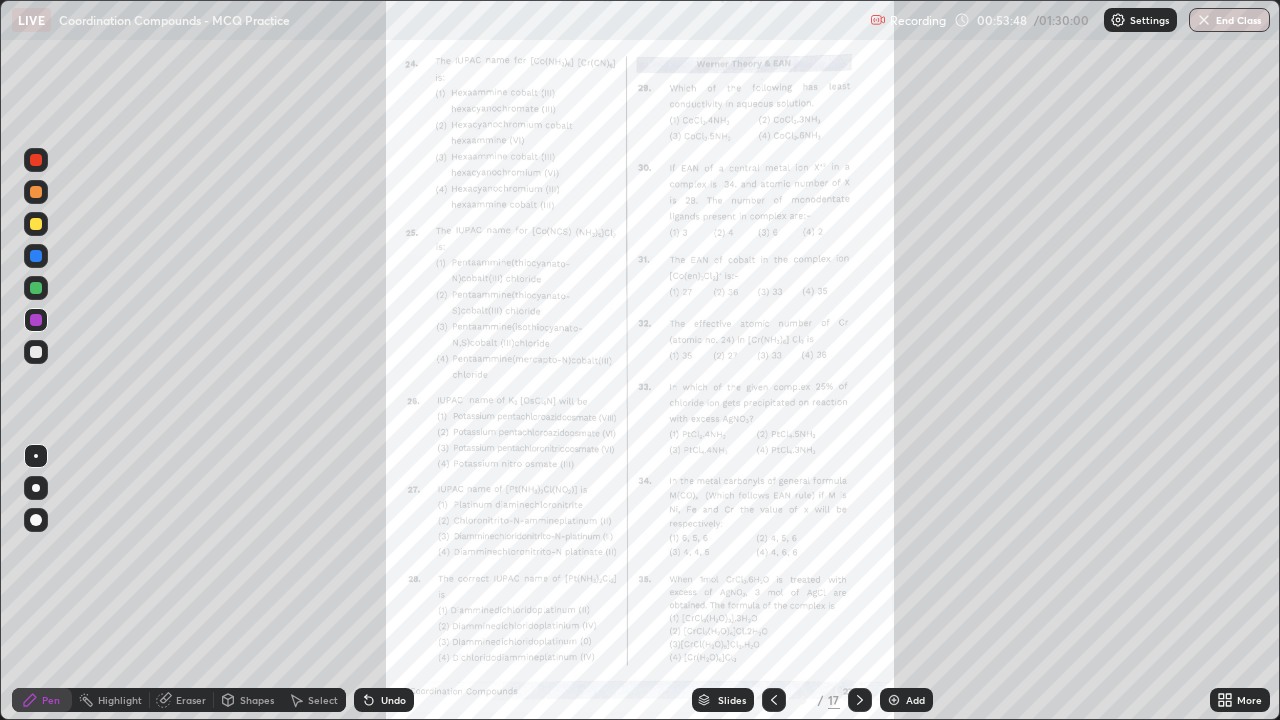 click 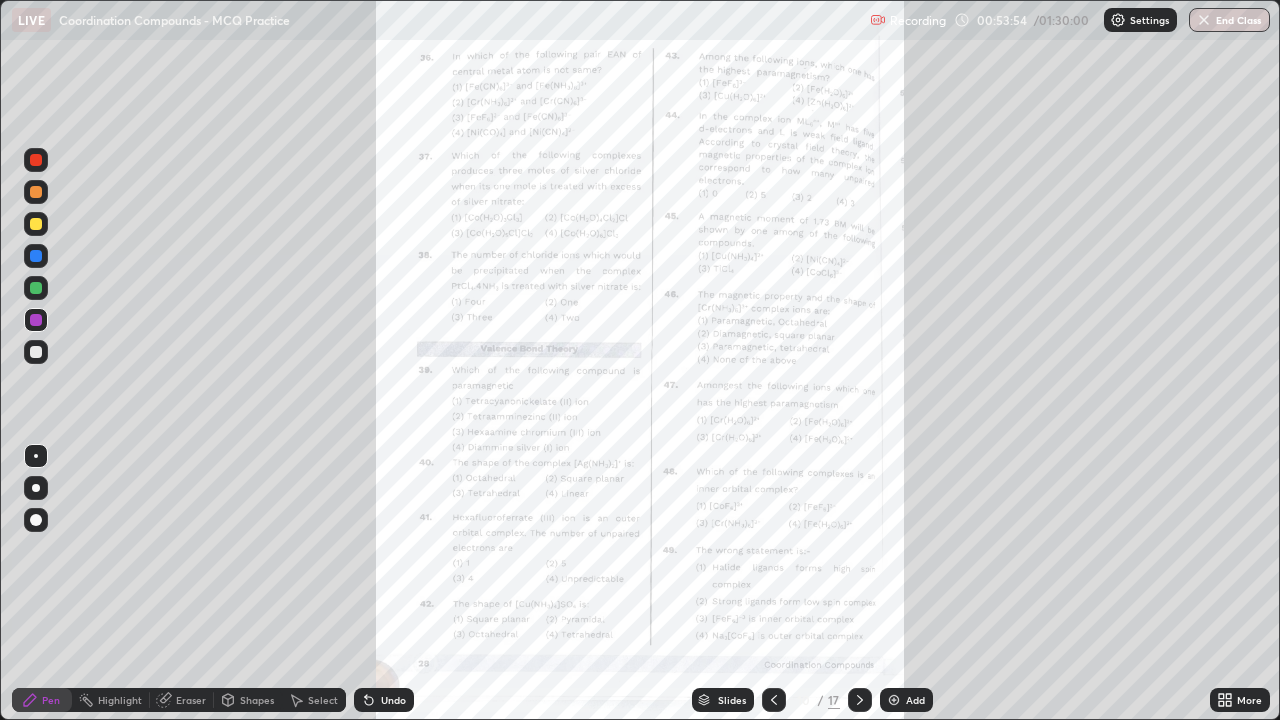 click 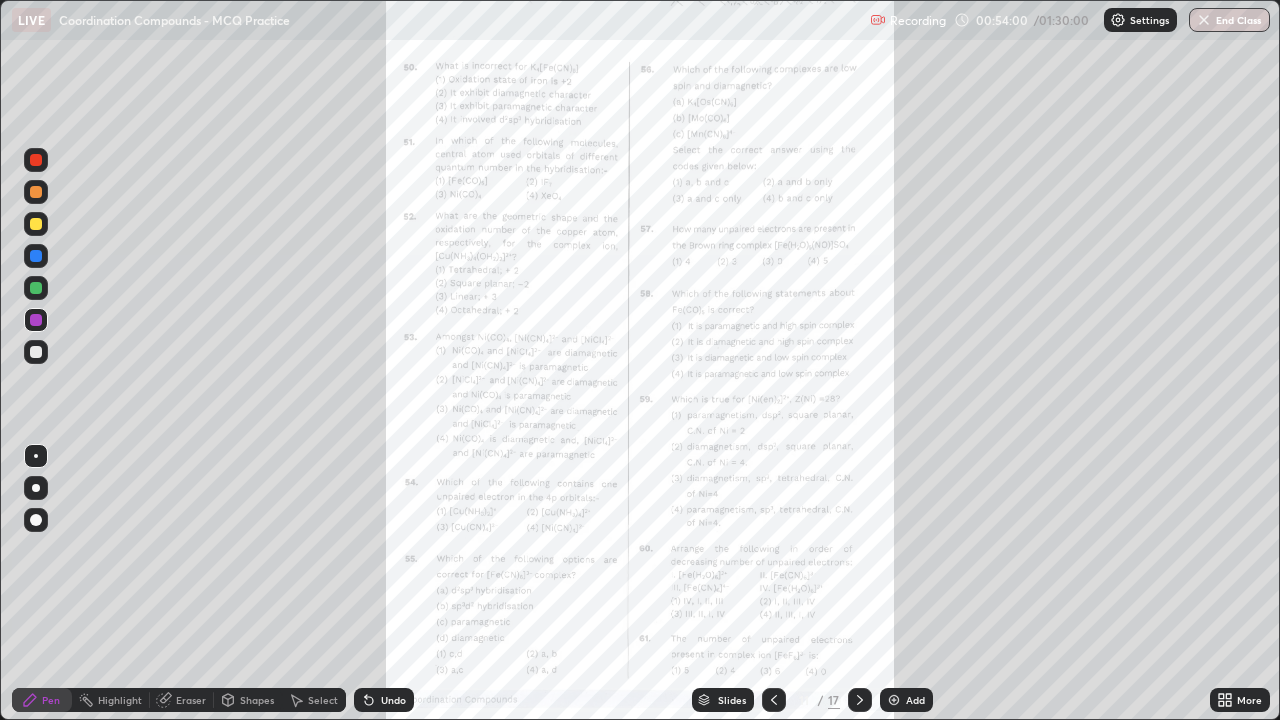 click 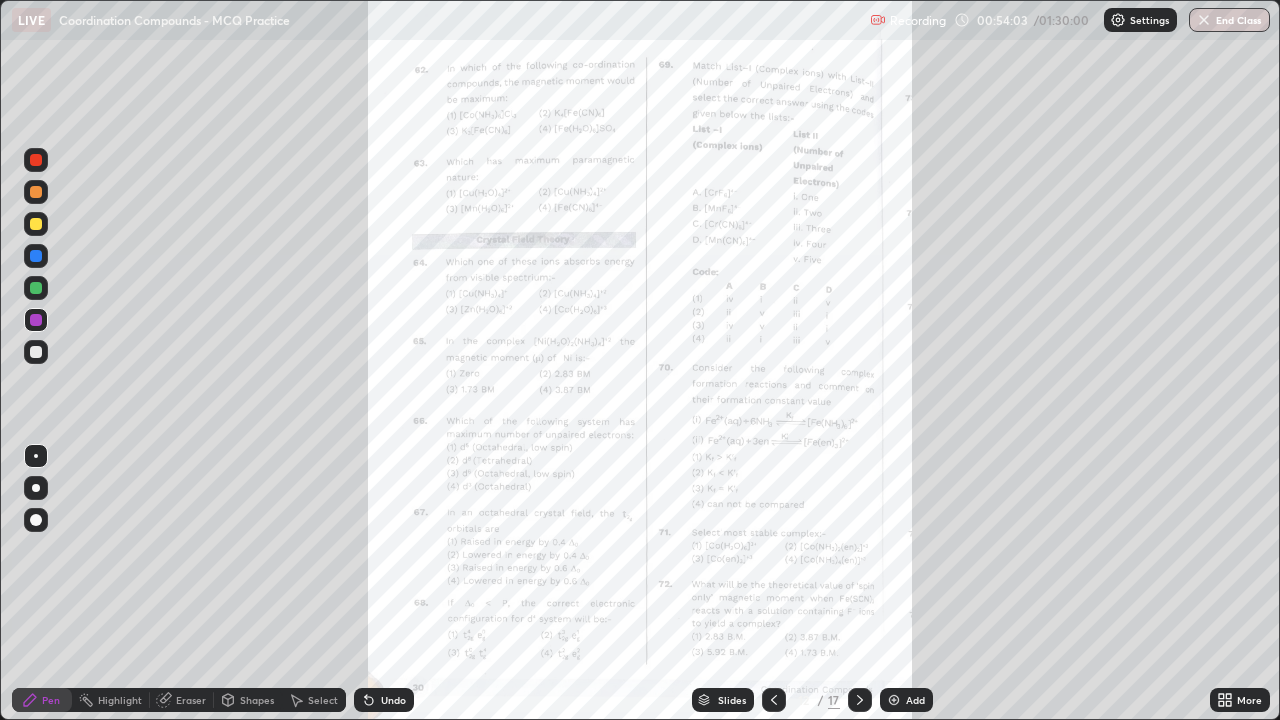 click 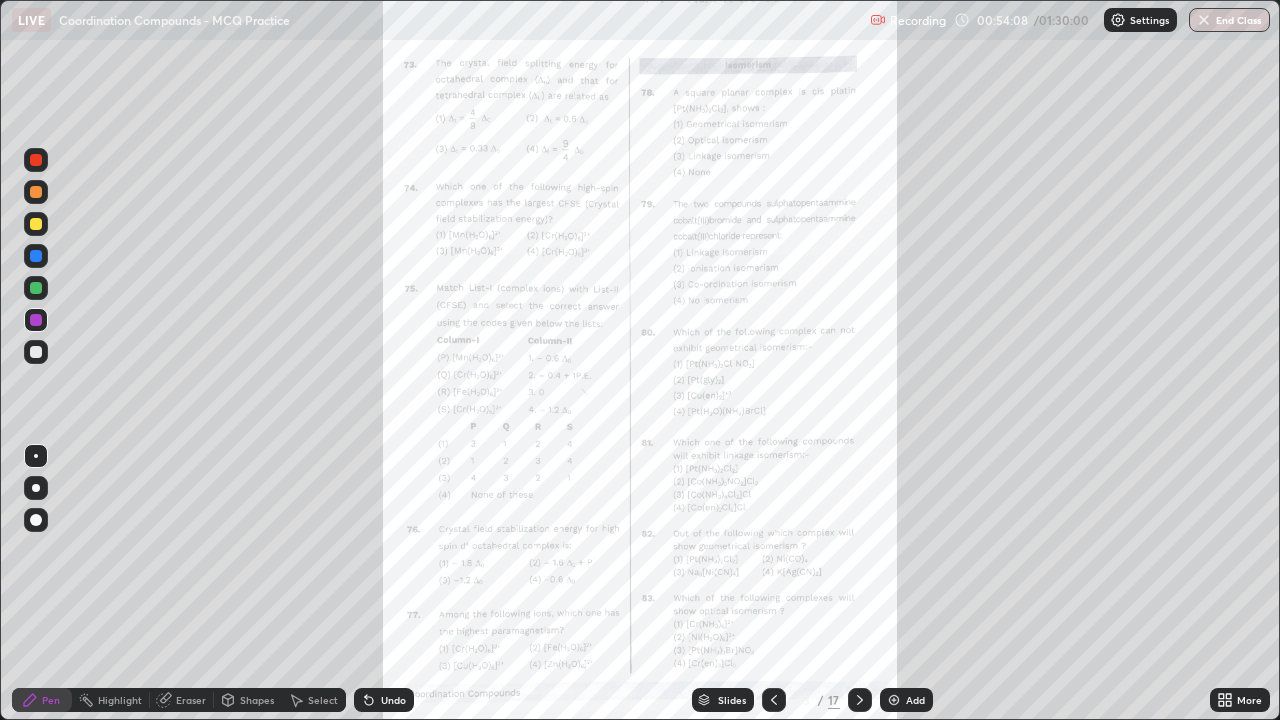 click on "More" at bounding box center [1240, 700] 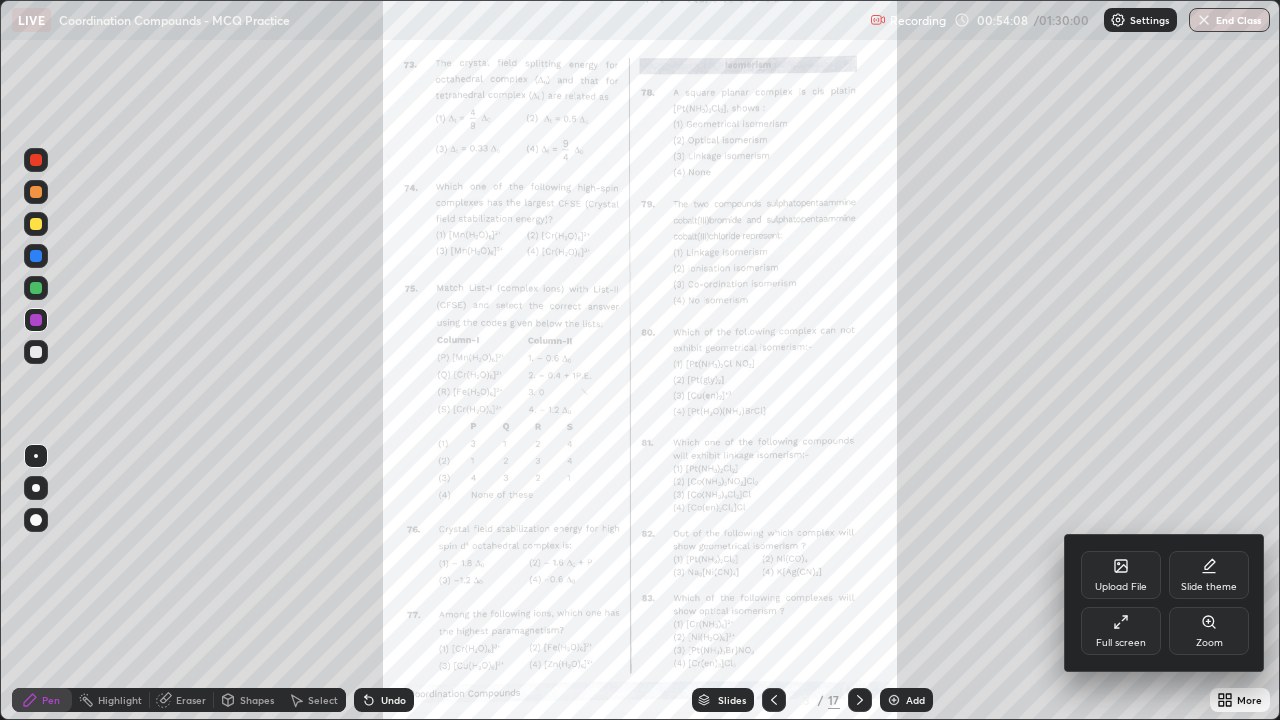 click on "Zoom" at bounding box center (1209, 631) 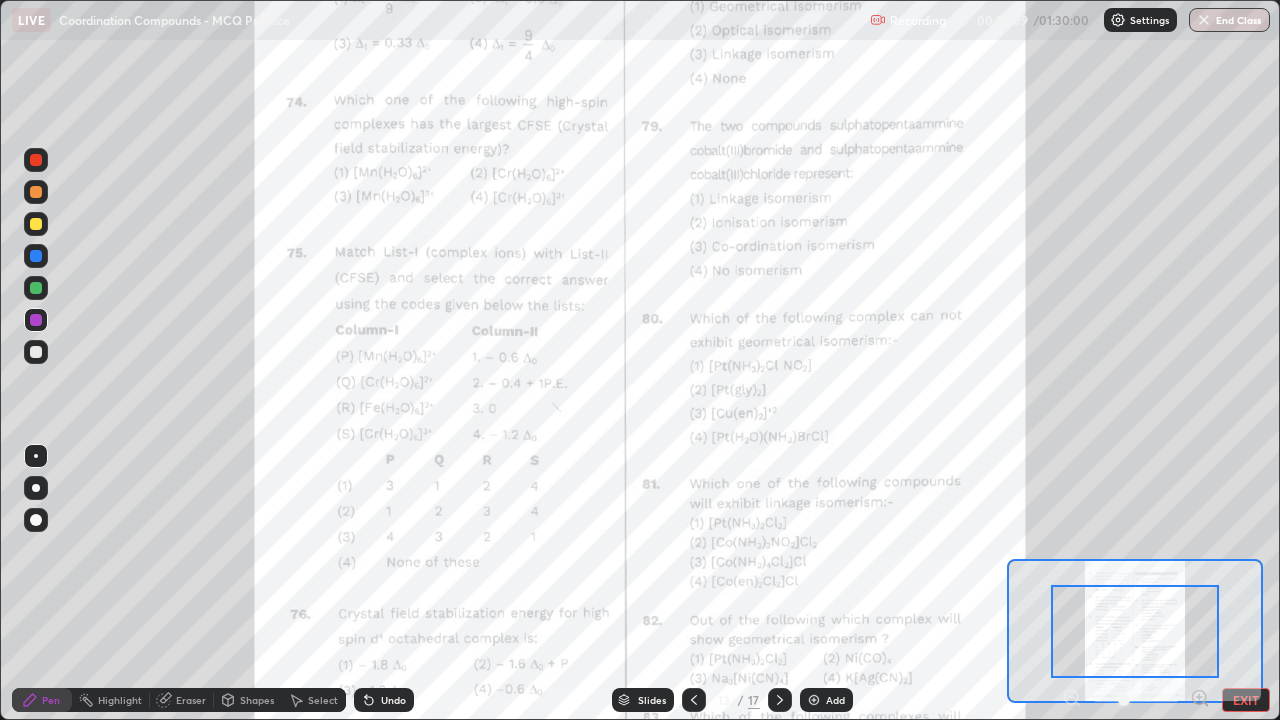 click 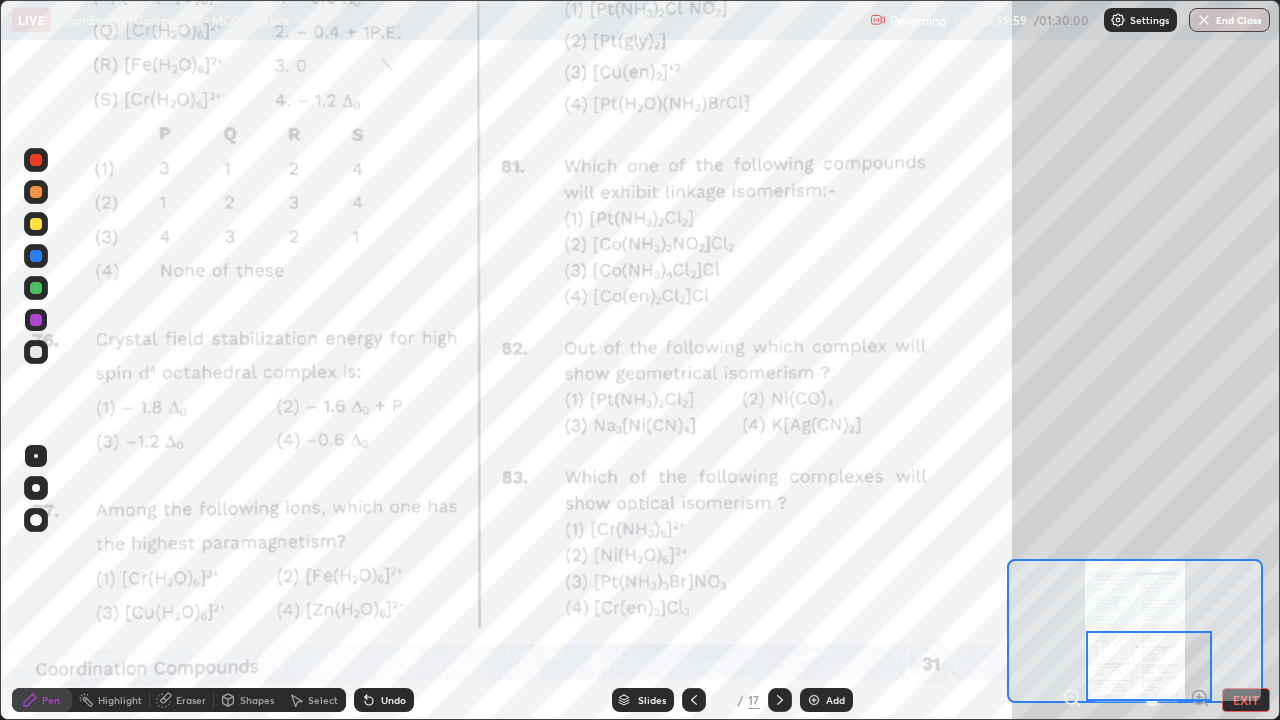 click 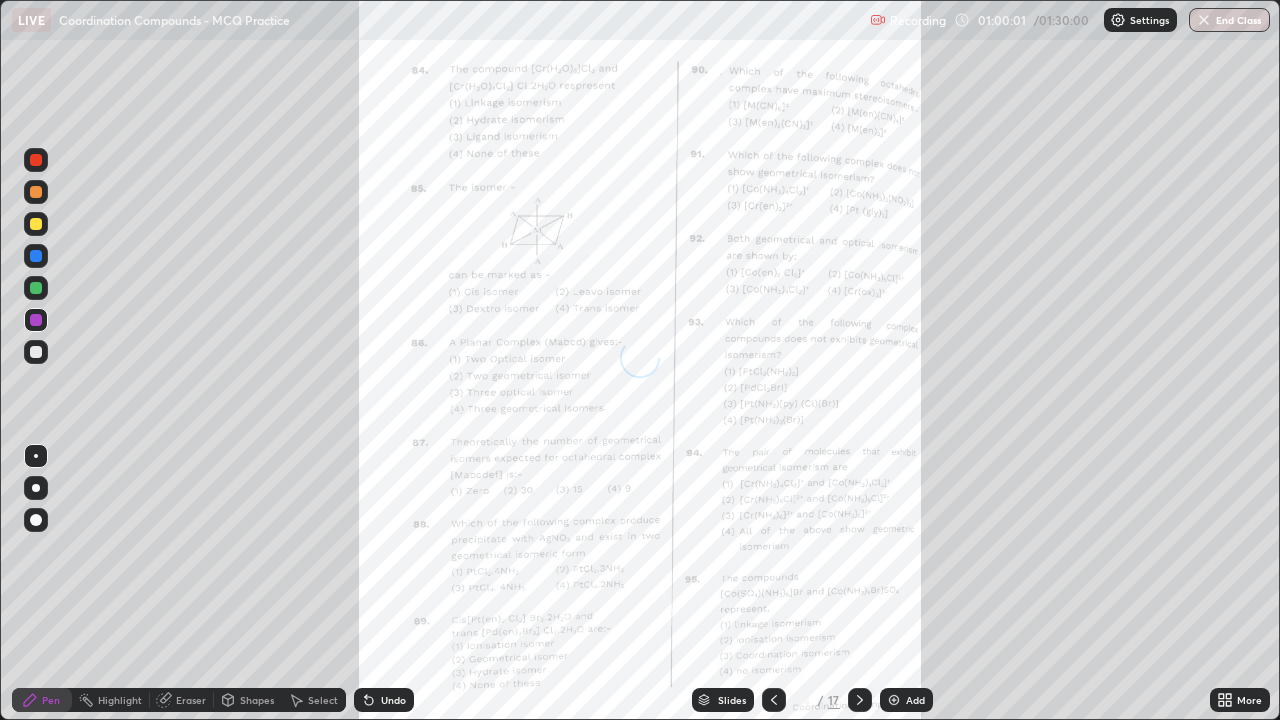 click on "More" at bounding box center [1240, 700] 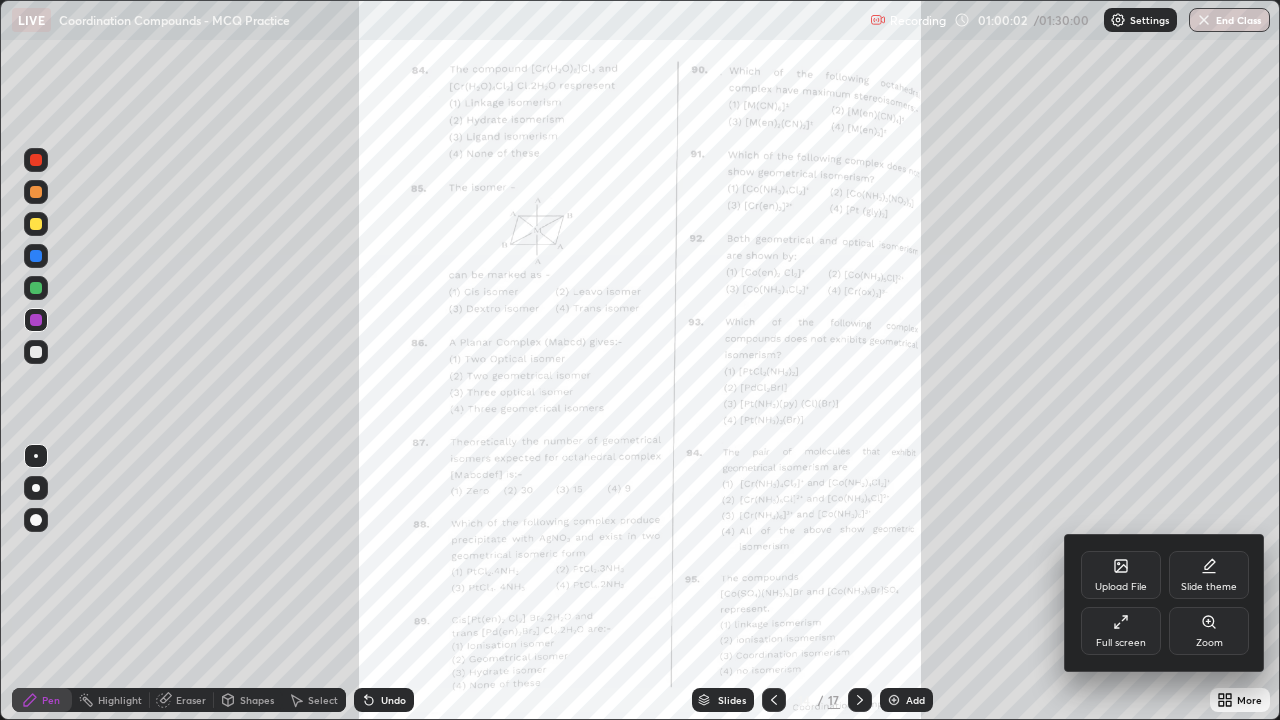 click on "Zoom" at bounding box center [1209, 643] 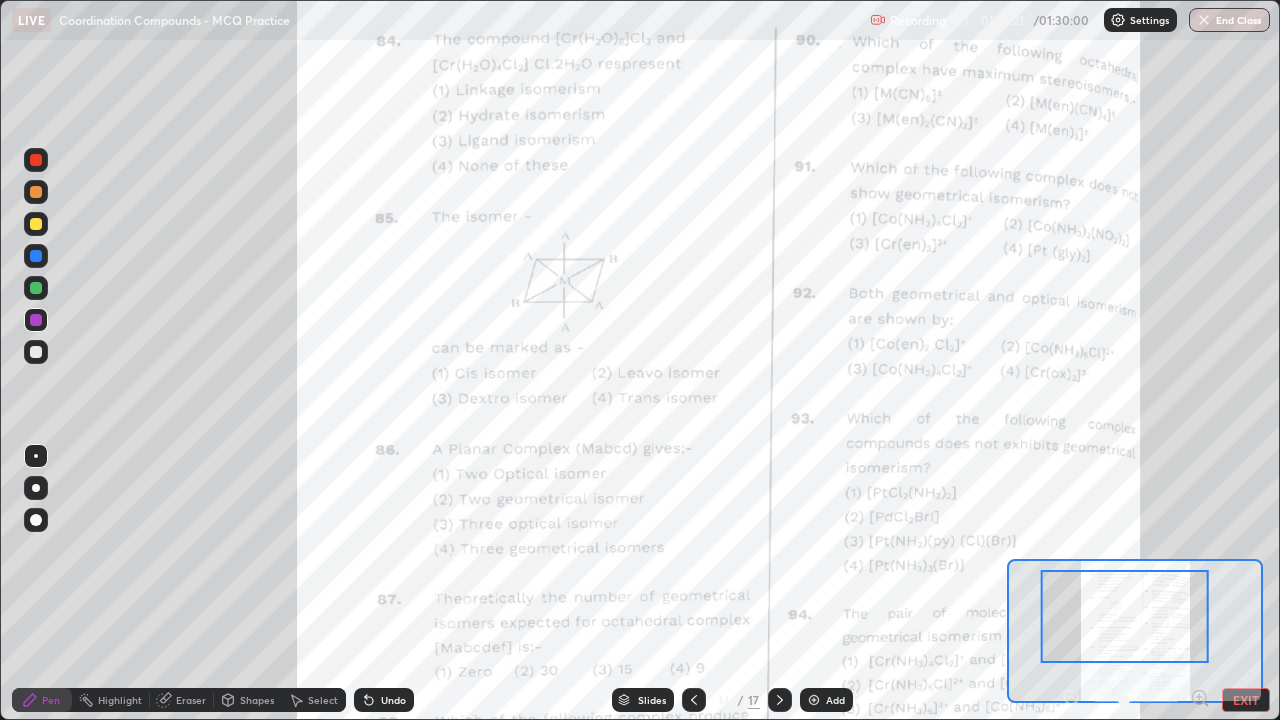 click 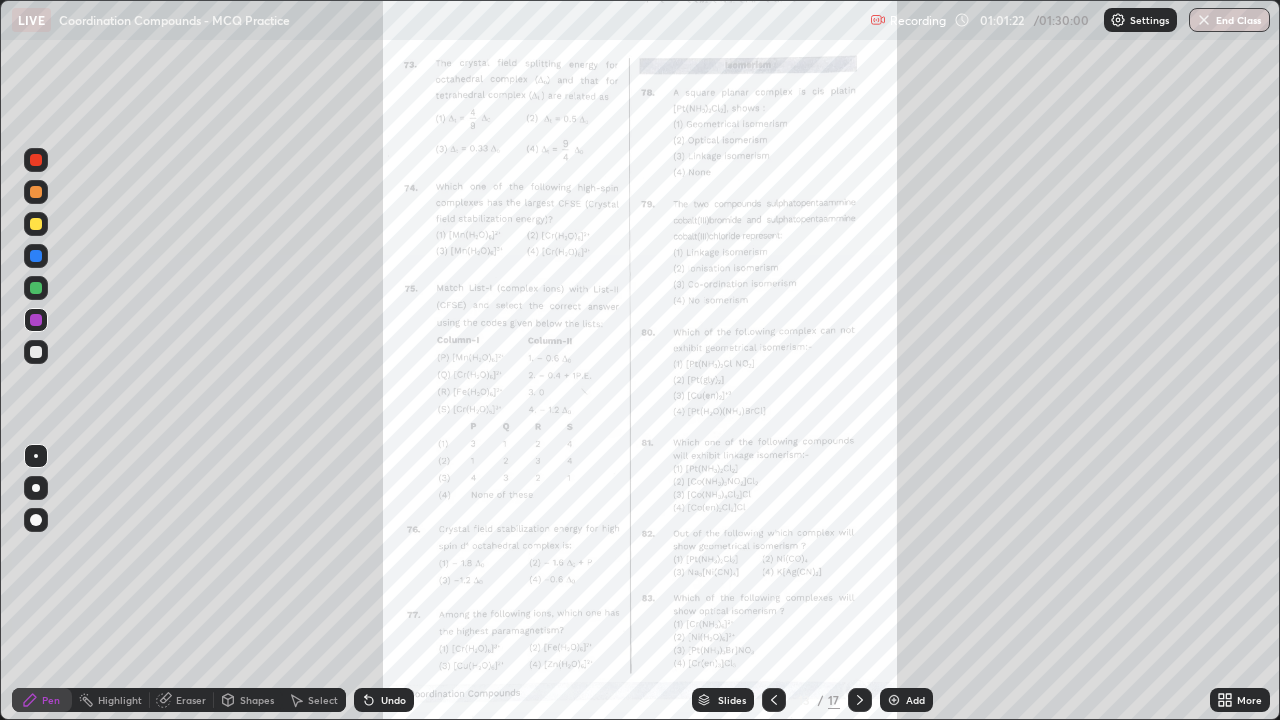 click 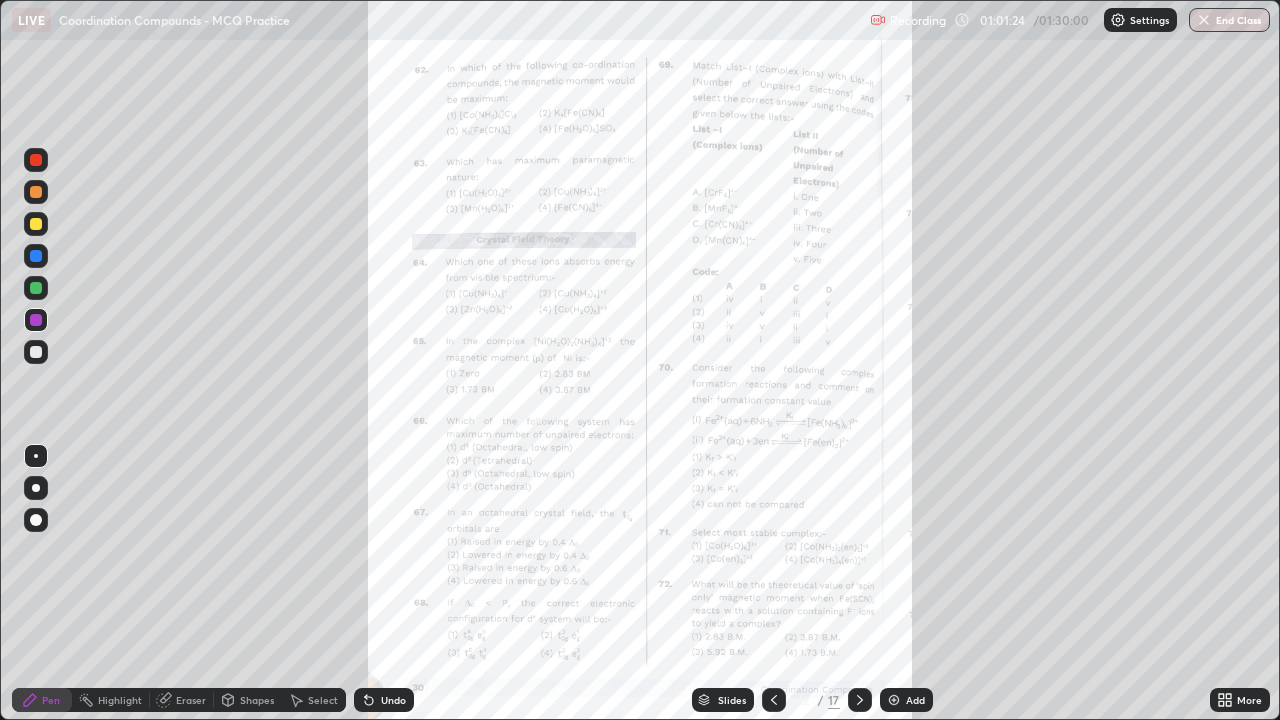 click 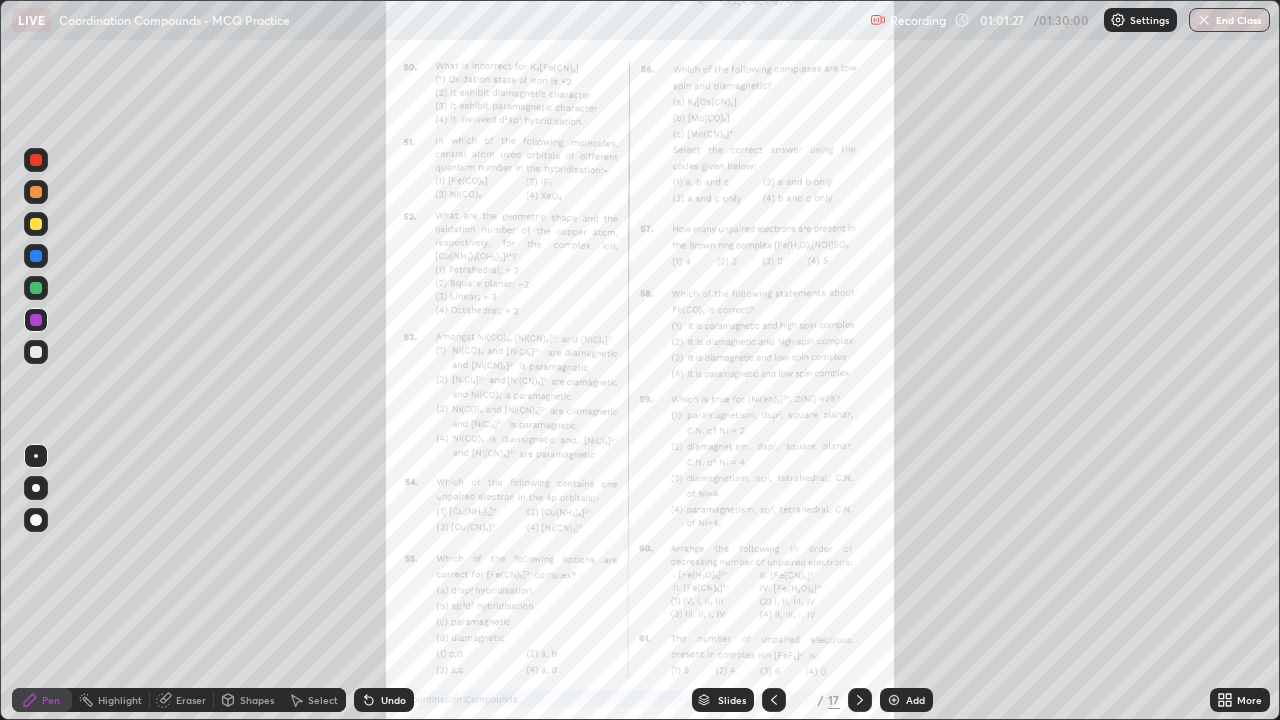 click on "More" at bounding box center [1240, 700] 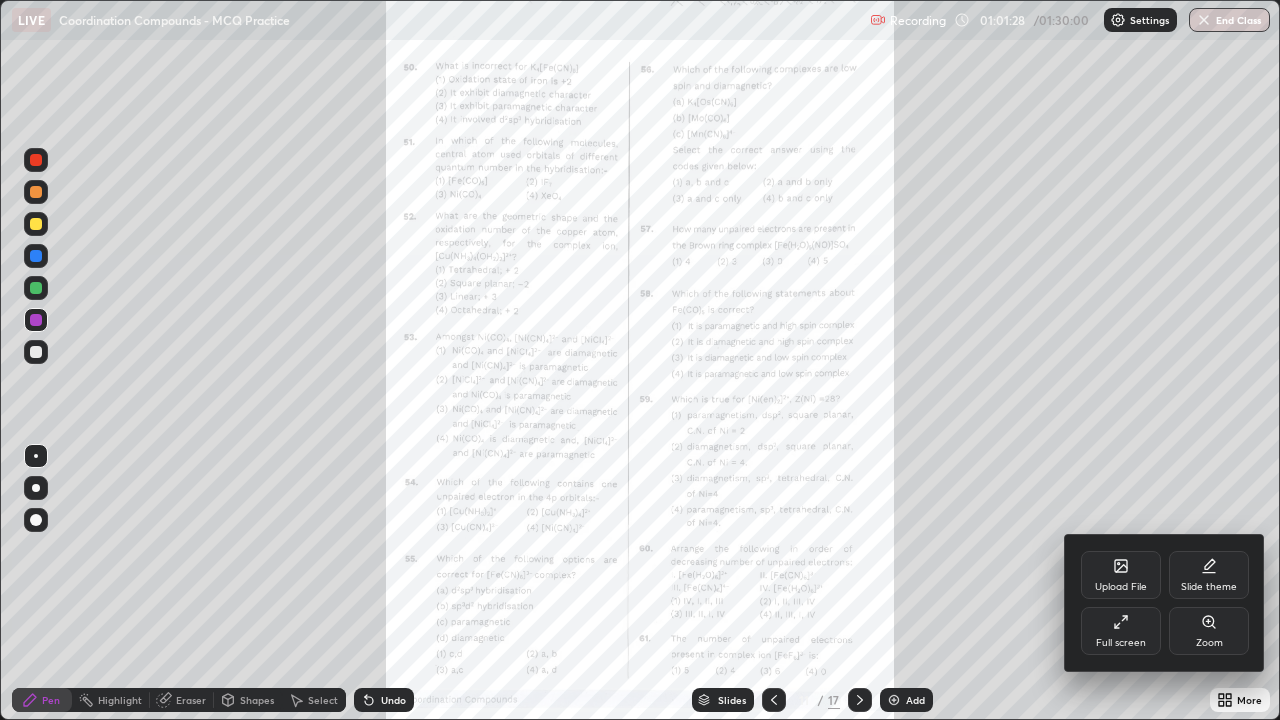click 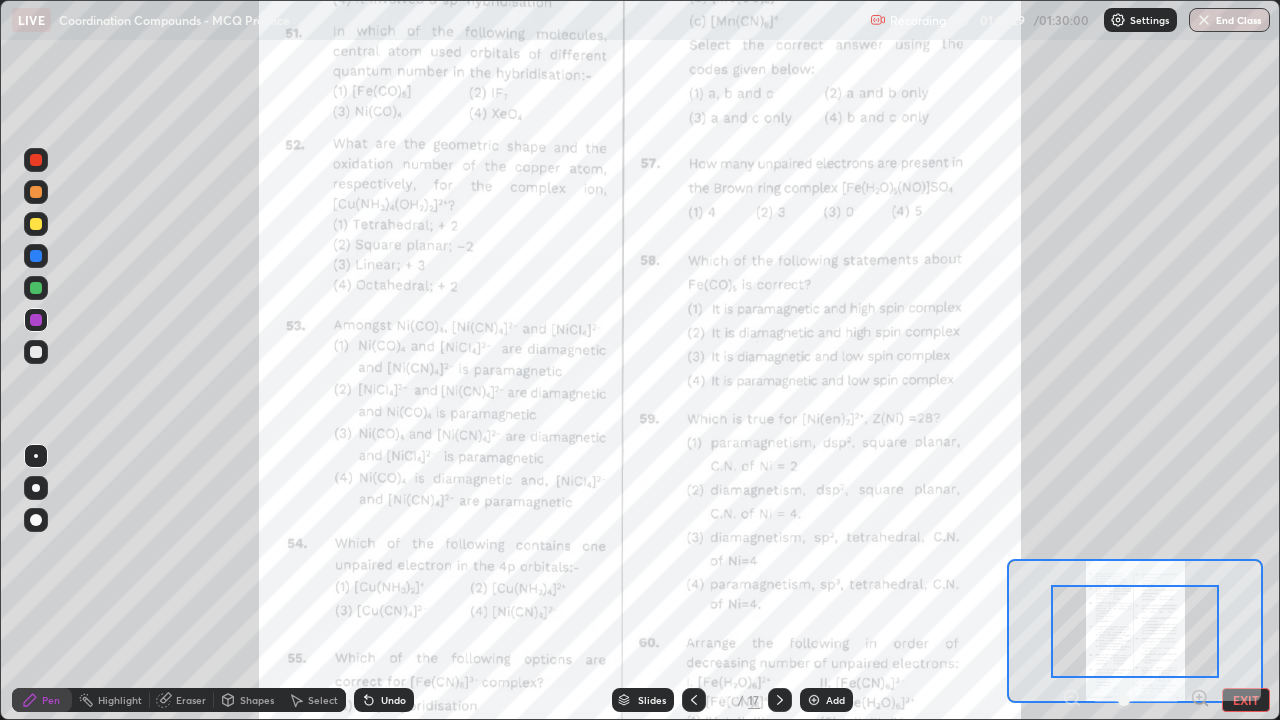 click 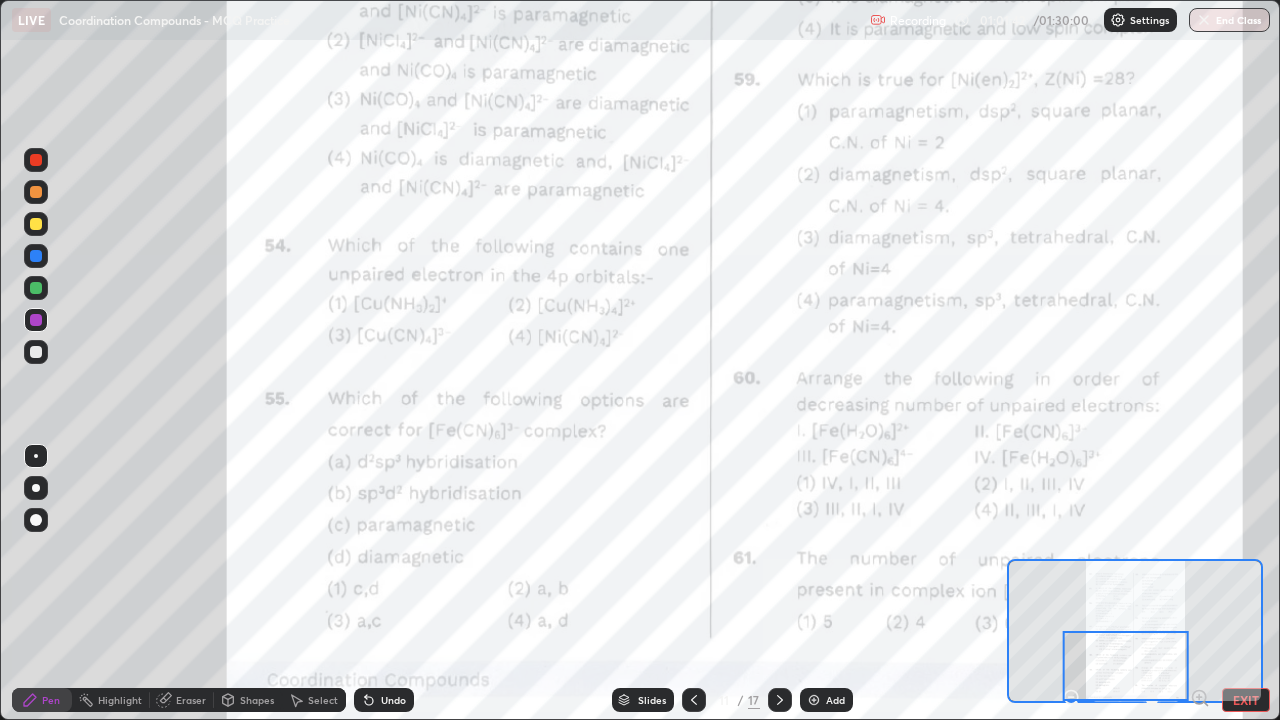 click at bounding box center [36, 224] 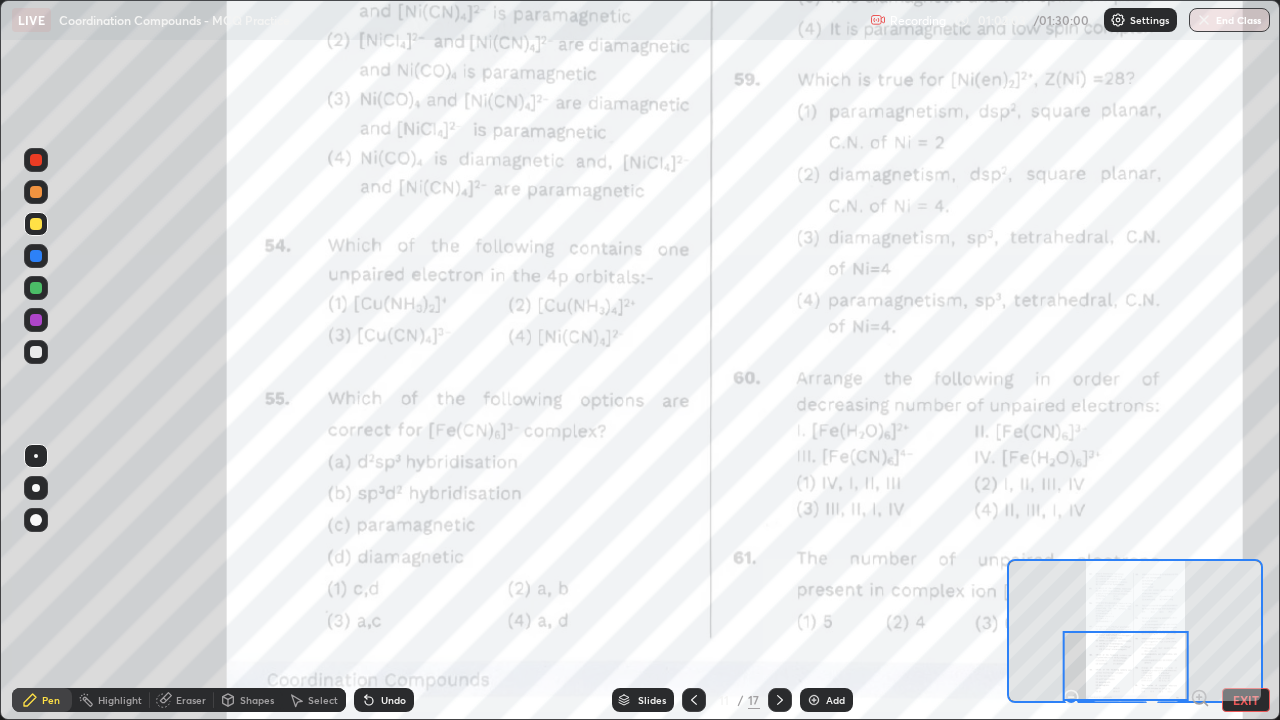 click at bounding box center (36, 320) 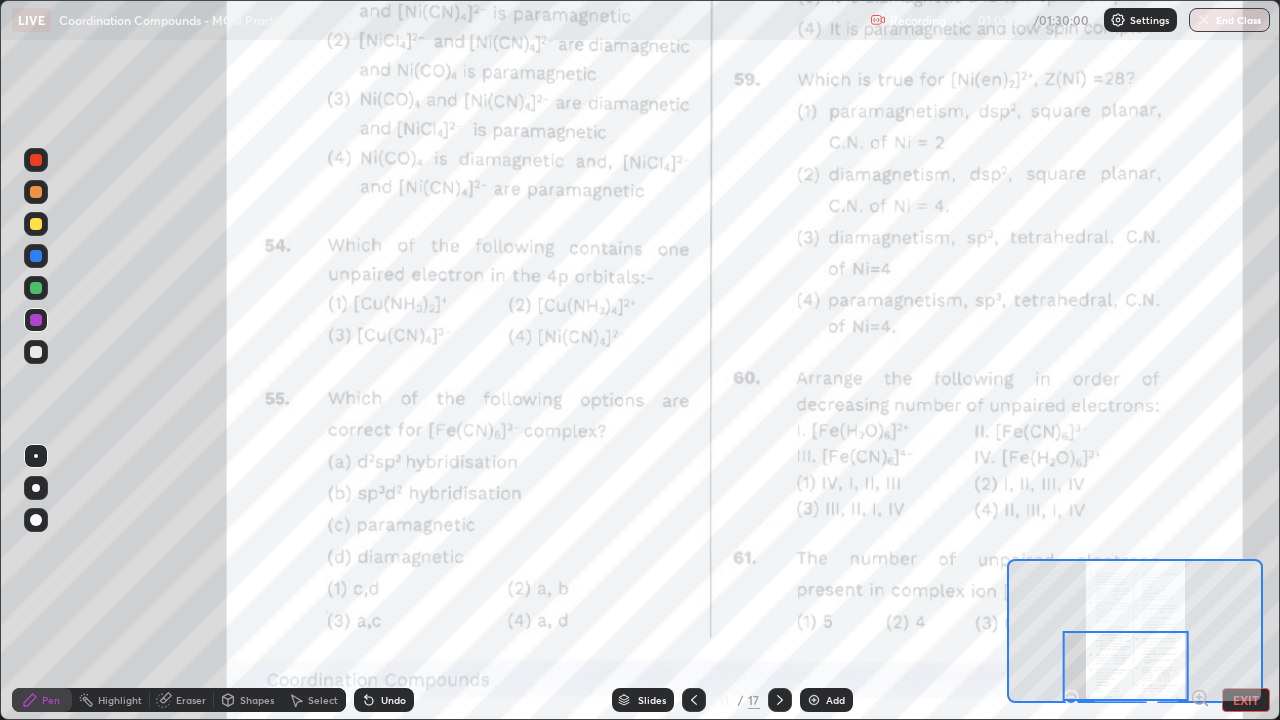 click at bounding box center (36, 352) 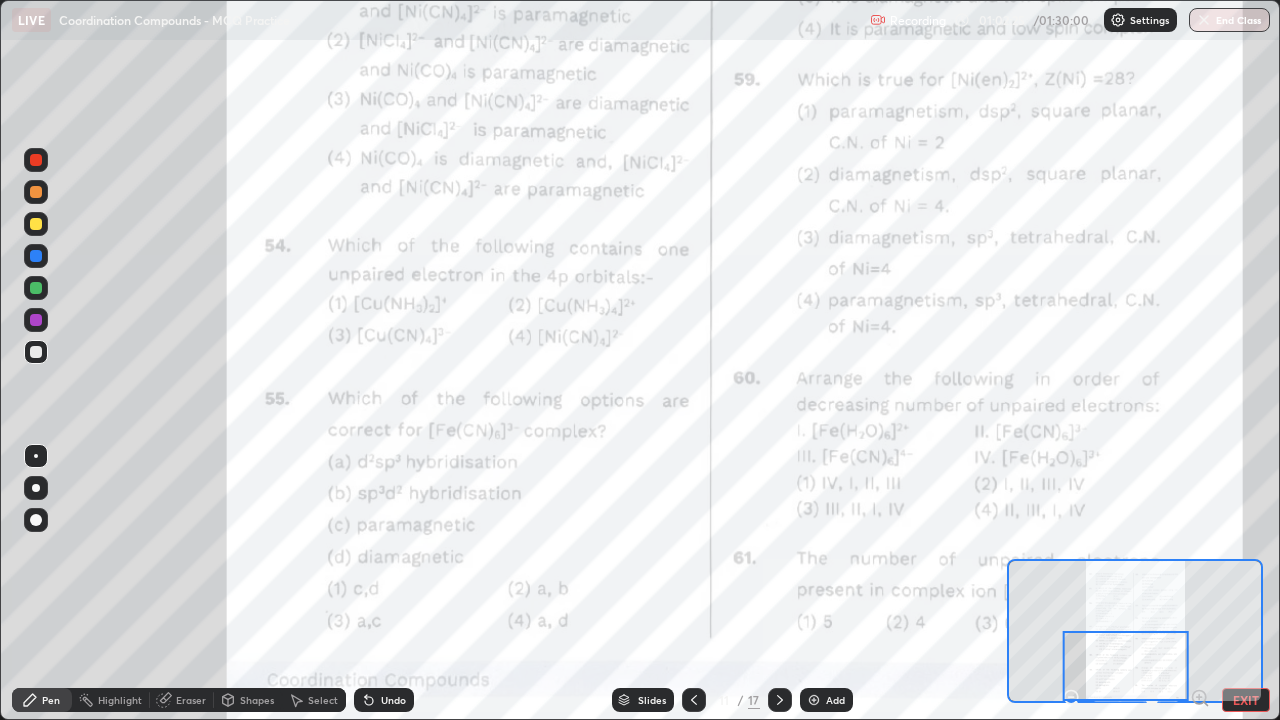 click 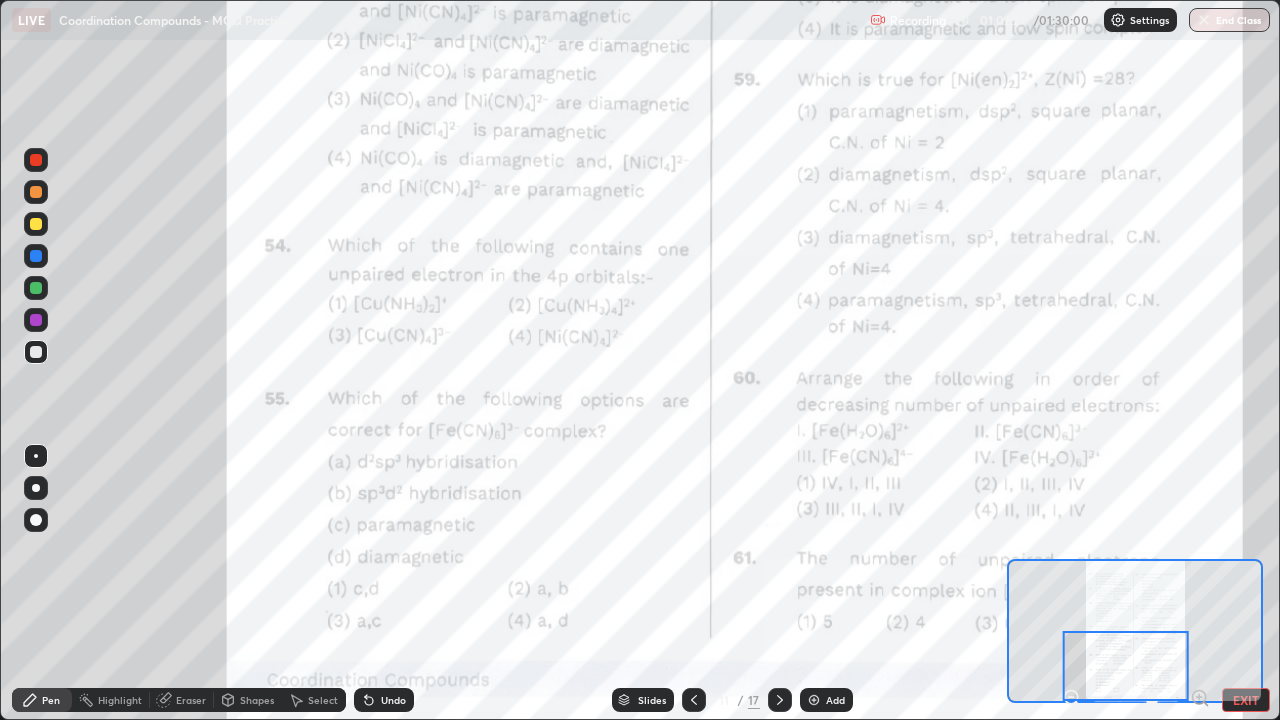 click at bounding box center [36, 224] 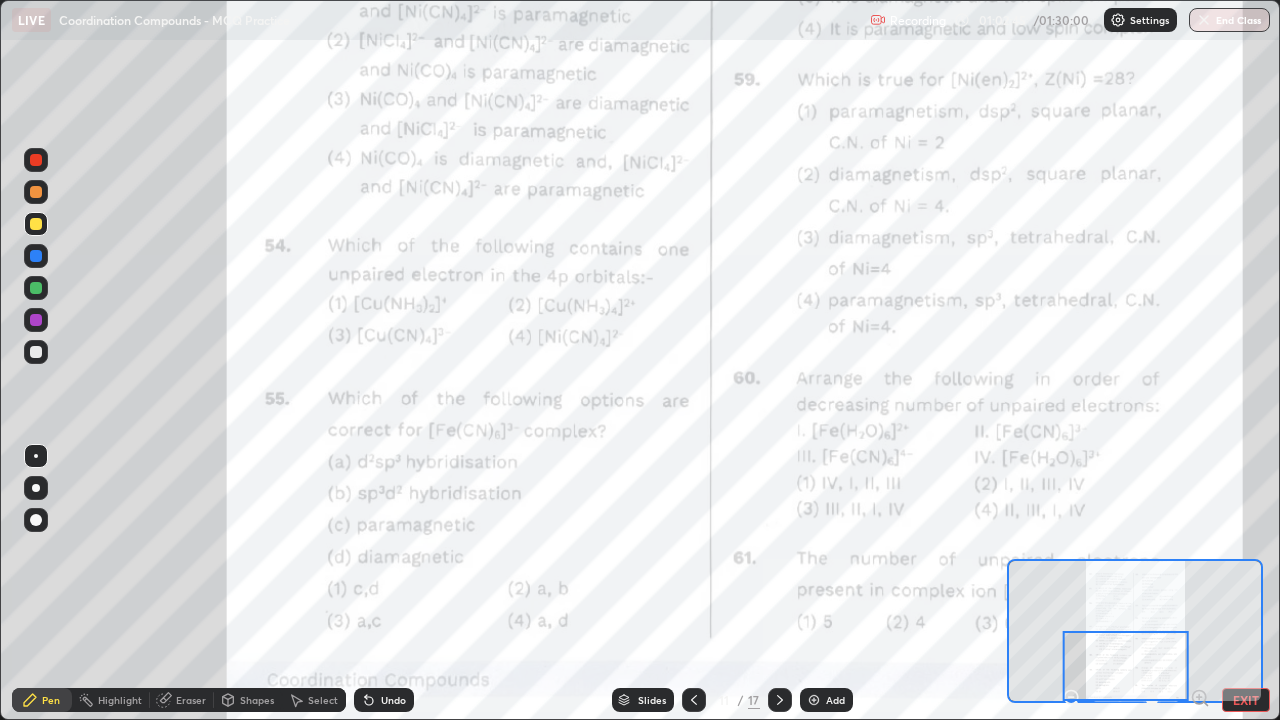 click at bounding box center (36, 320) 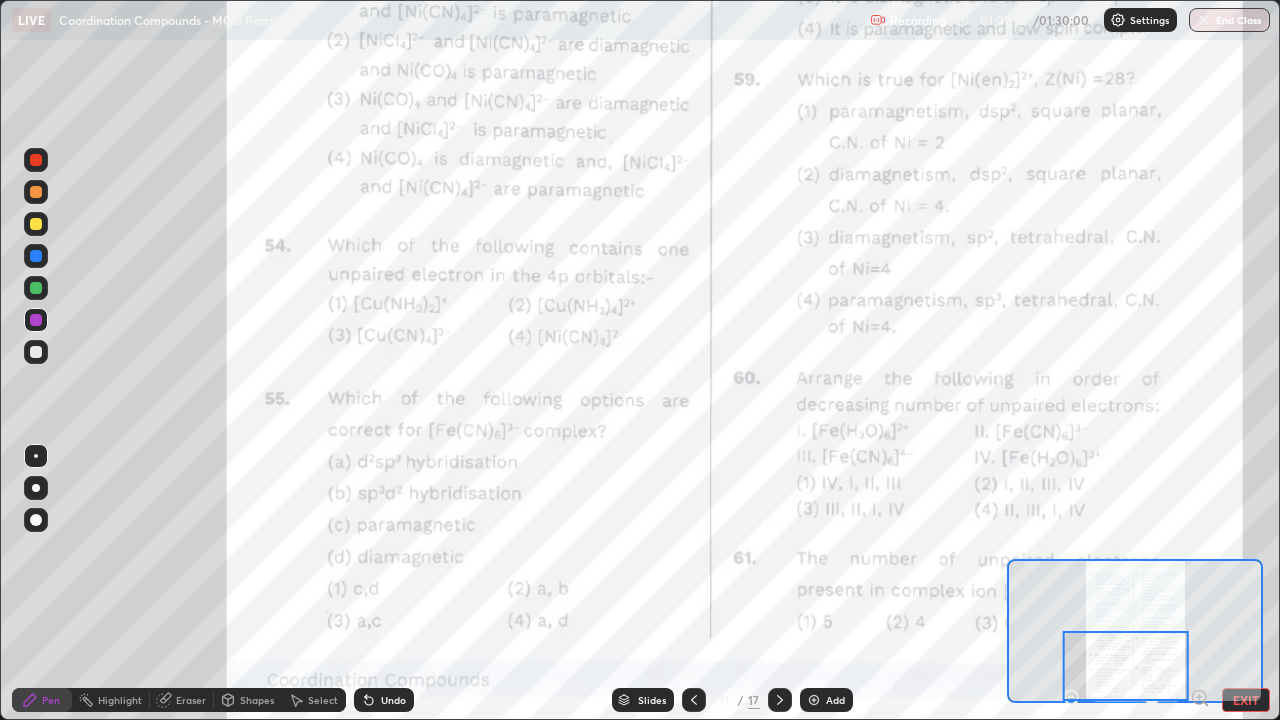 click 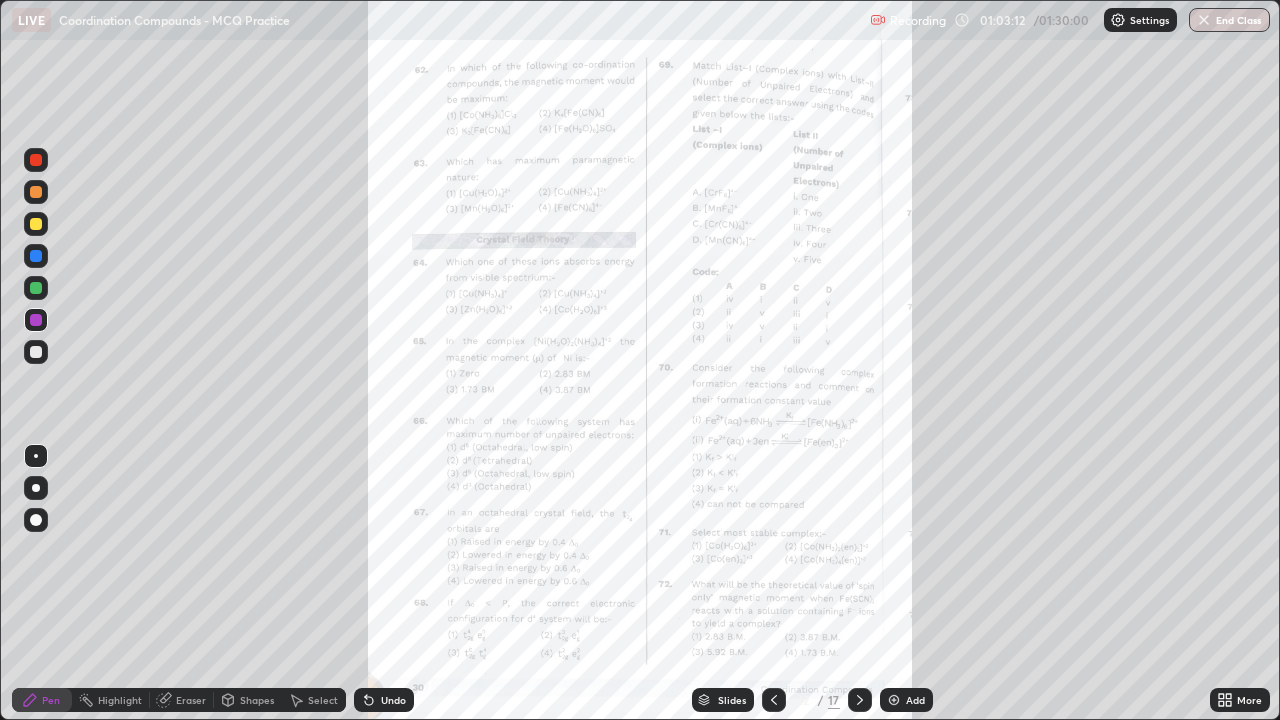 click 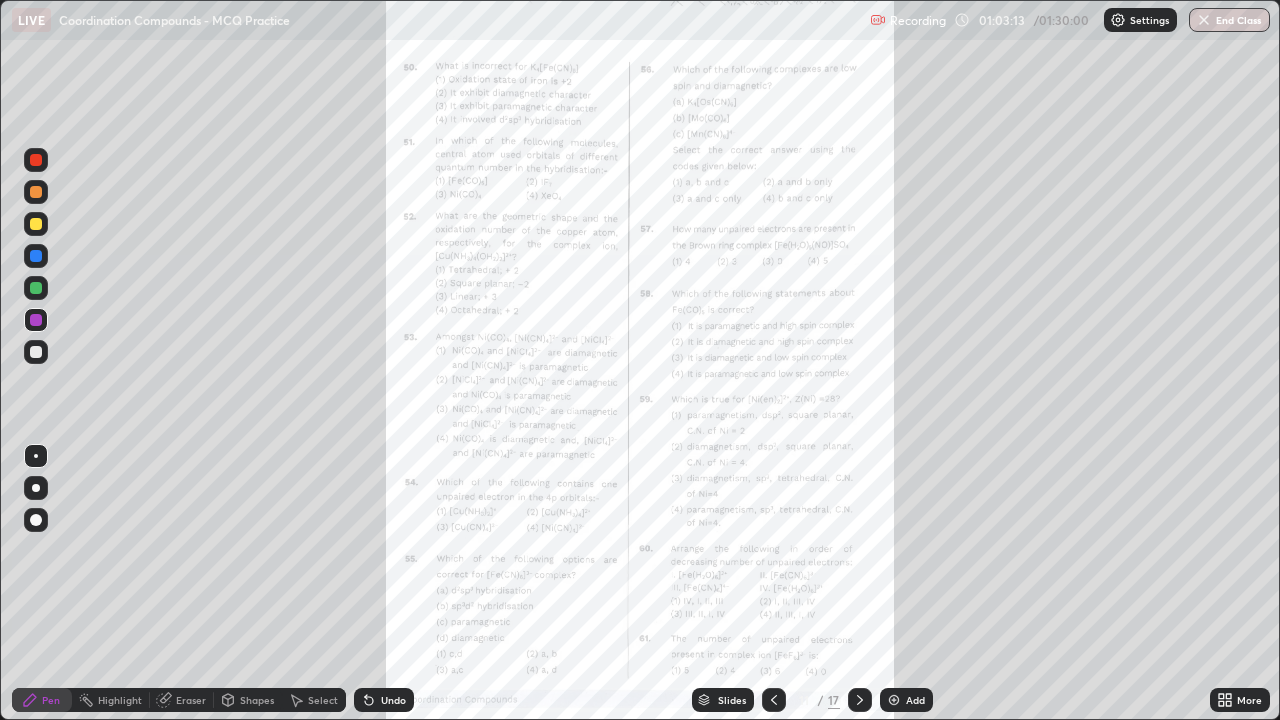 click 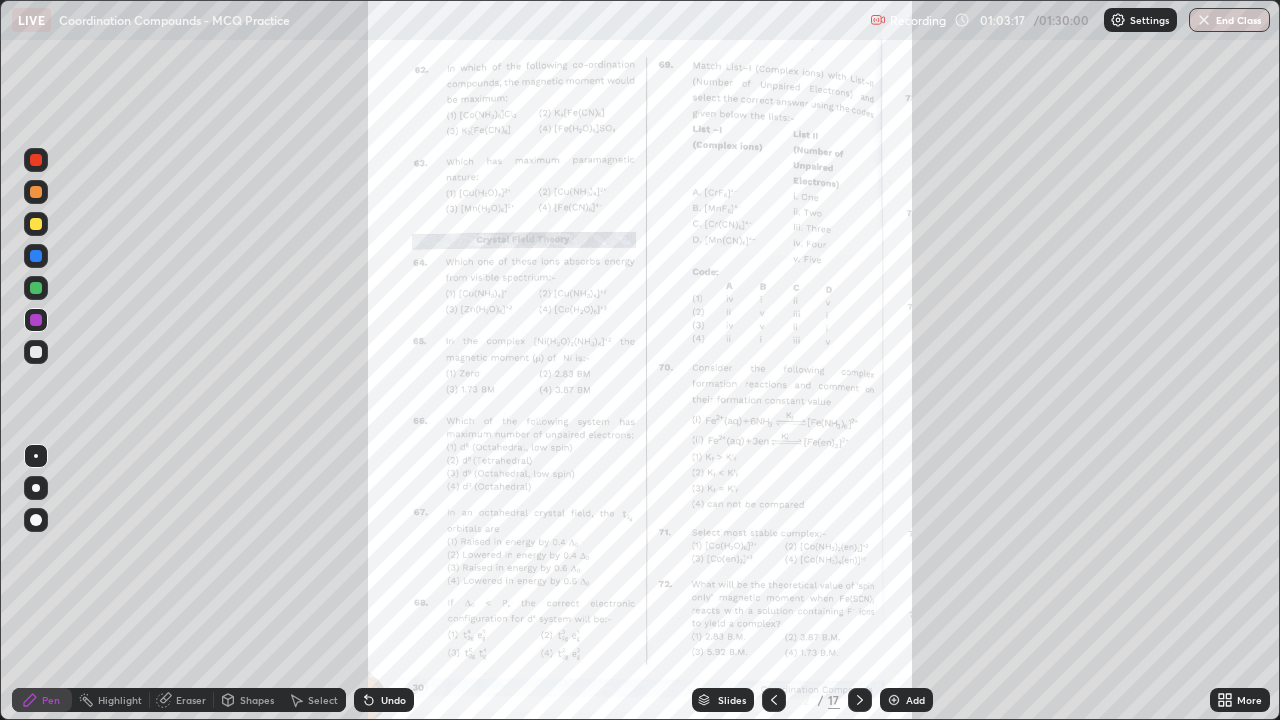 click 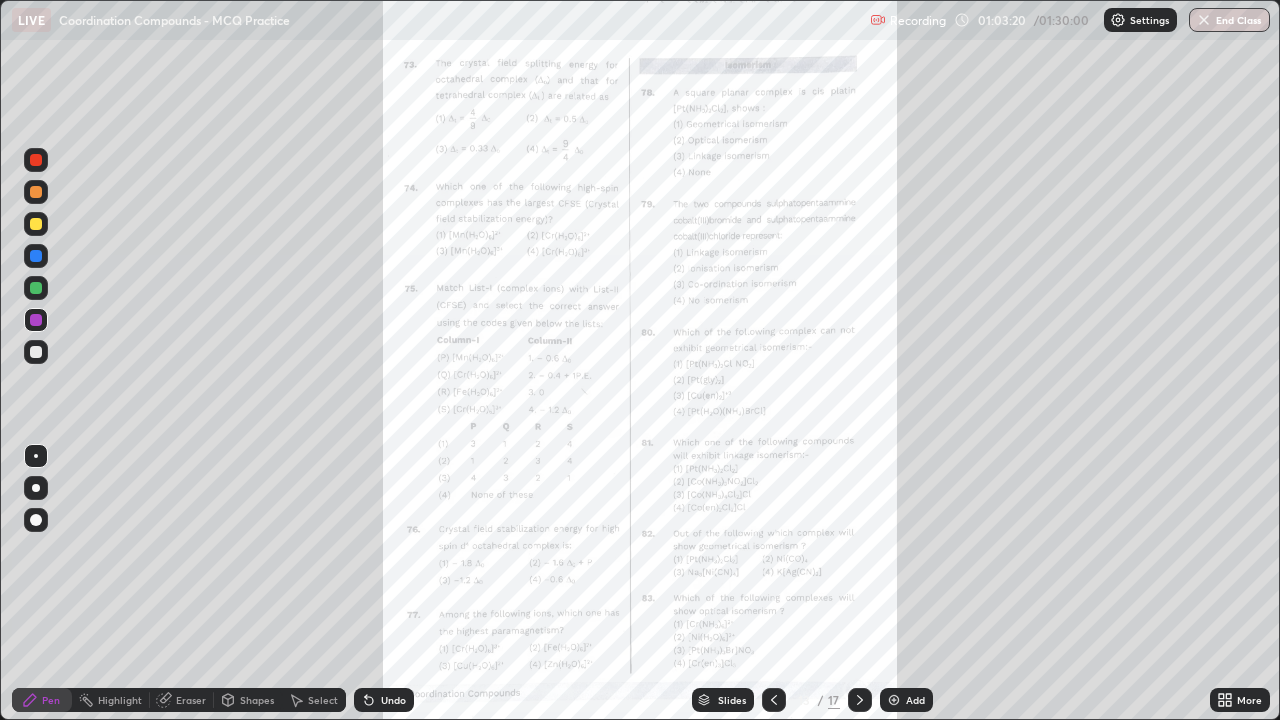 click 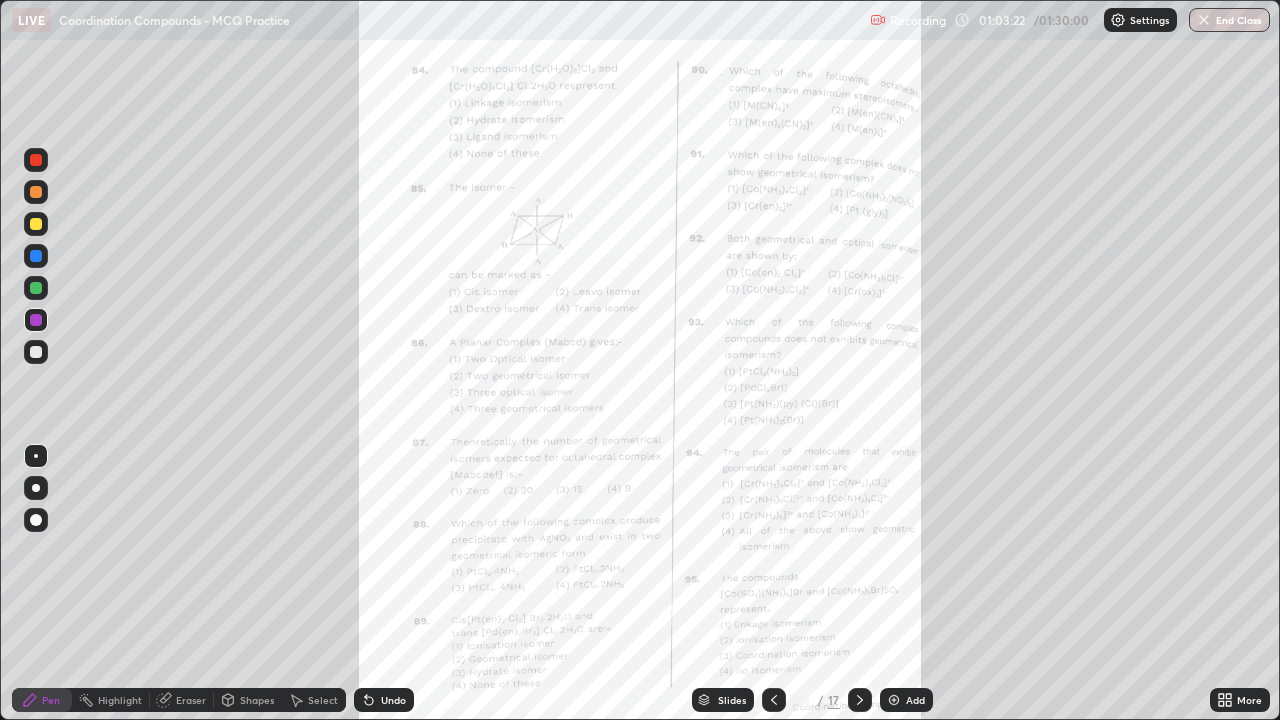 click on "More" at bounding box center [1240, 700] 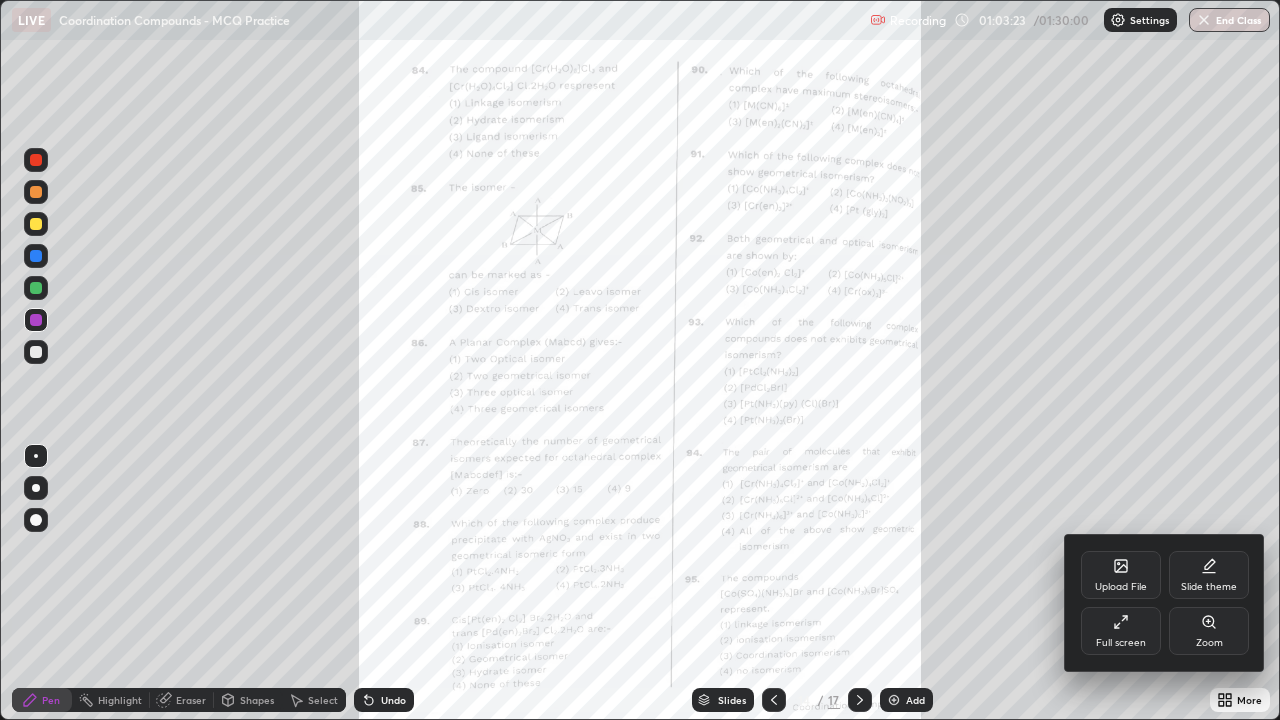 click on "Zoom" at bounding box center [1209, 631] 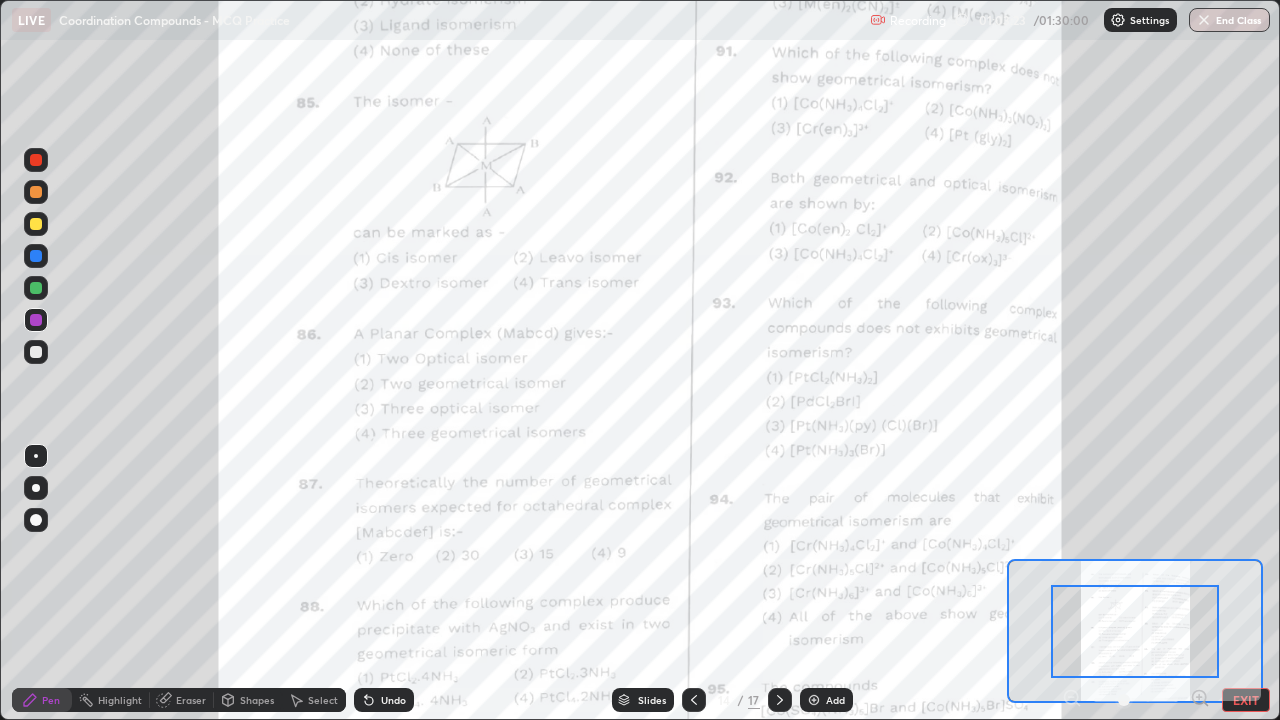 click 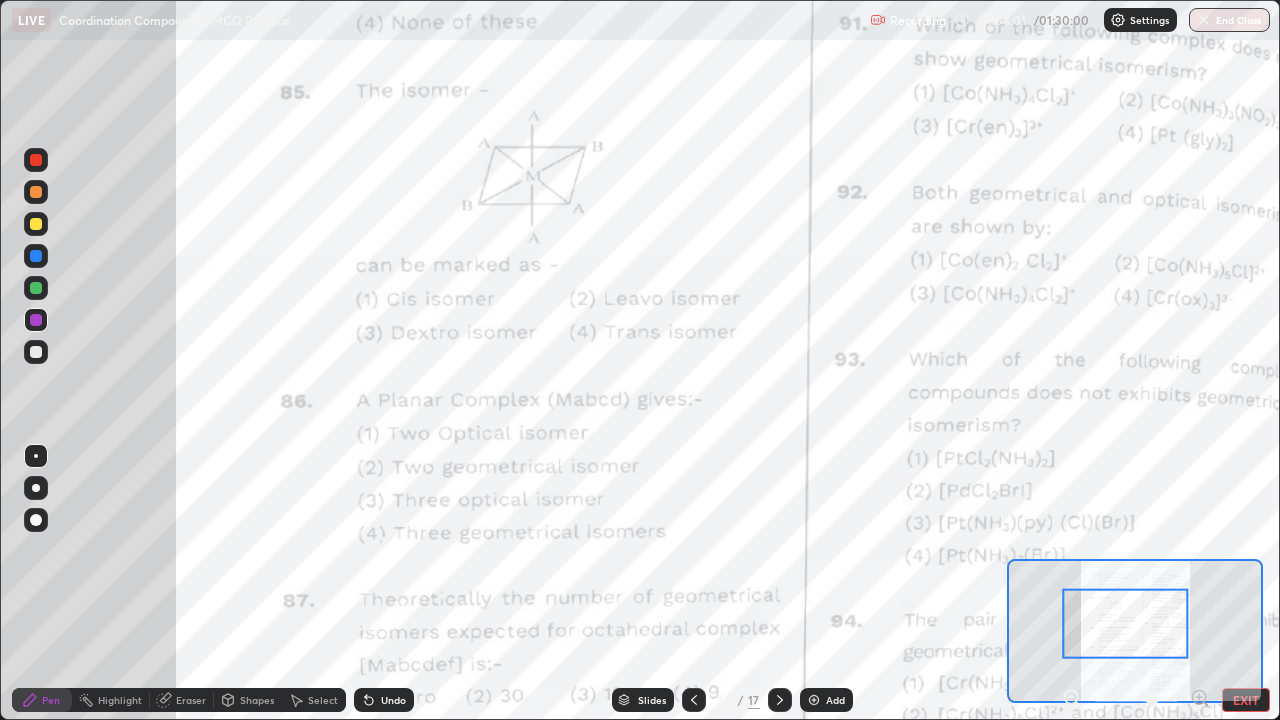 click at bounding box center [36, 224] 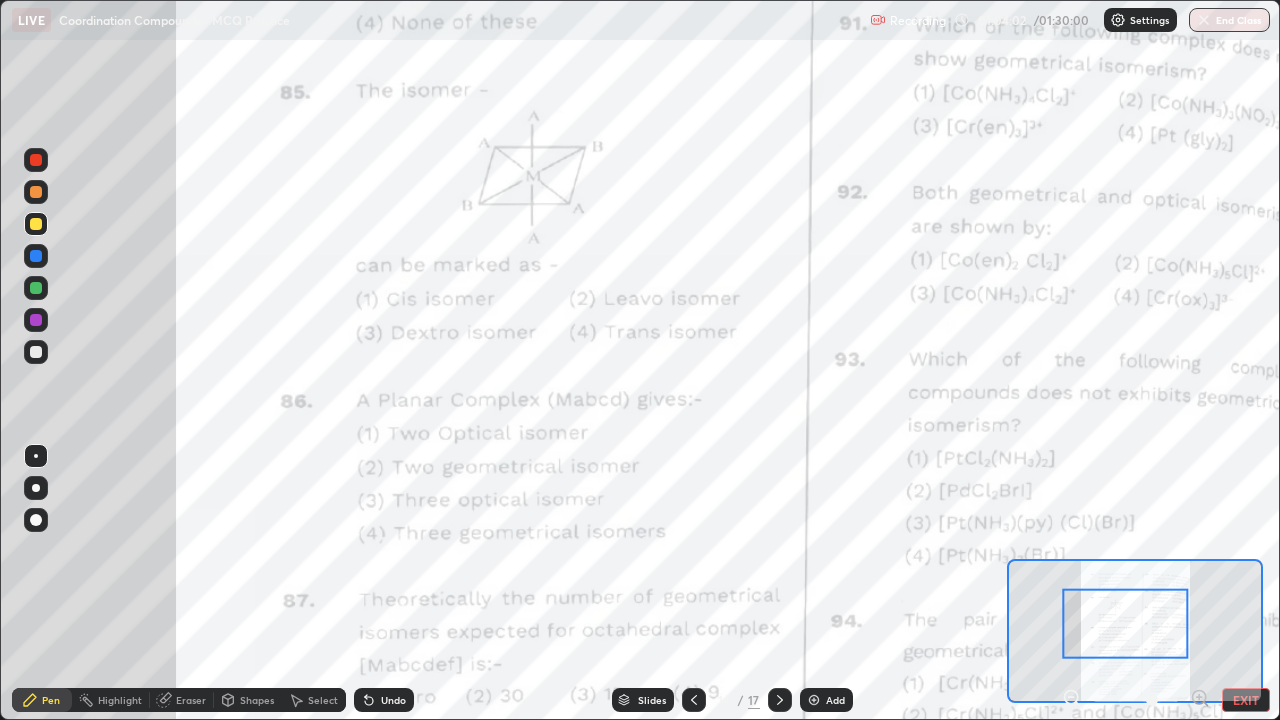 click at bounding box center [36, 320] 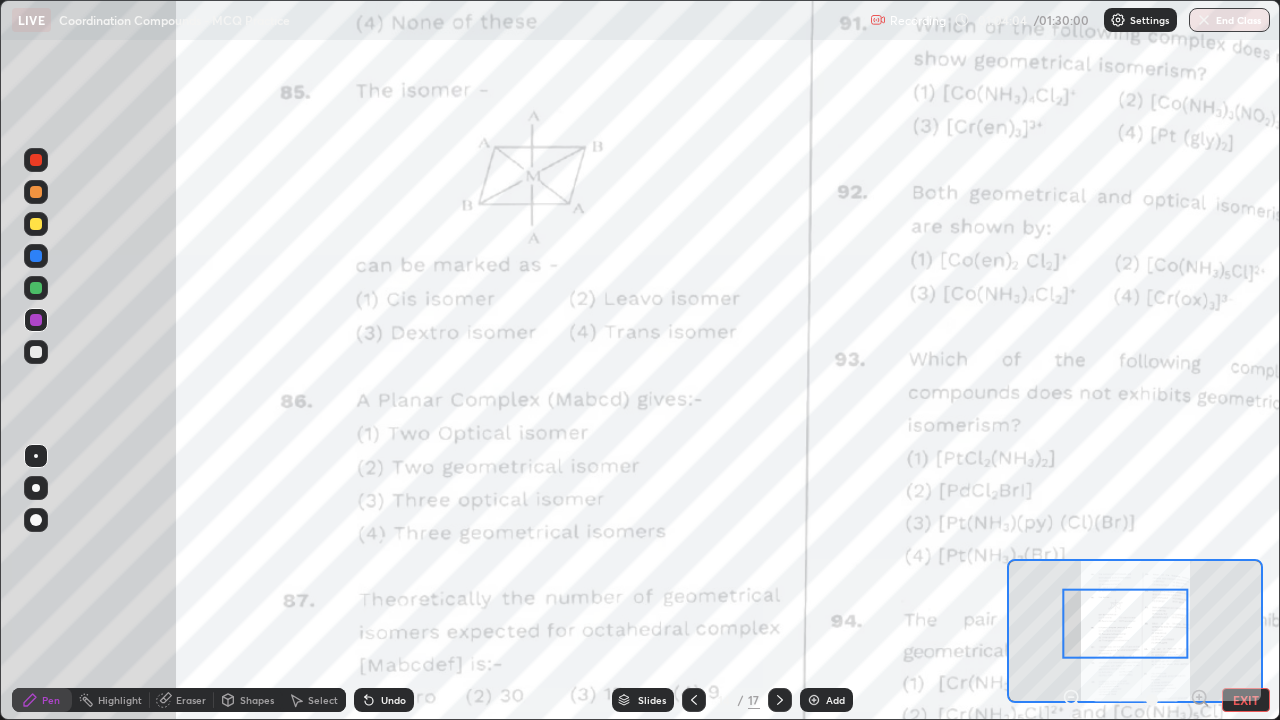 click at bounding box center [36, 192] 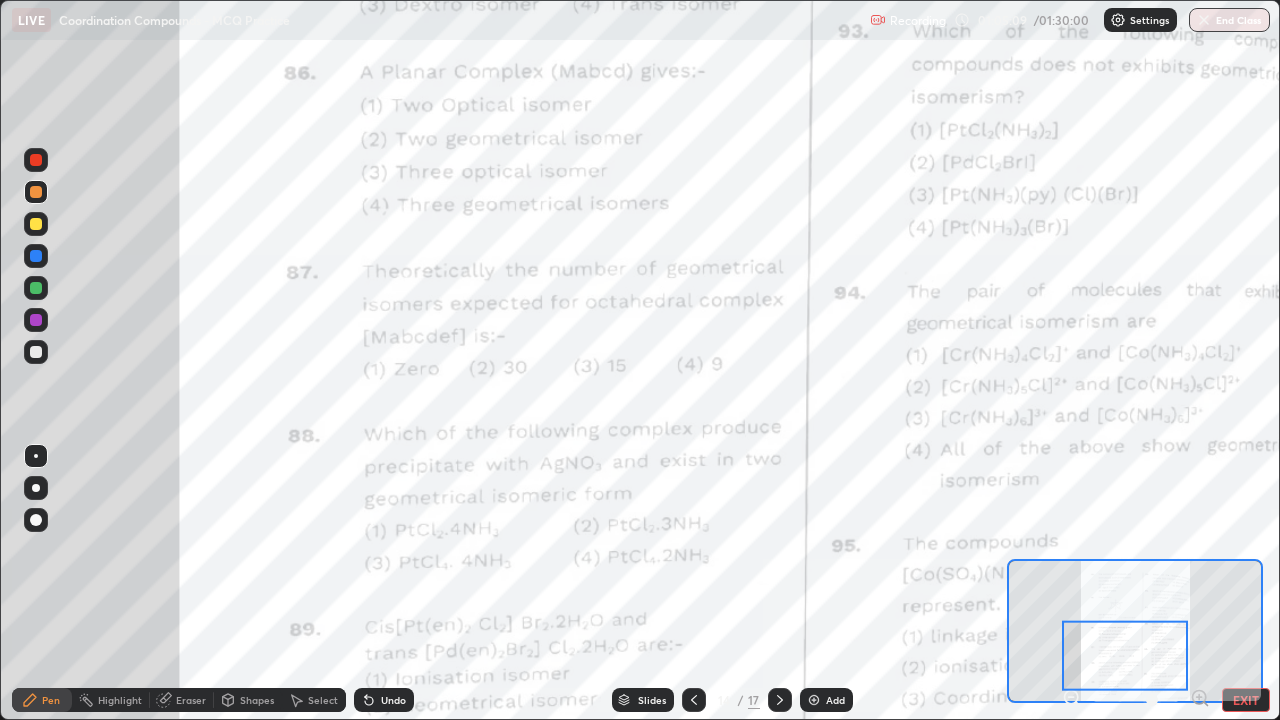 click at bounding box center [36, 320] 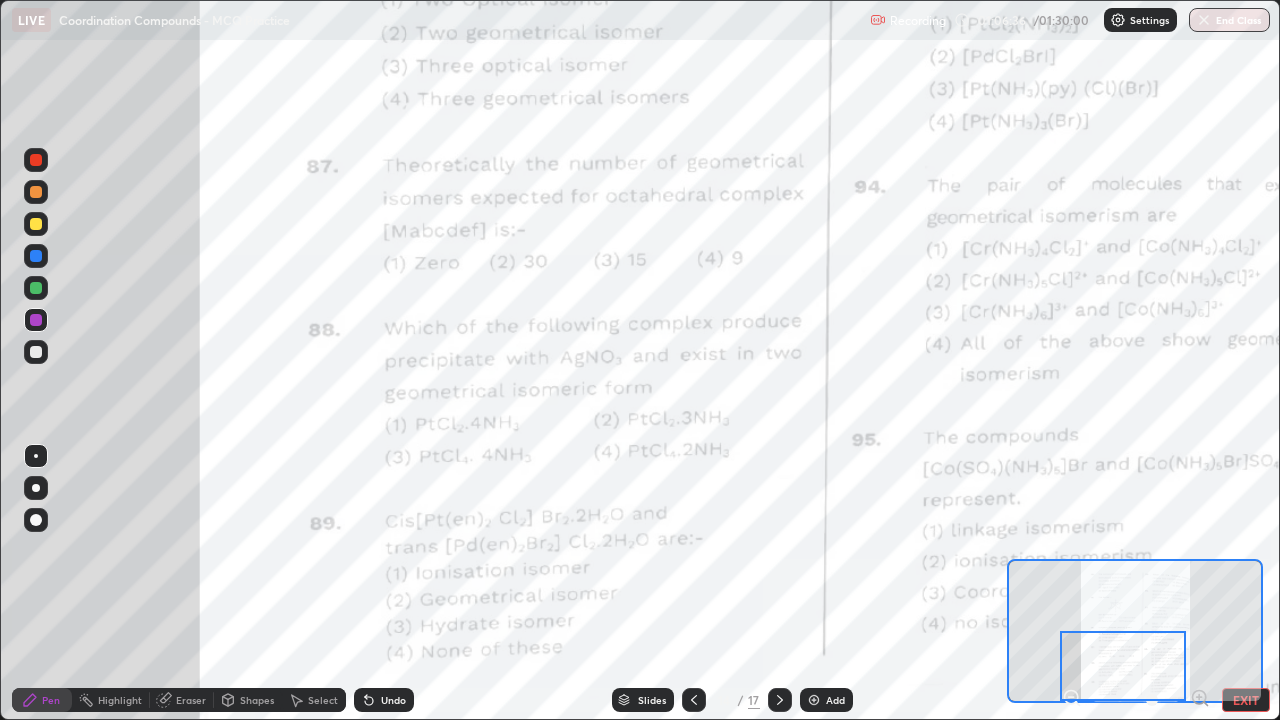 click at bounding box center (36, 192) 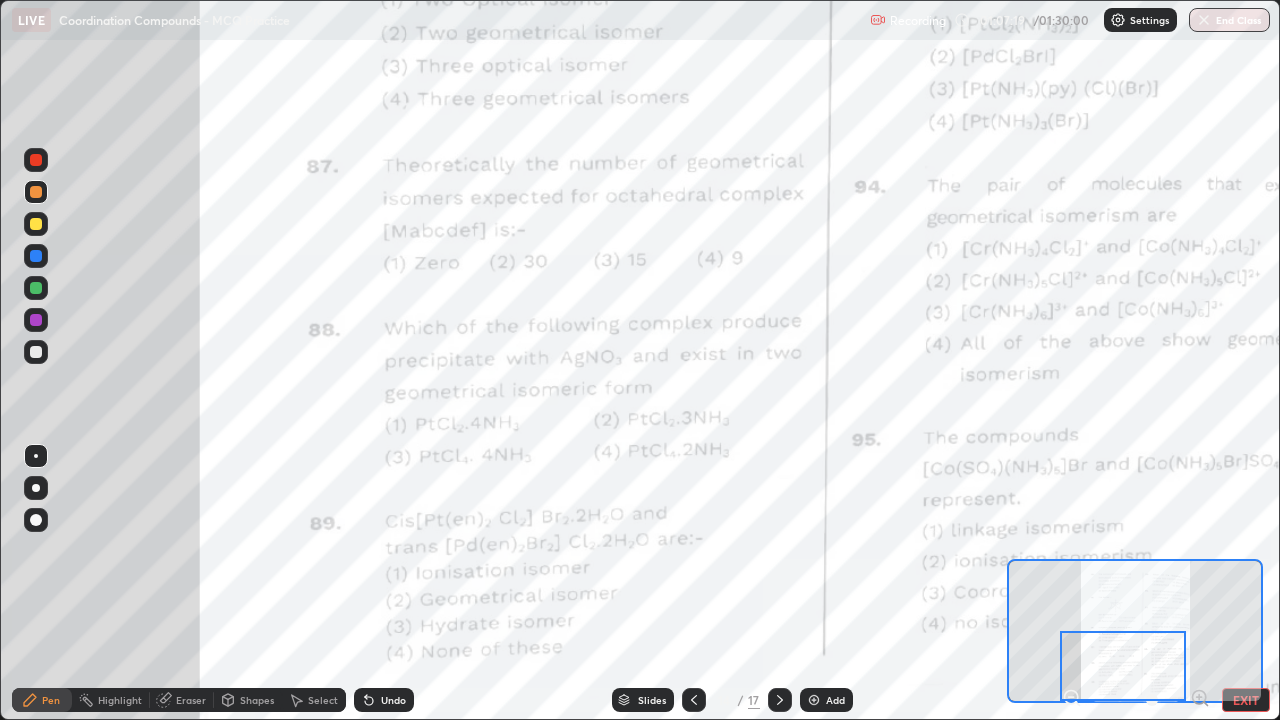 click at bounding box center (36, 320) 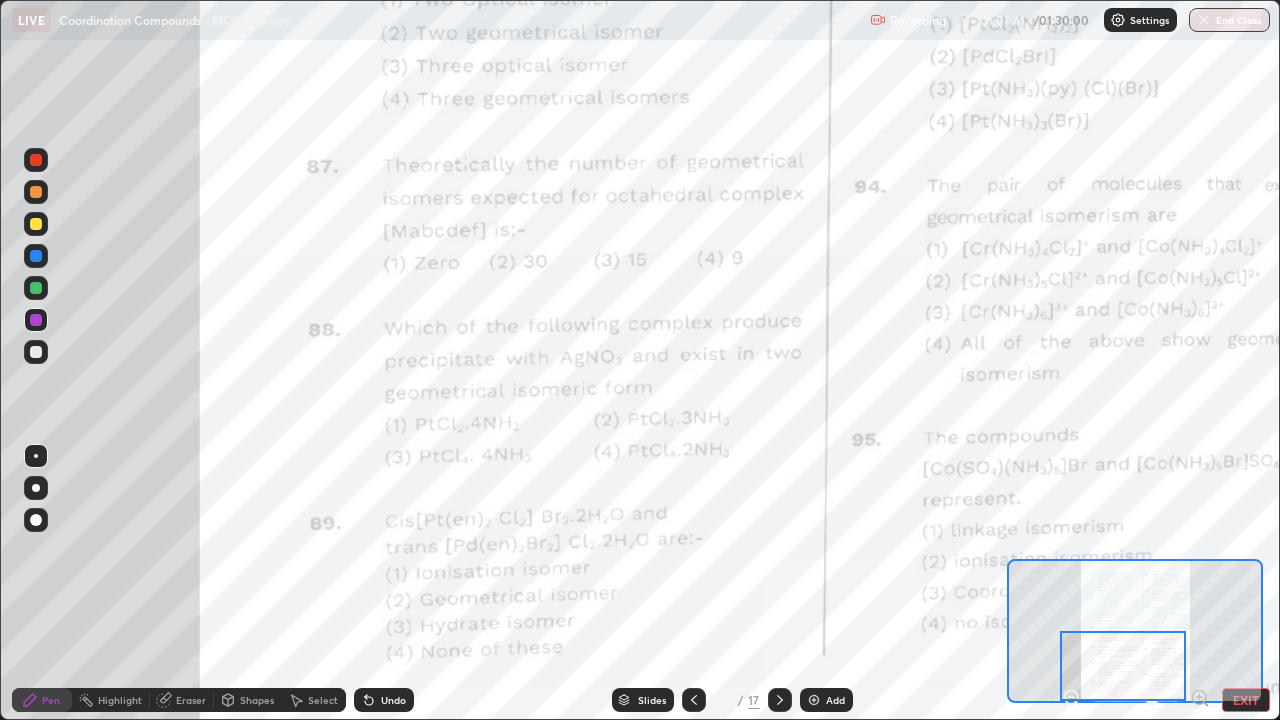 click on "Eraser" at bounding box center (182, 700) 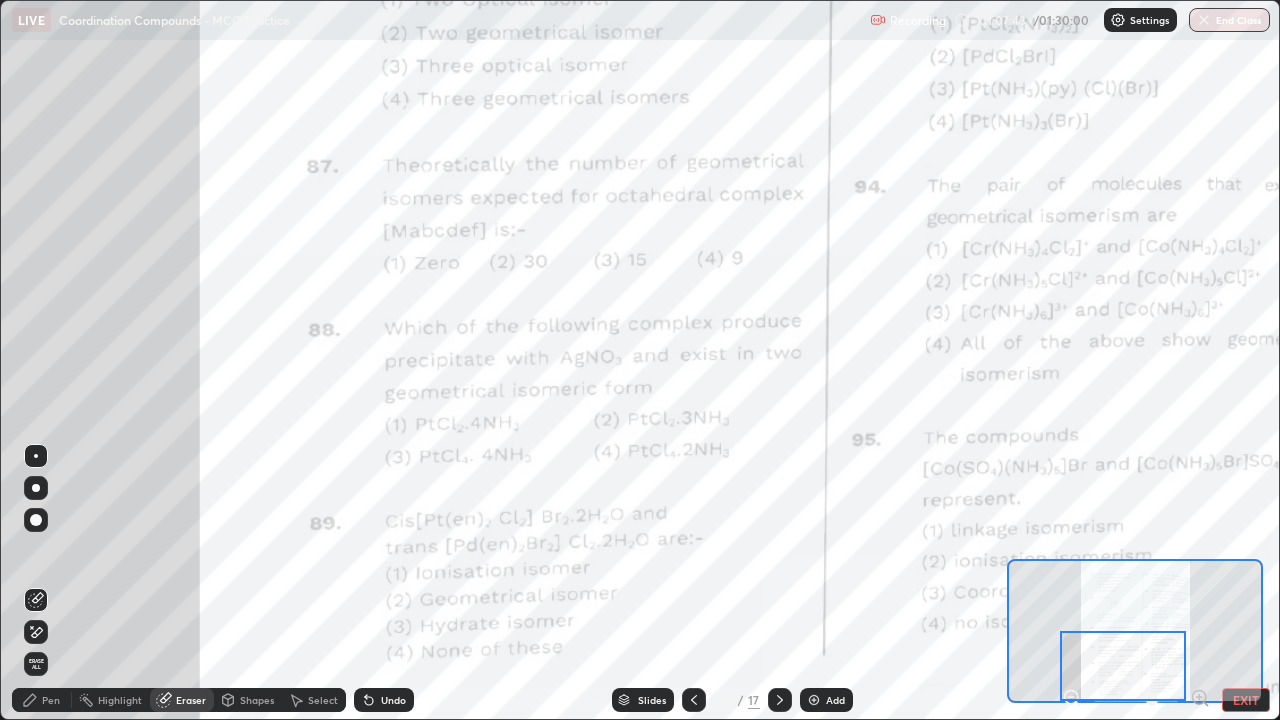 click on "Pen" at bounding box center (51, 700) 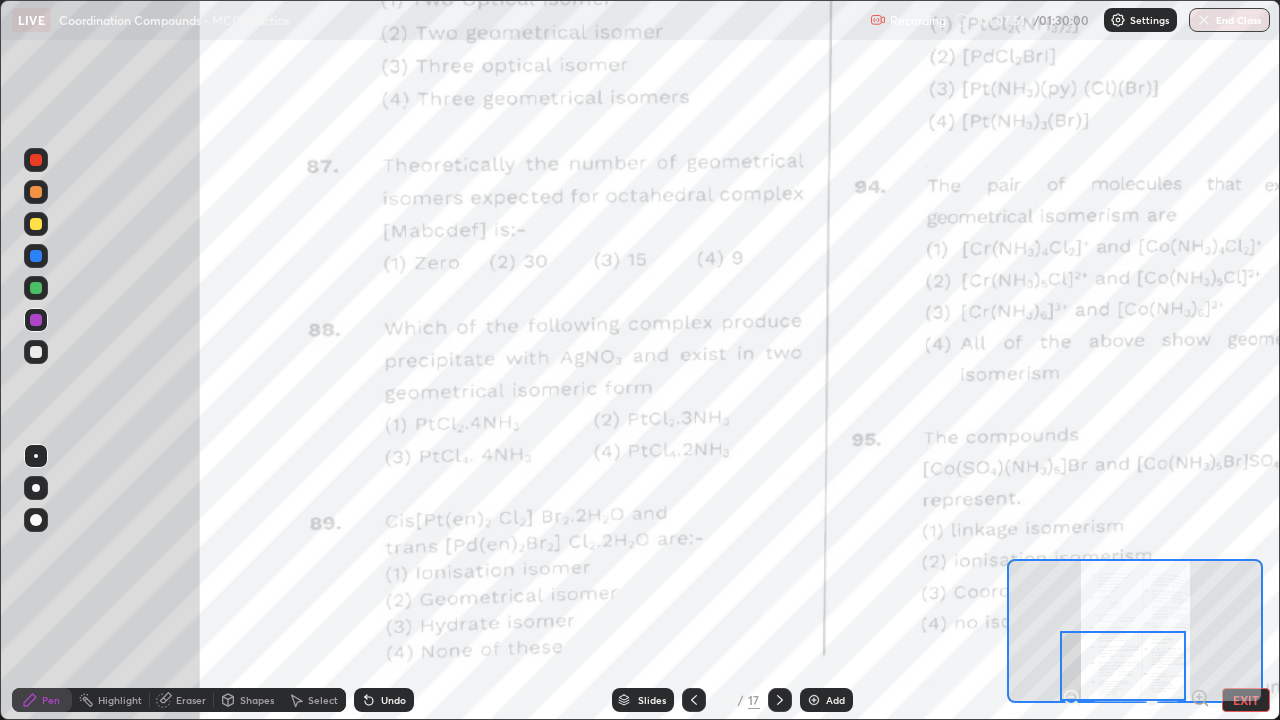 click on "Undo" at bounding box center (393, 700) 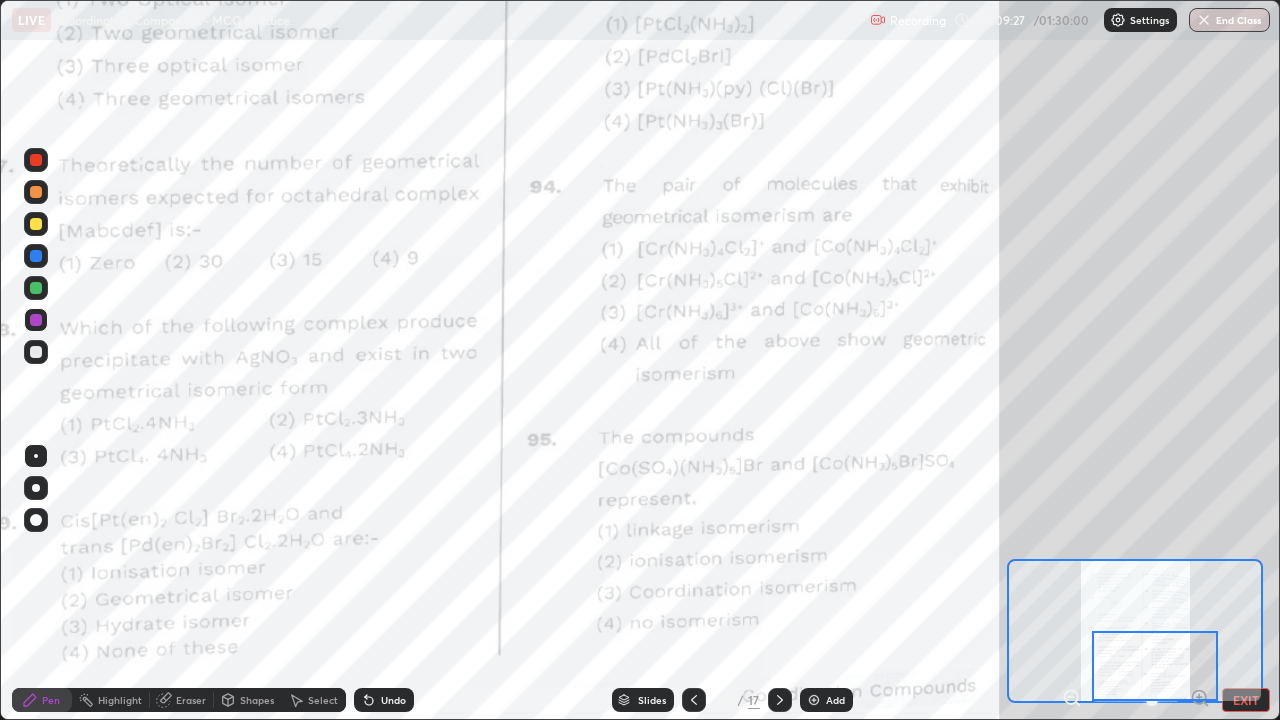 click 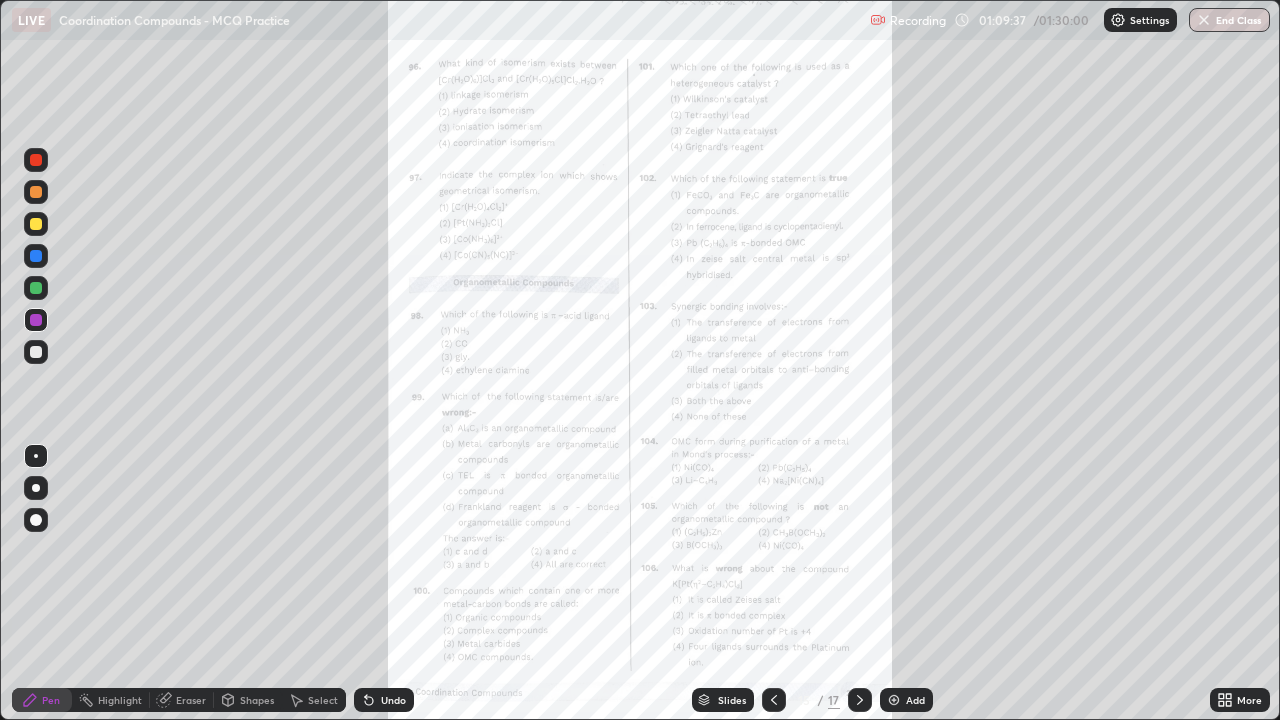 click 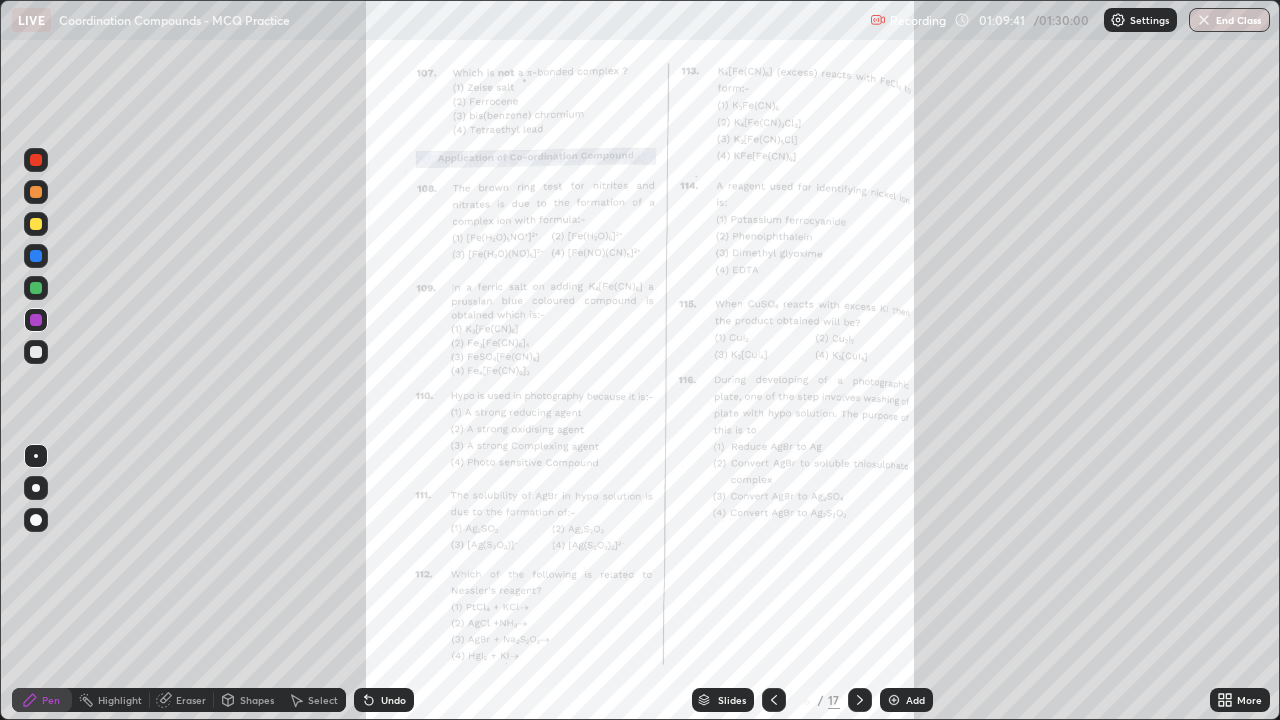 click 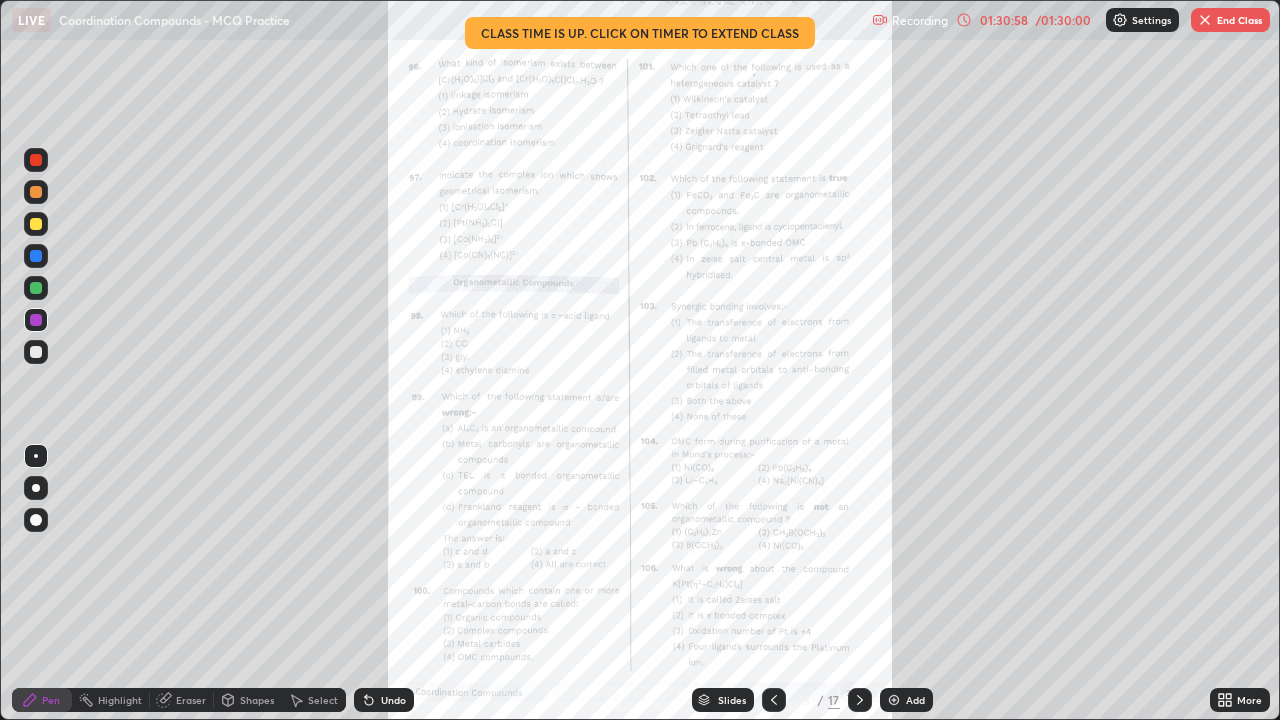 click 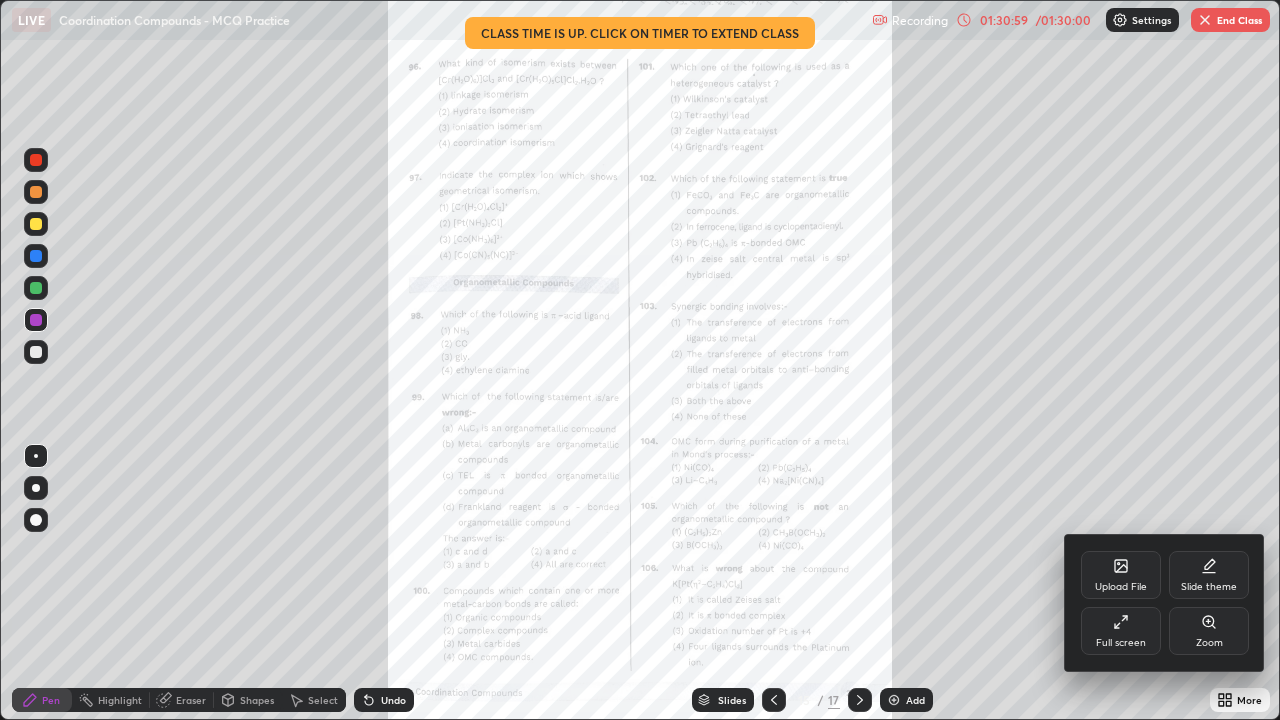 click on "Full screen" at bounding box center [1121, 631] 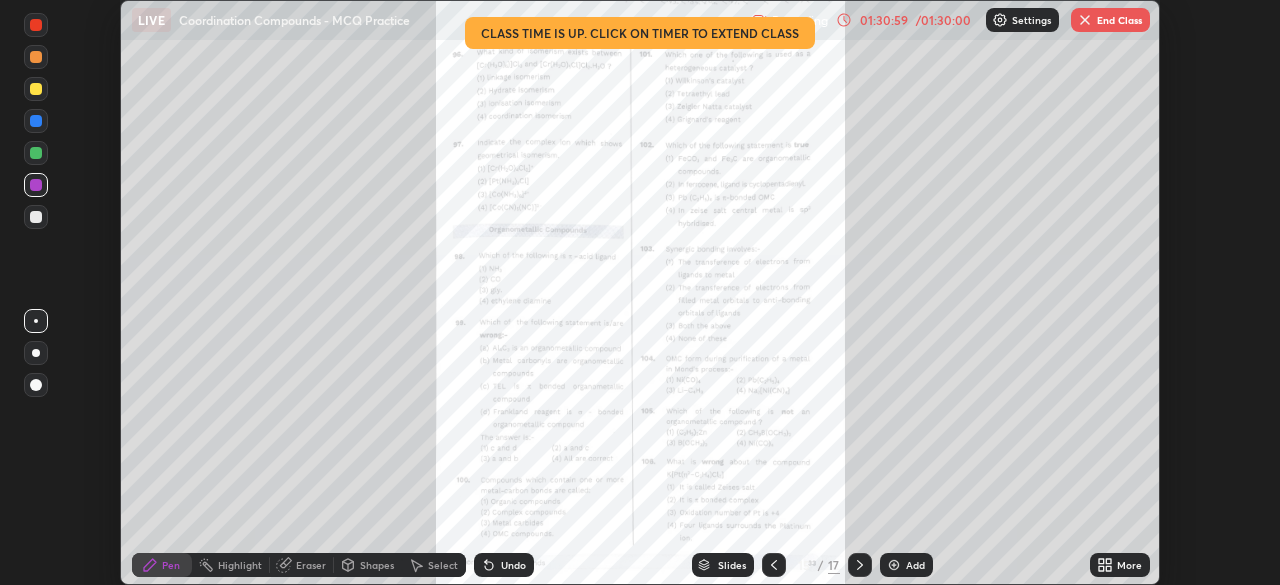scroll, scrollTop: 585, scrollLeft: 1280, axis: both 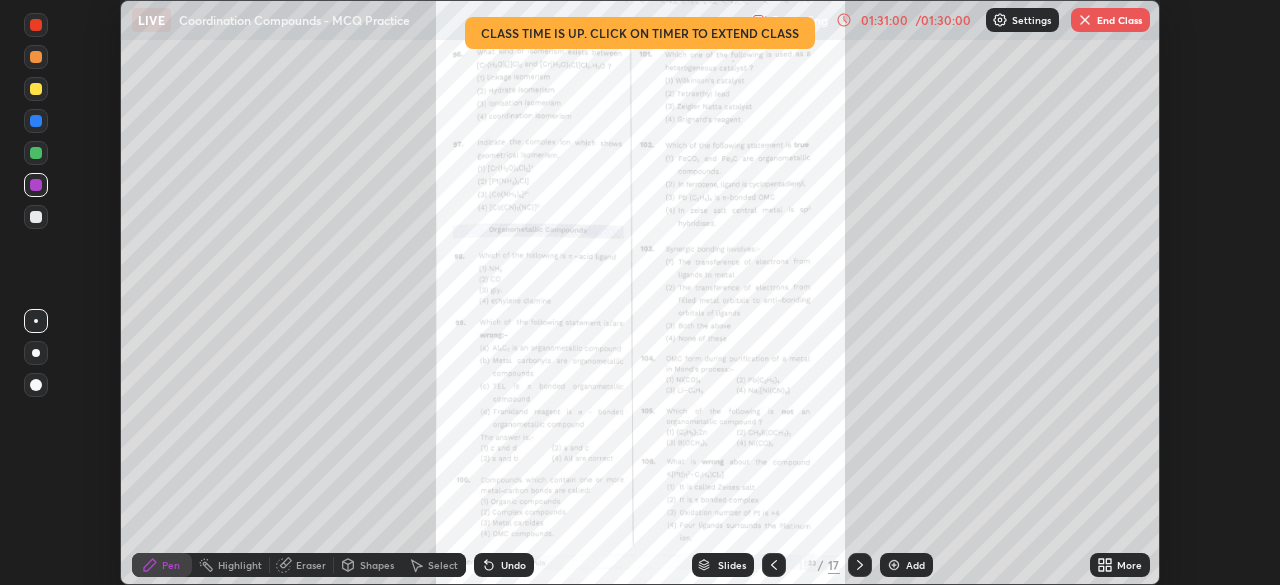click on "End Class" at bounding box center [1110, 20] 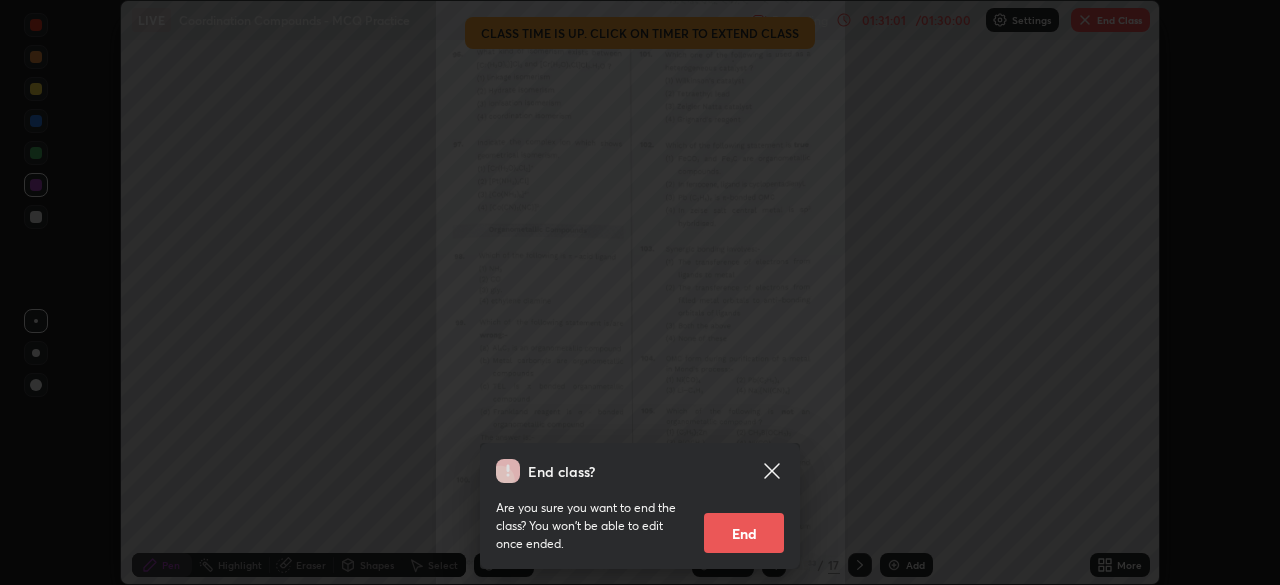click on "End" at bounding box center [744, 533] 